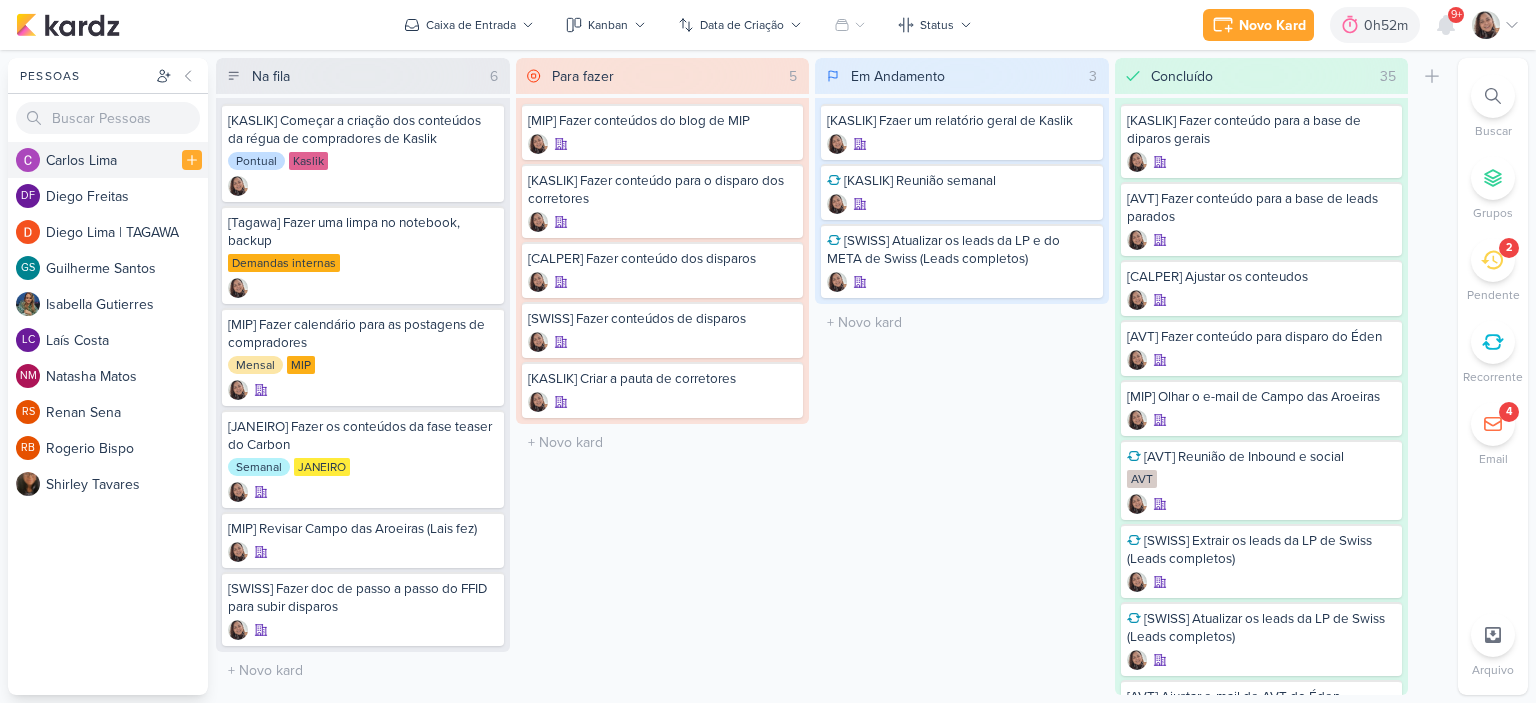 scroll, scrollTop: 0, scrollLeft: 0, axis: both 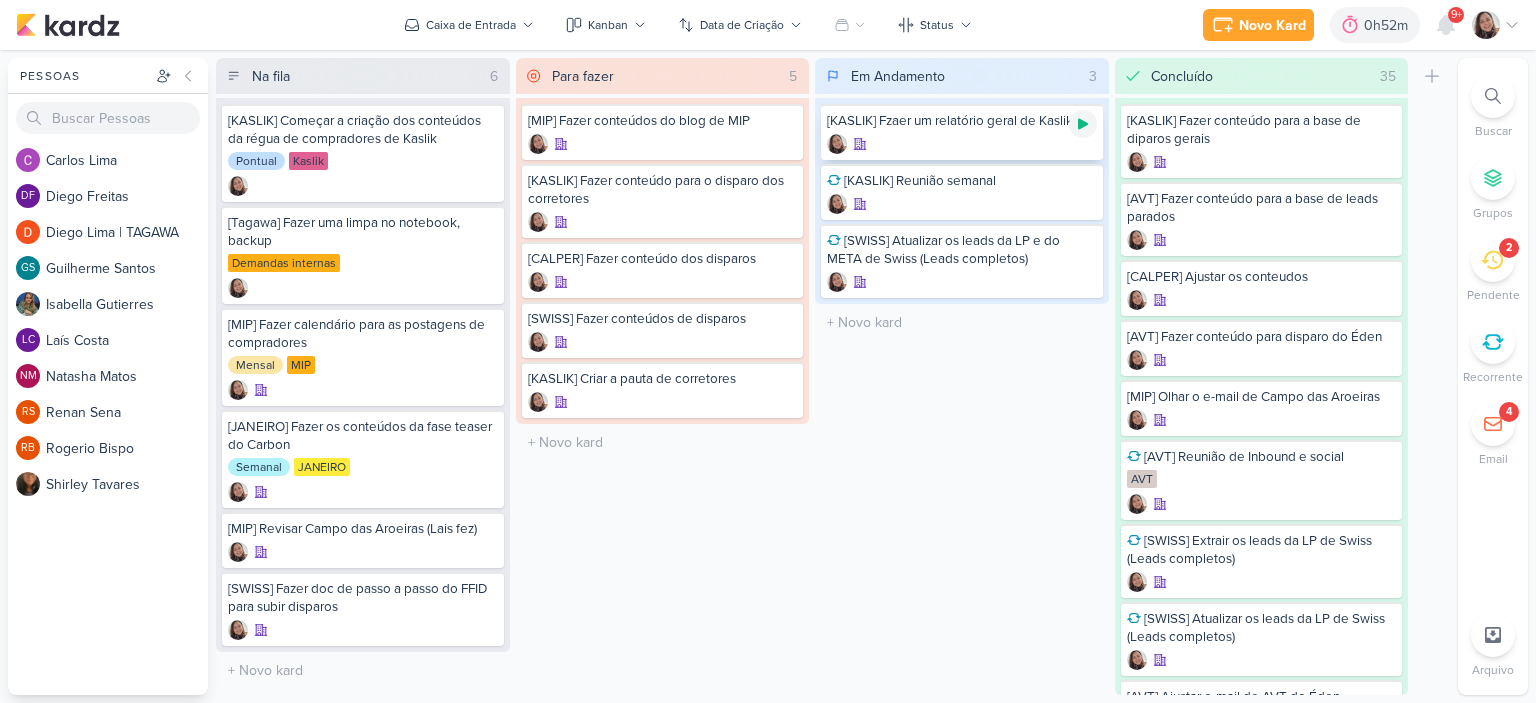 click 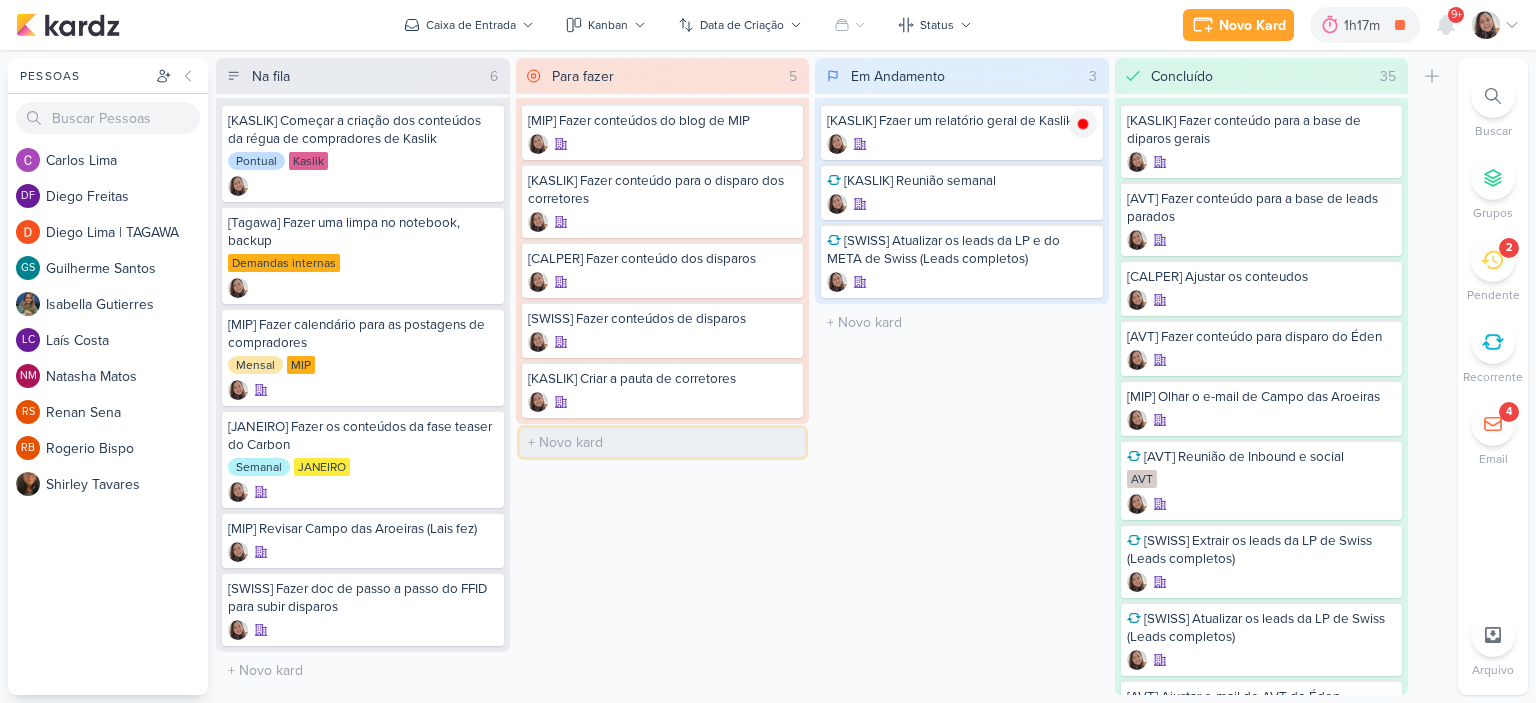 click at bounding box center [663, 442] 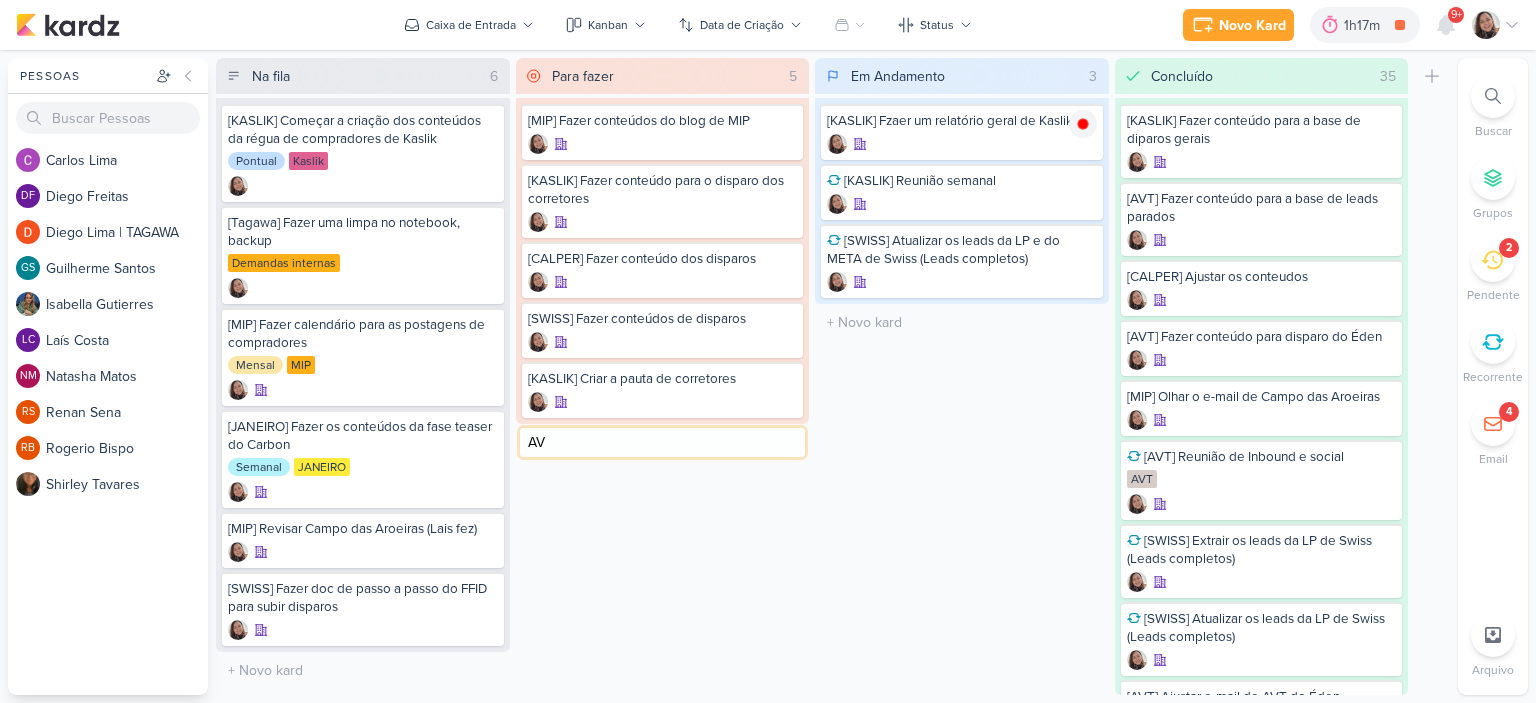 type on "A" 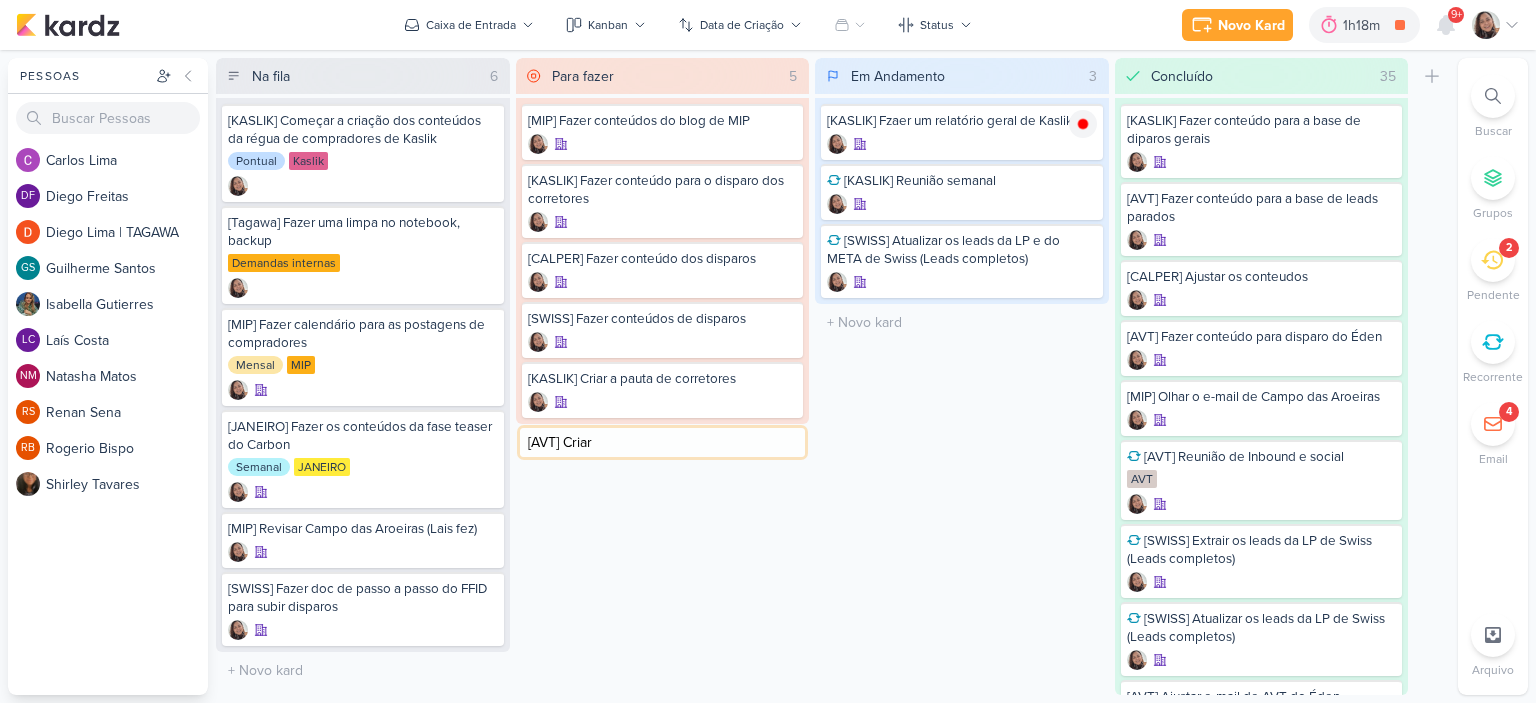click on "[AVT] Criar" at bounding box center (663, 442) 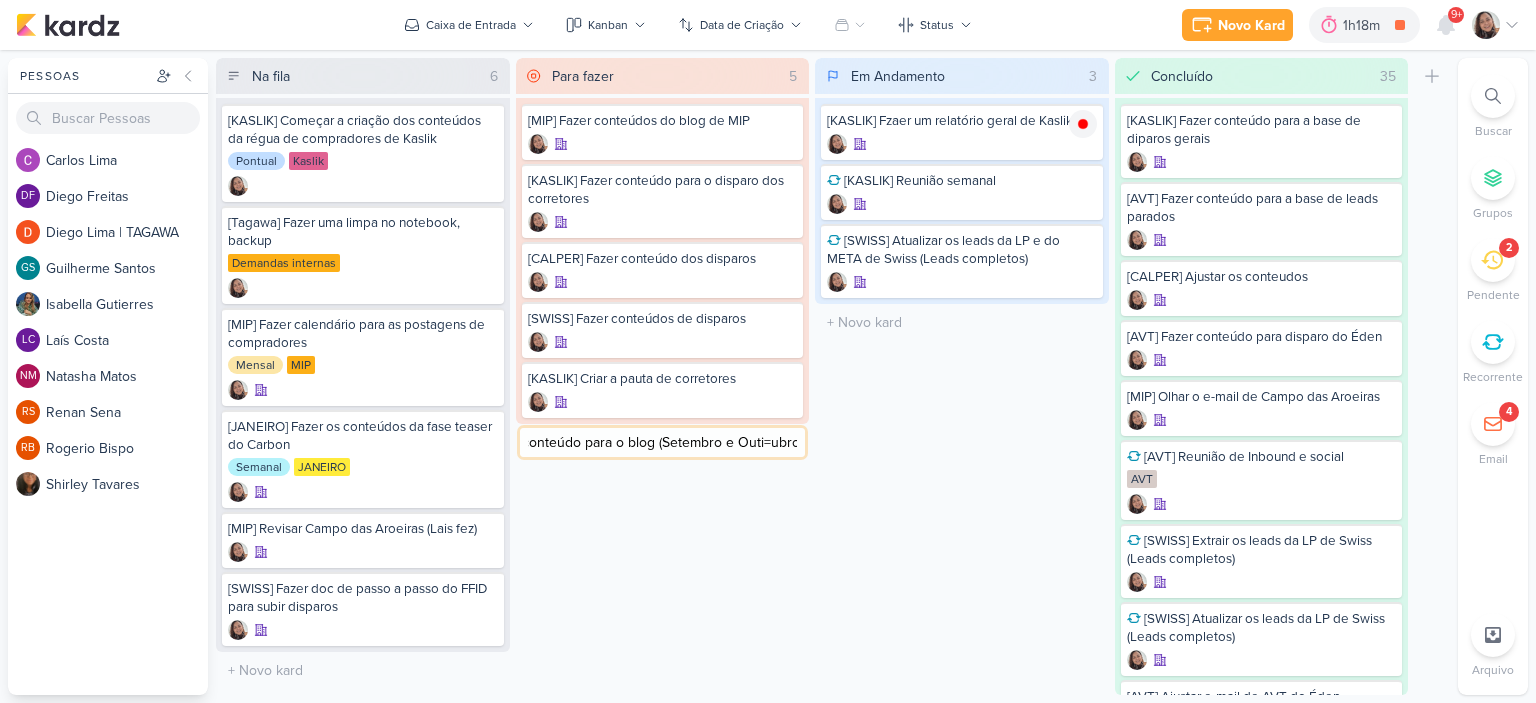 scroll, scrollTop: 0, scrollLeft: 78, axis: horizontal 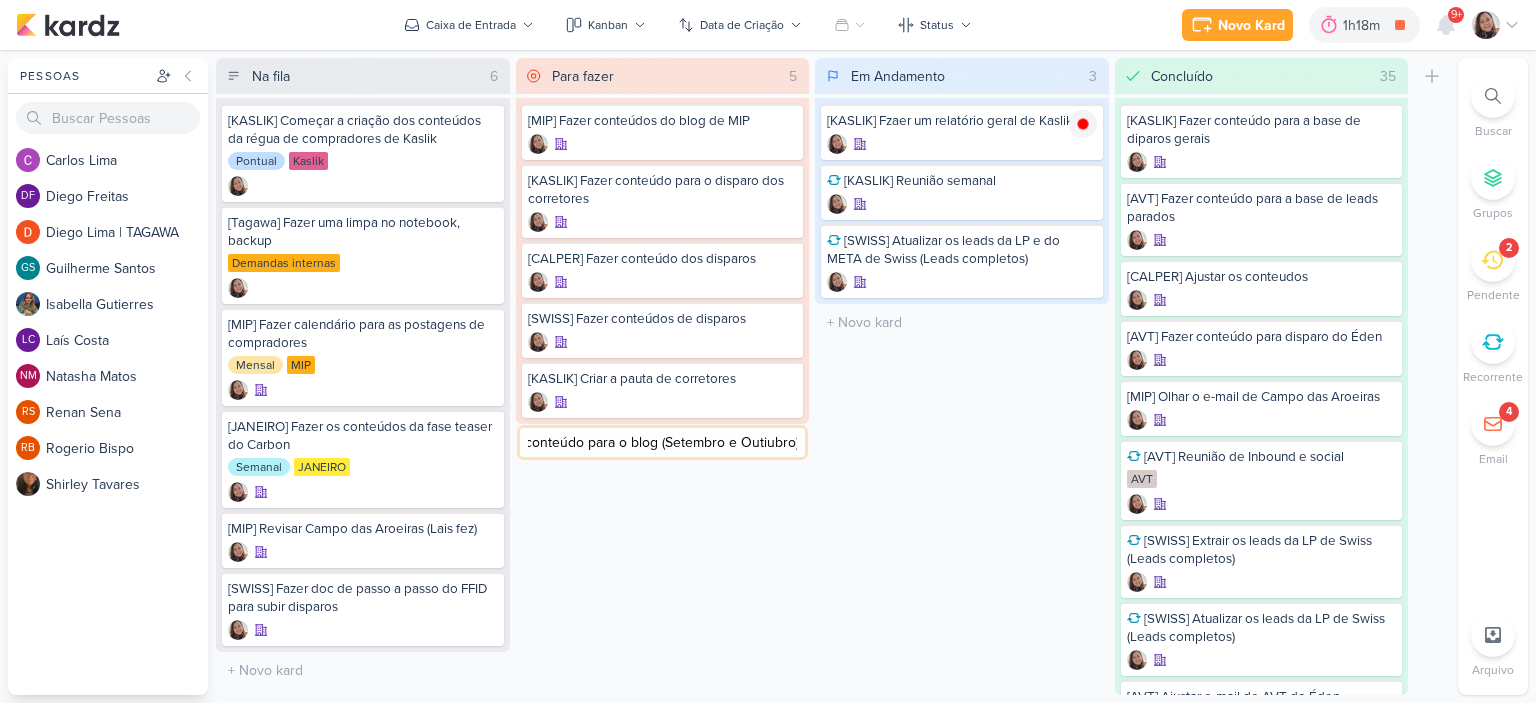type on "[AVT] Criar conteúdo para o blog (Setembro e Outubro)" 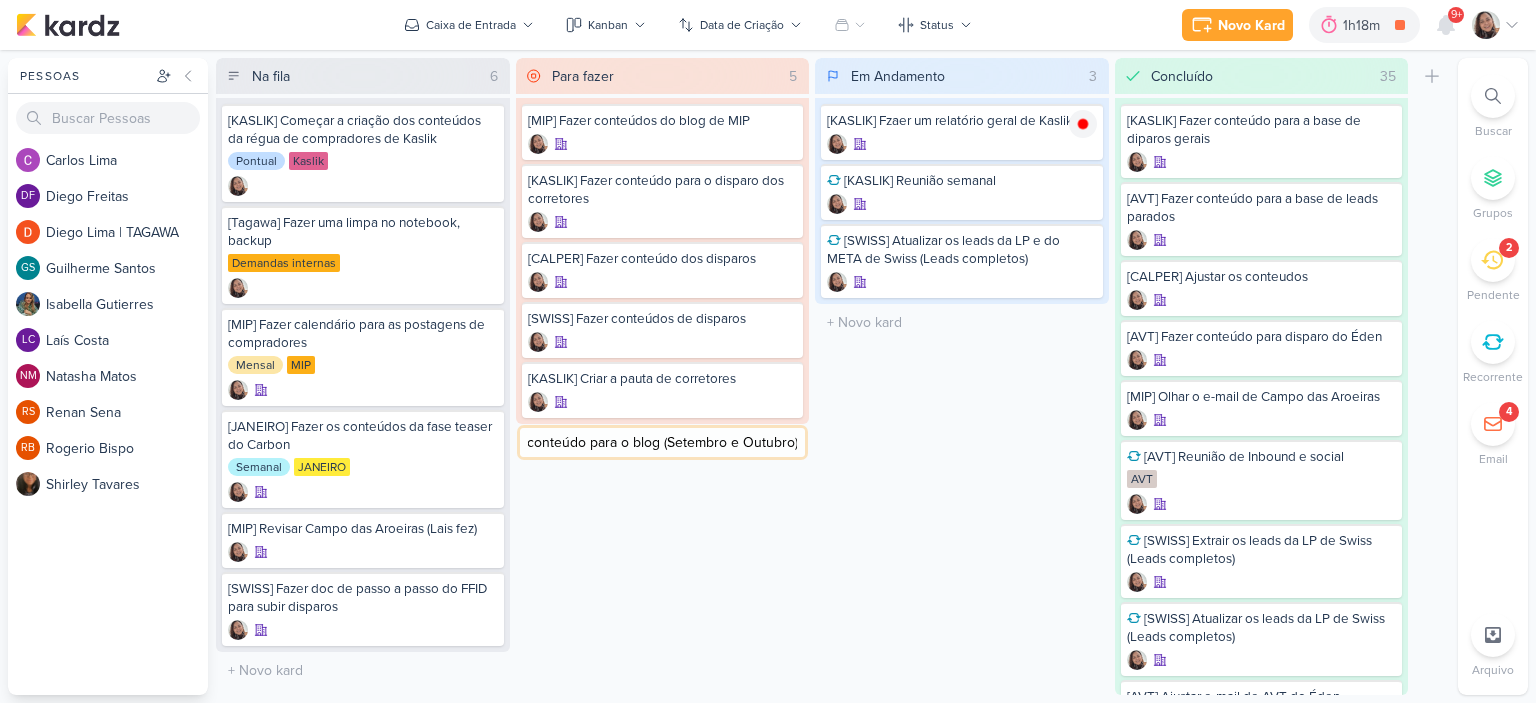 scroll, scrollTop: 0, scrollLeft: 68, axis: horizontal 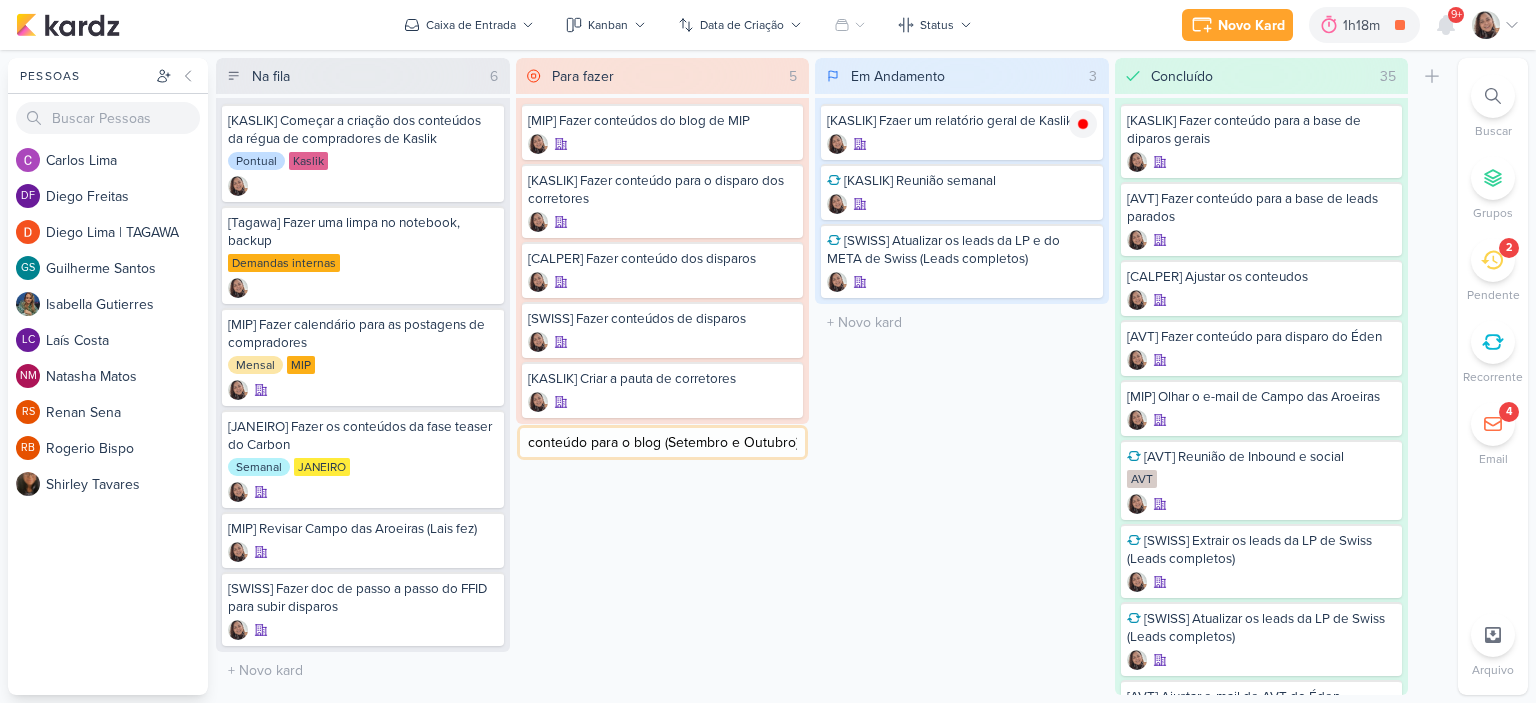 type 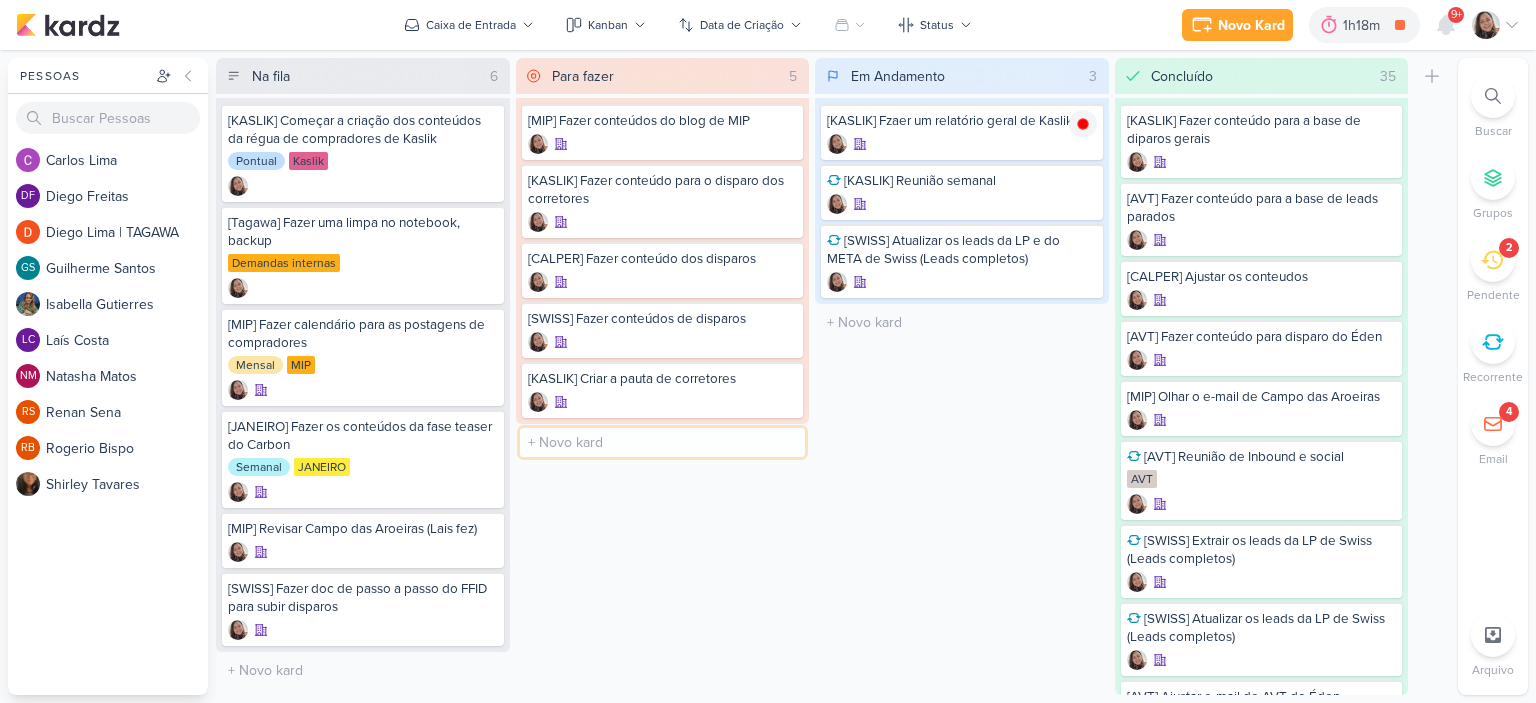 scroll, scrollTop: 0, scrollLeft: 0, axis: both 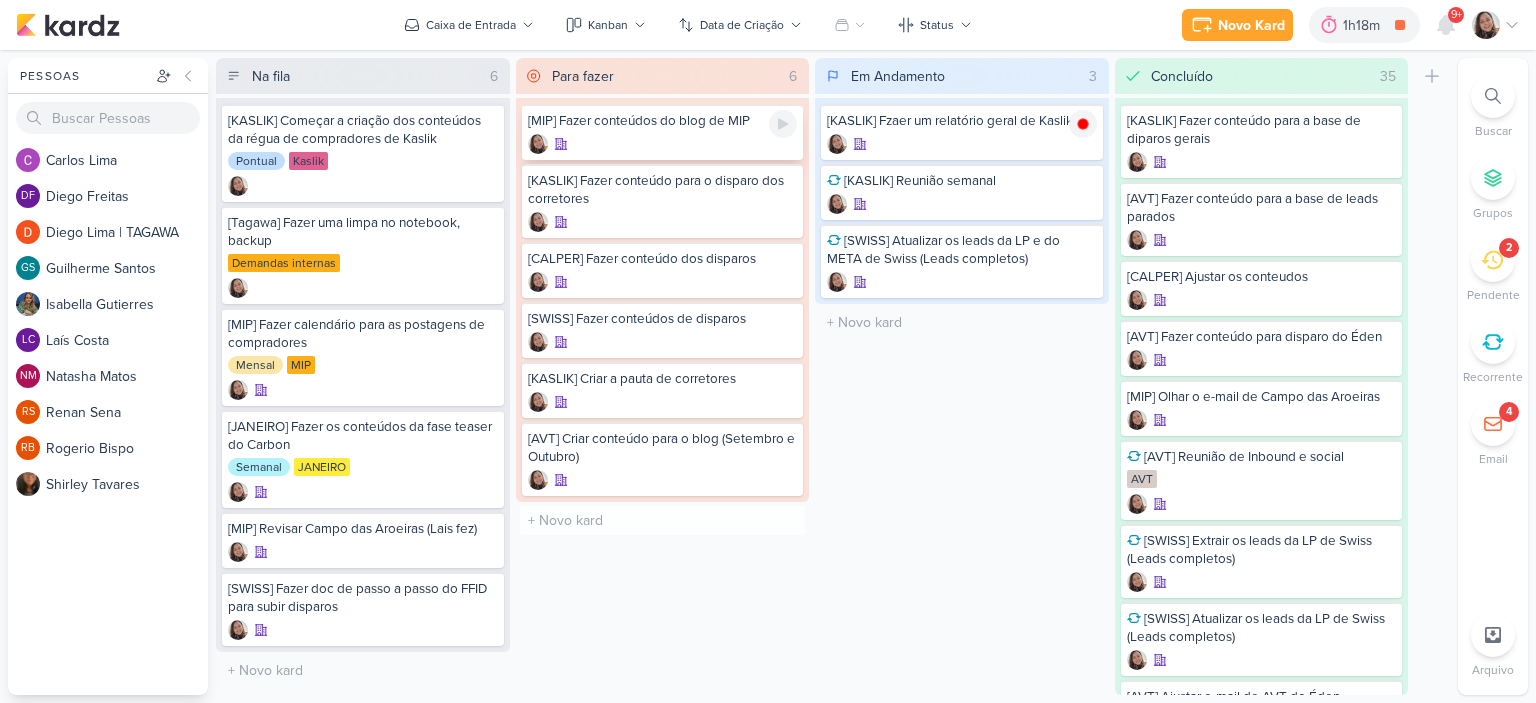 click at bounding box center (663, 144) 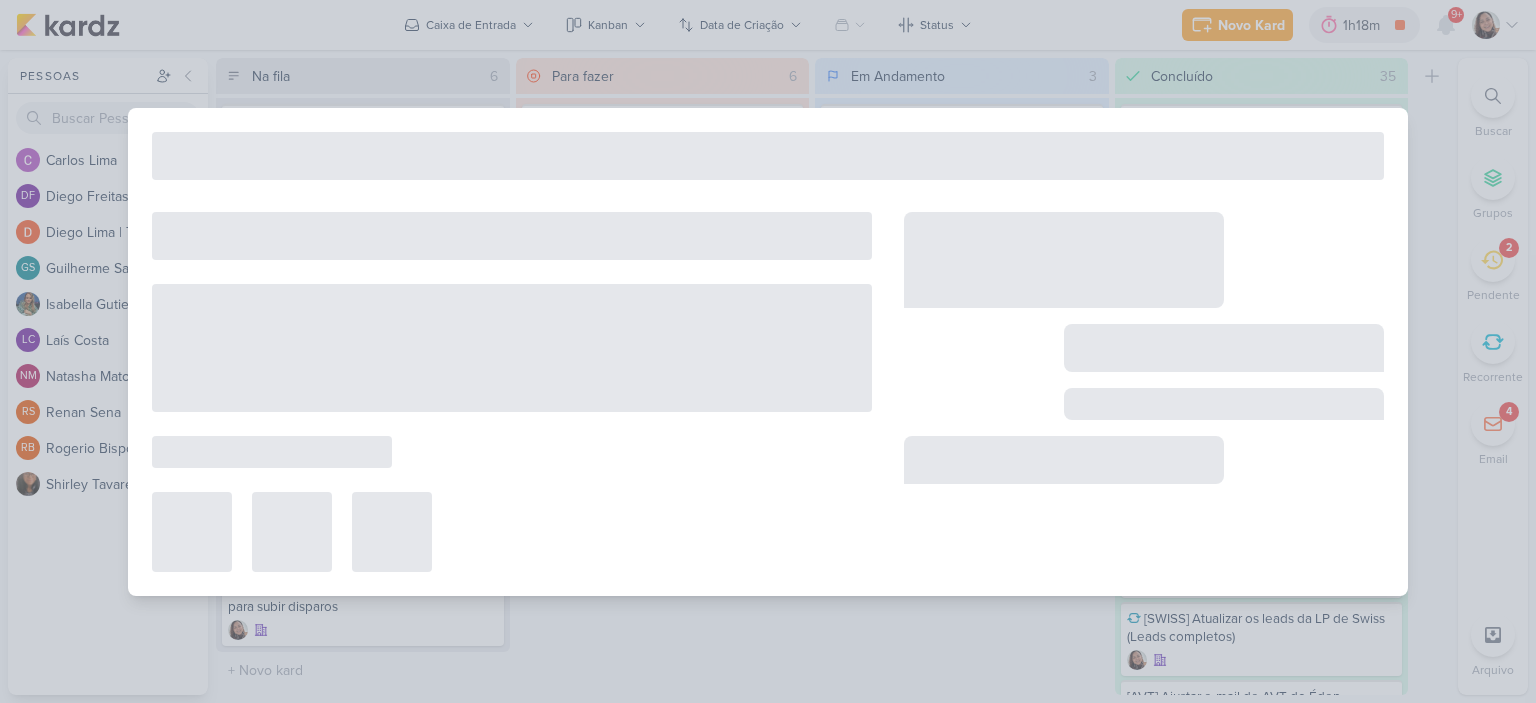 type on "[MIP] Fazer conteúdos do blog de MIP" 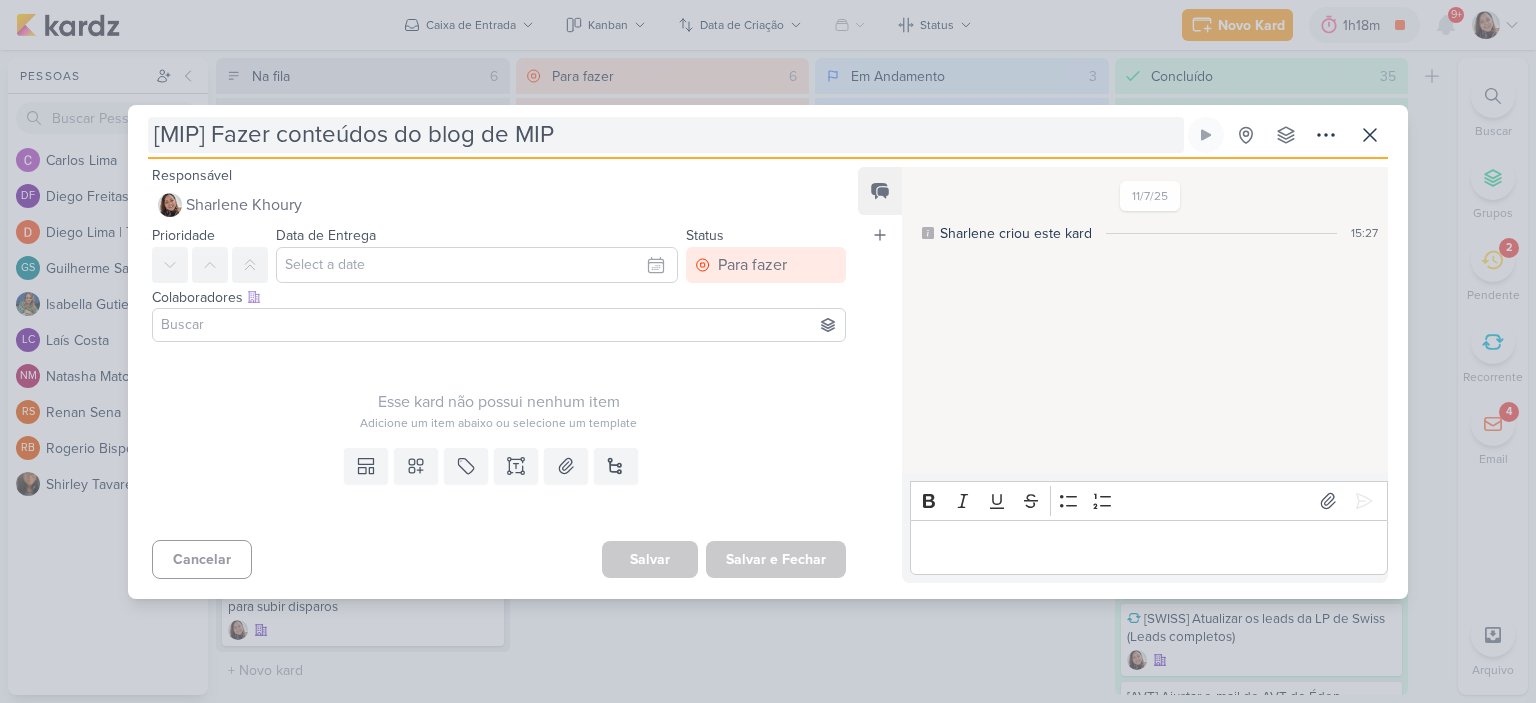type 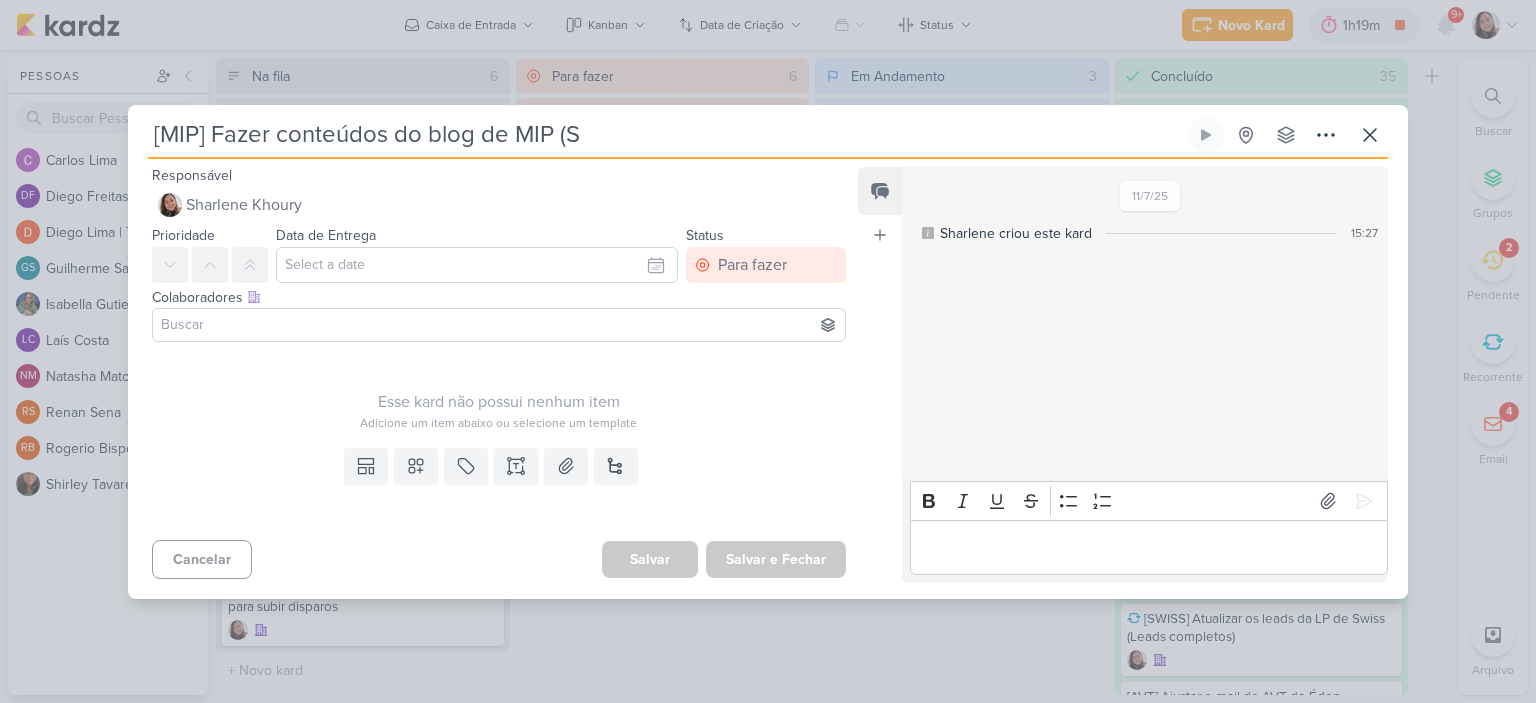 type on "[MIP] Fazer conteúdos do blog de MIP (Se" 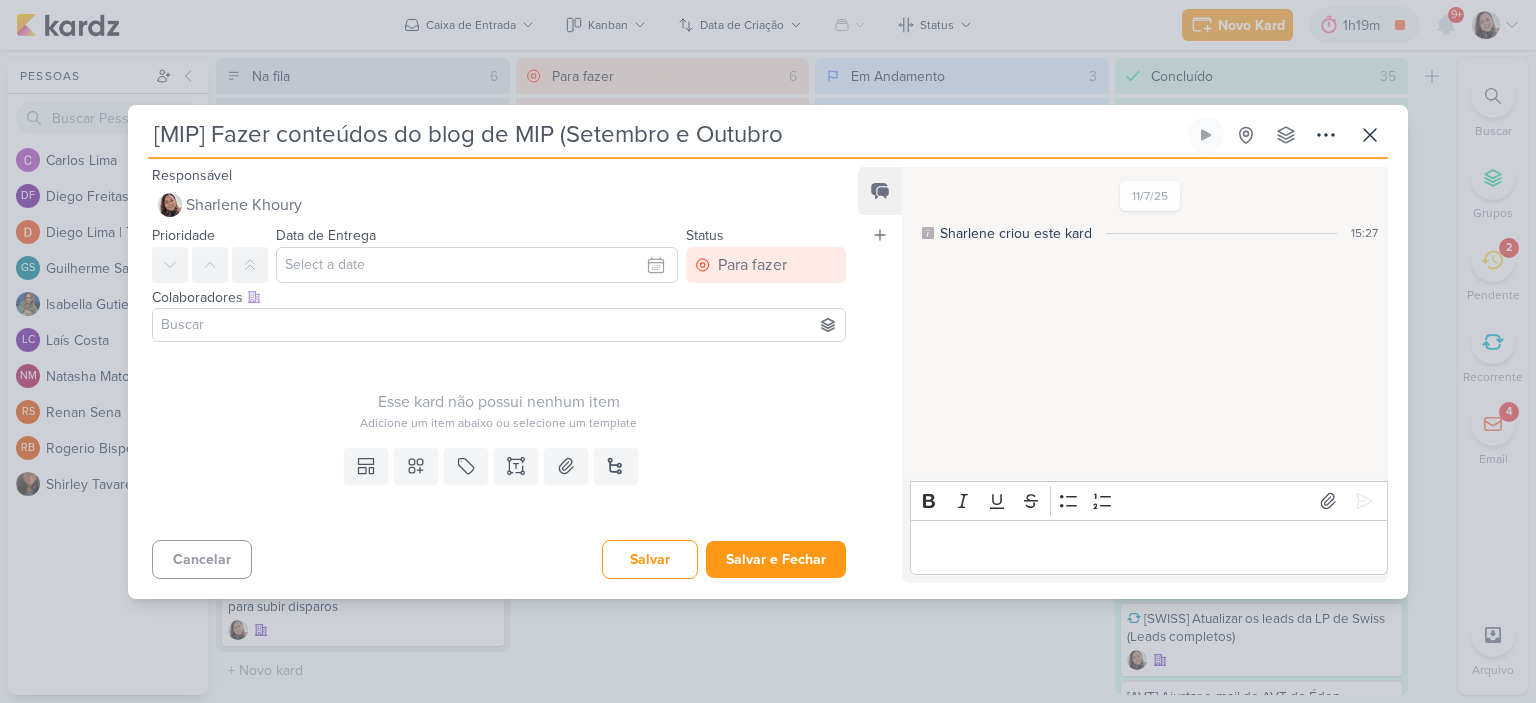 type on "[MIP] Fazer conteúdos do blog de MIP (Setembro e Outubro)" 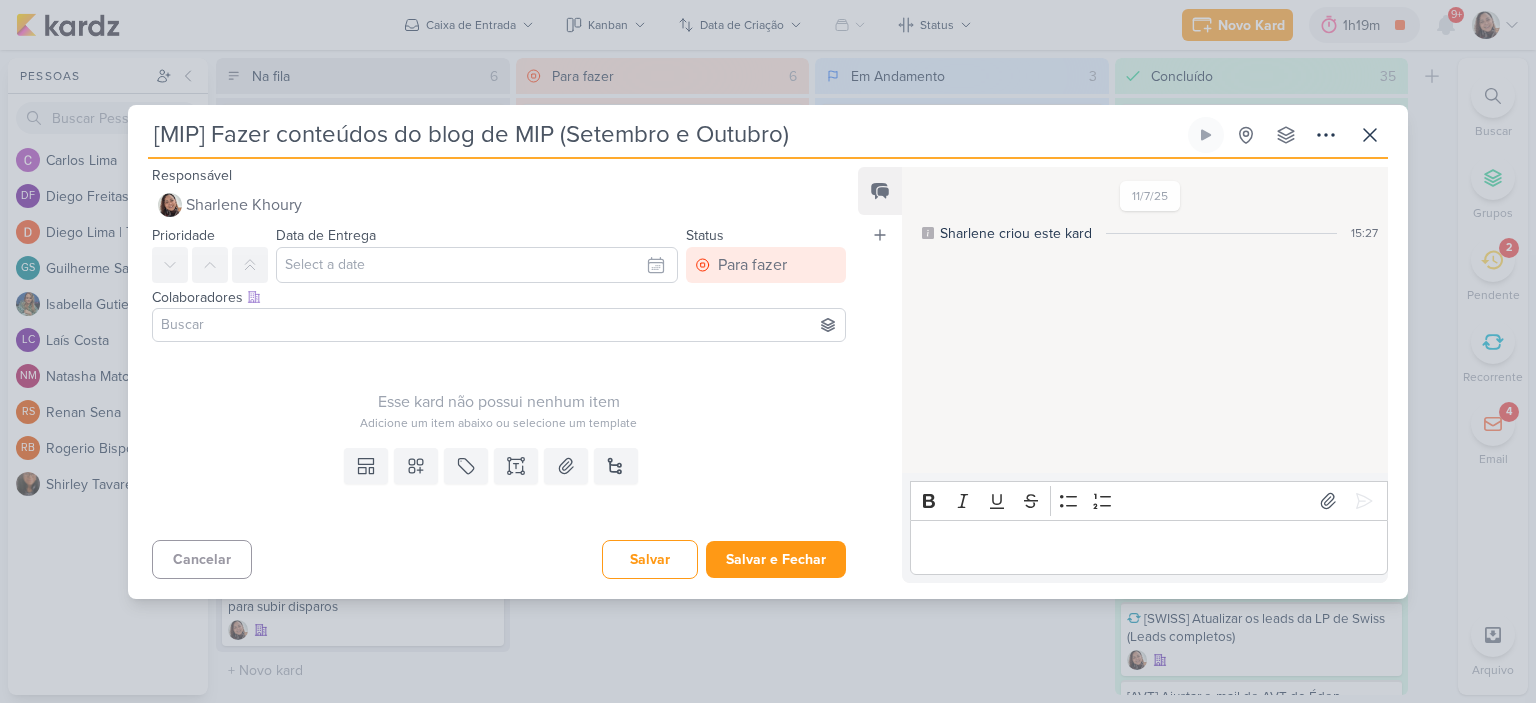 type 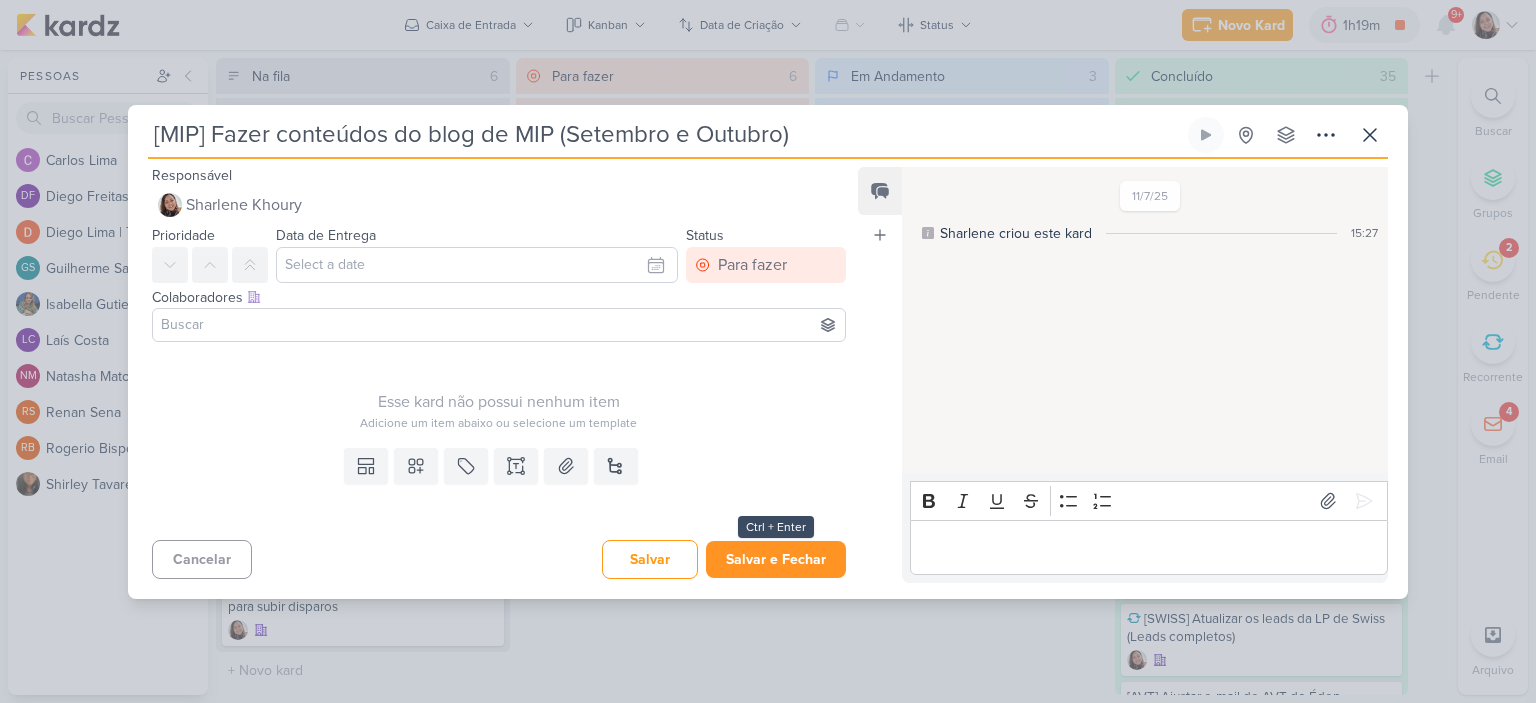 type on "[MIP] Fazer conteúdos do blog de MIP (Setembro e Outubro)" 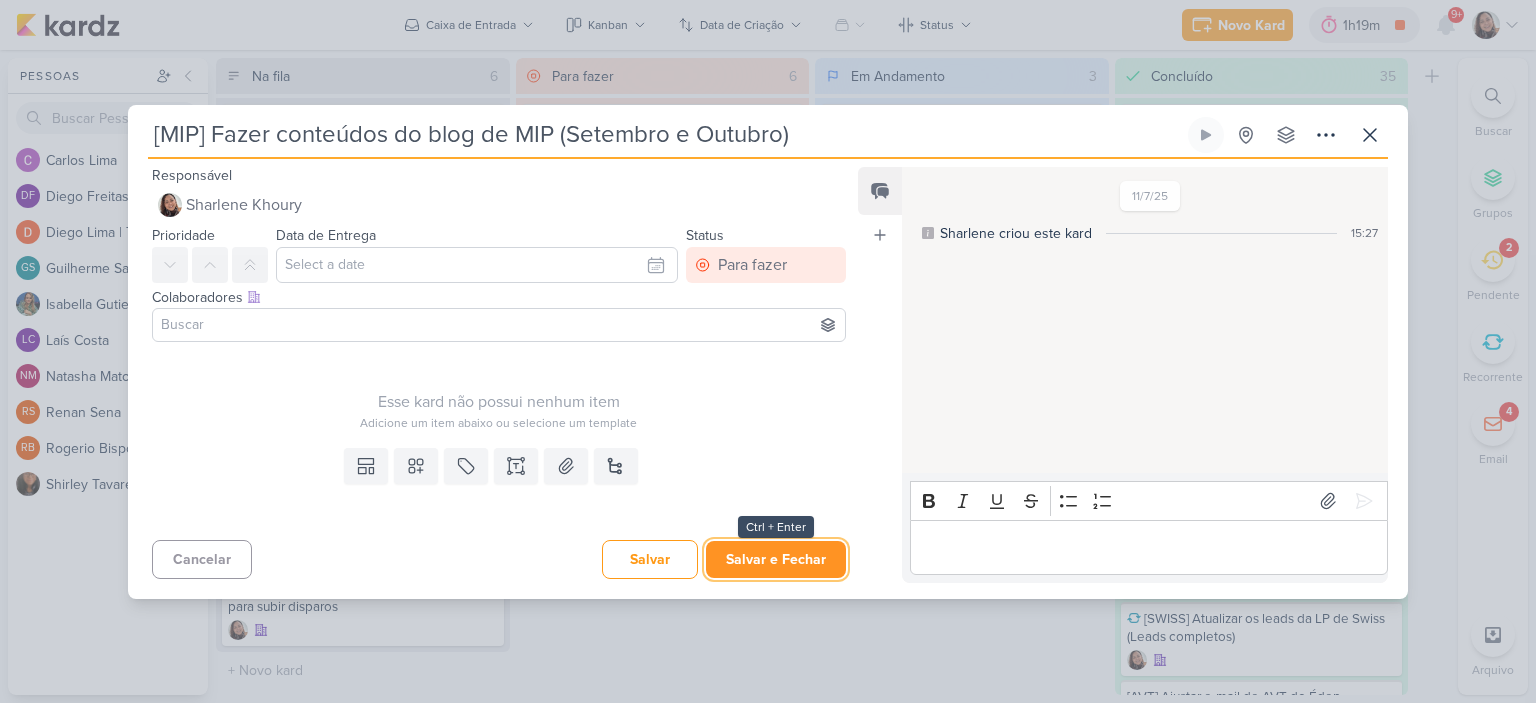 click on "Salvar e Fechar" at bounding box center (776, 559) 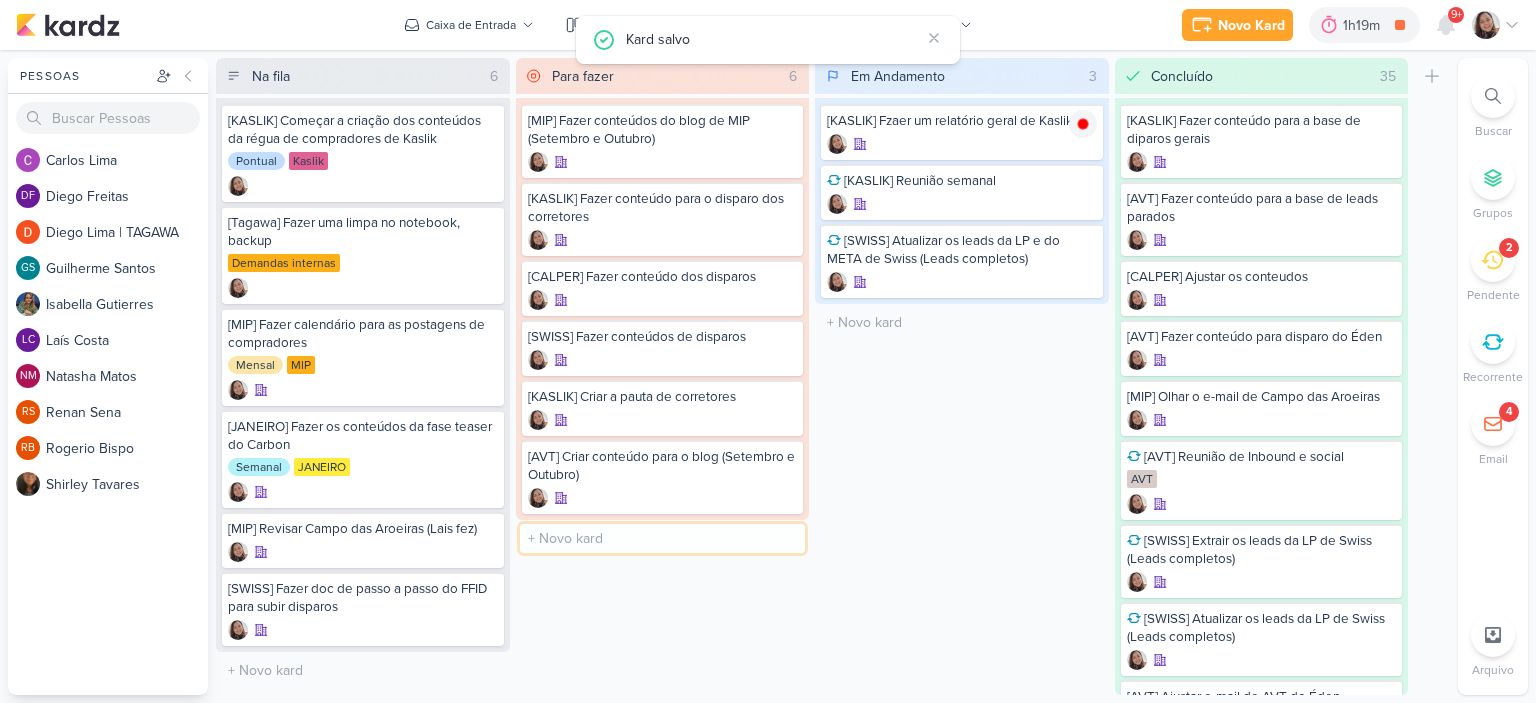 click at bounding box center [663, 538] 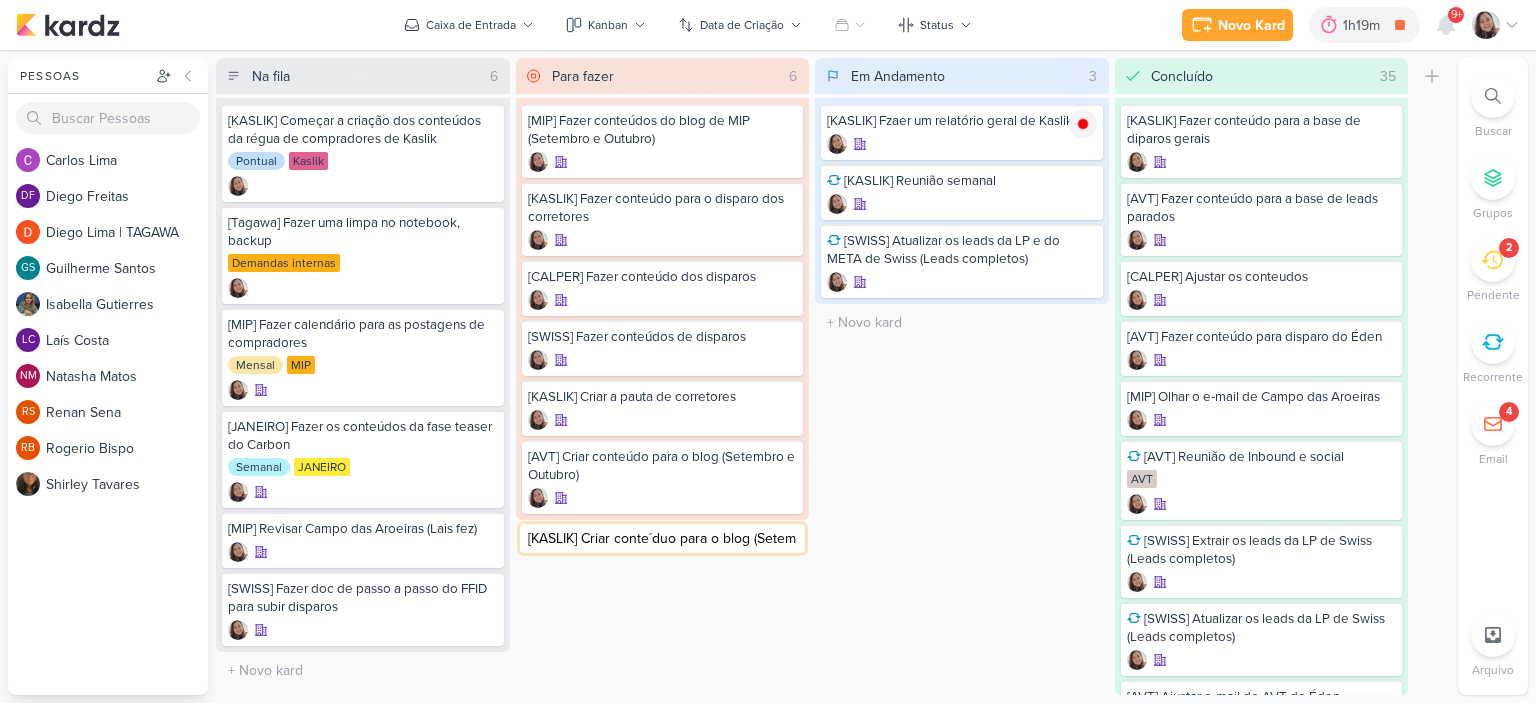 scroll, scrollTop: 0, scrollLeft: 0, axis: both 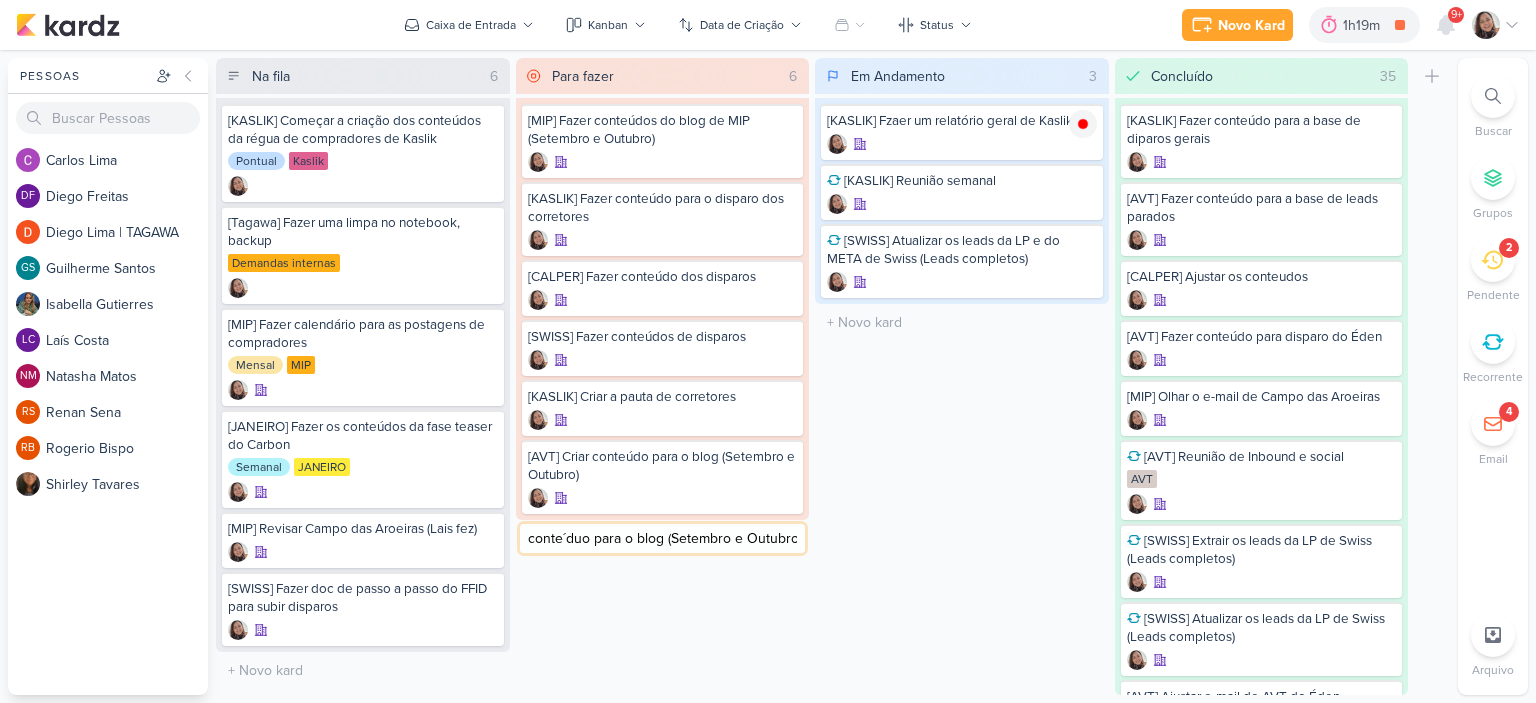 type on "[KASLIK] Criar conte´duo para o blog (Setembro e Outubro)" 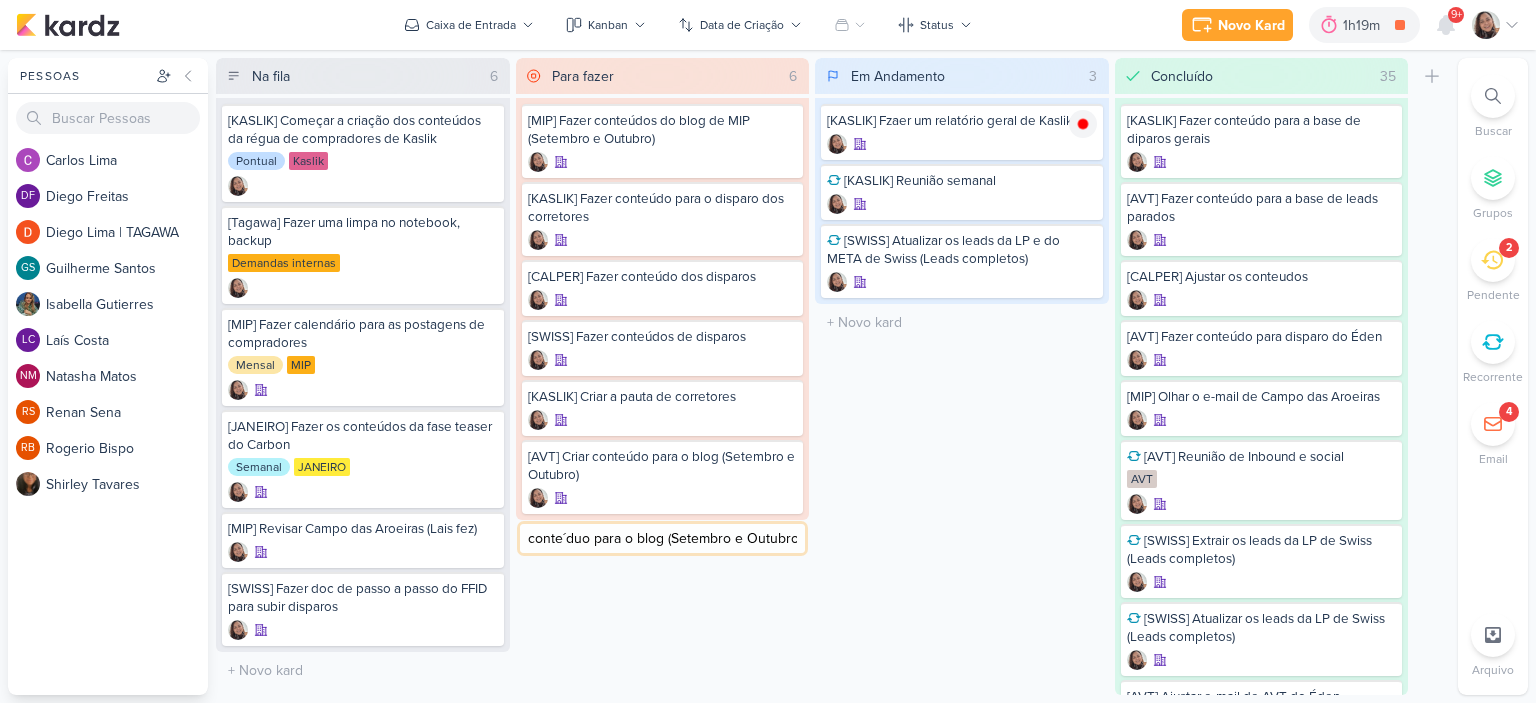 scroll, scrollTop: 0, scrollLeft: 89, axis: horizontal 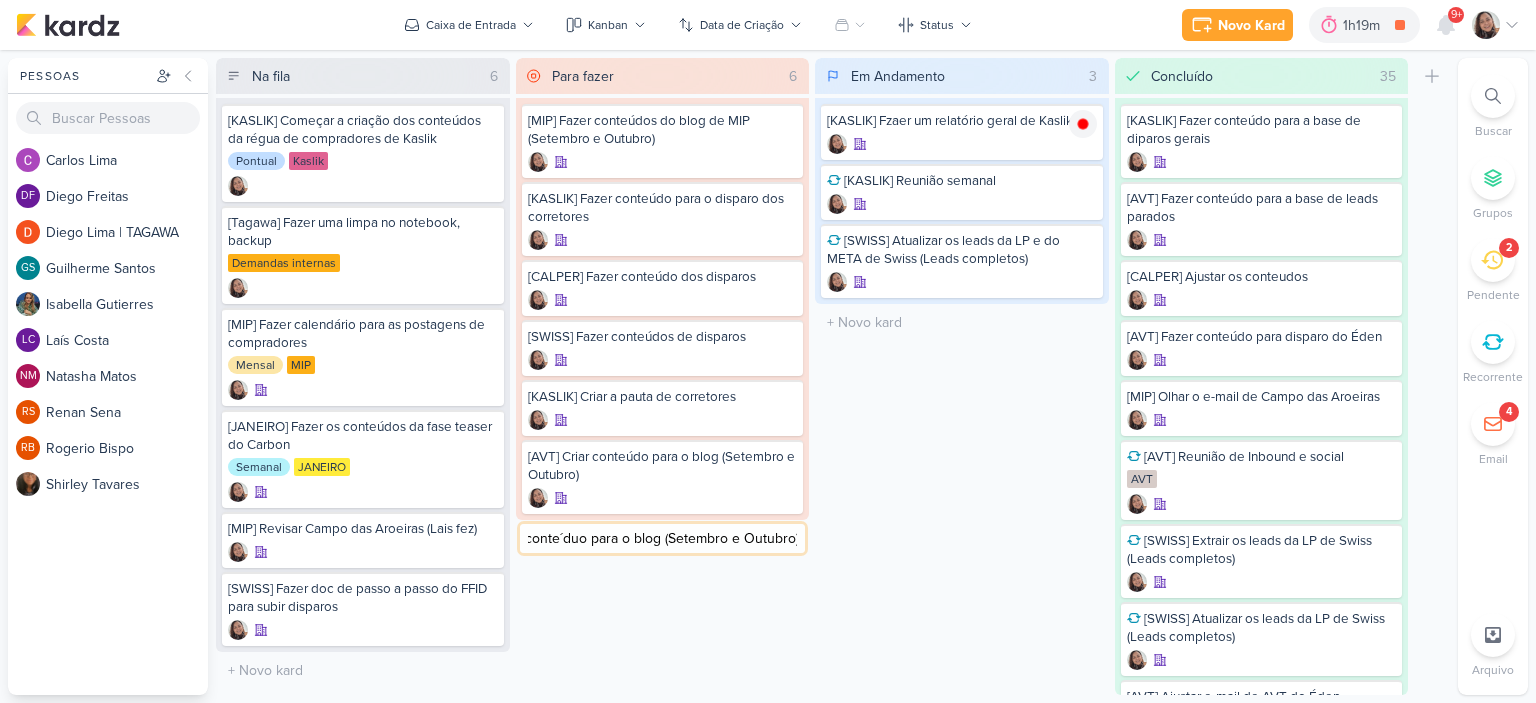 type 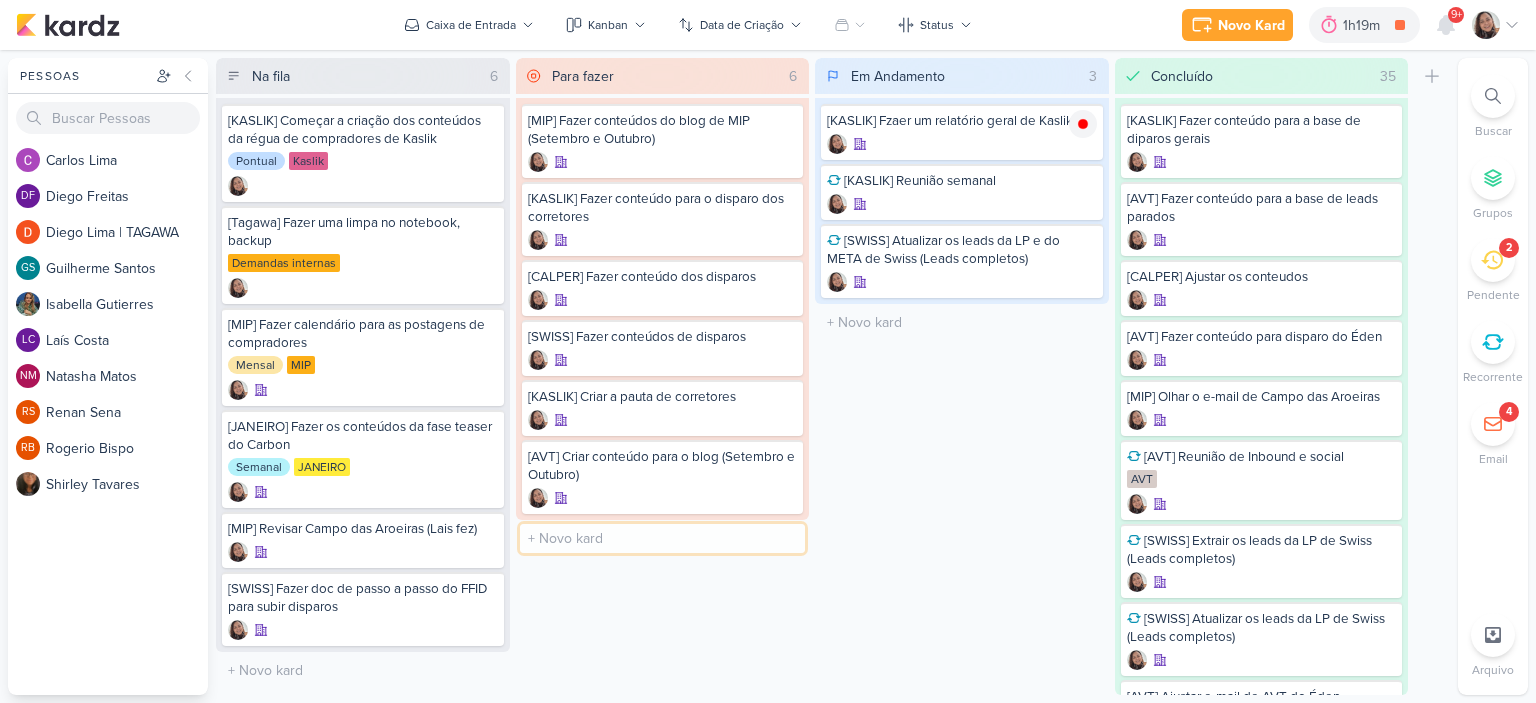 scroll, scrollTop: 0, scrollLeft: 0, axis: both 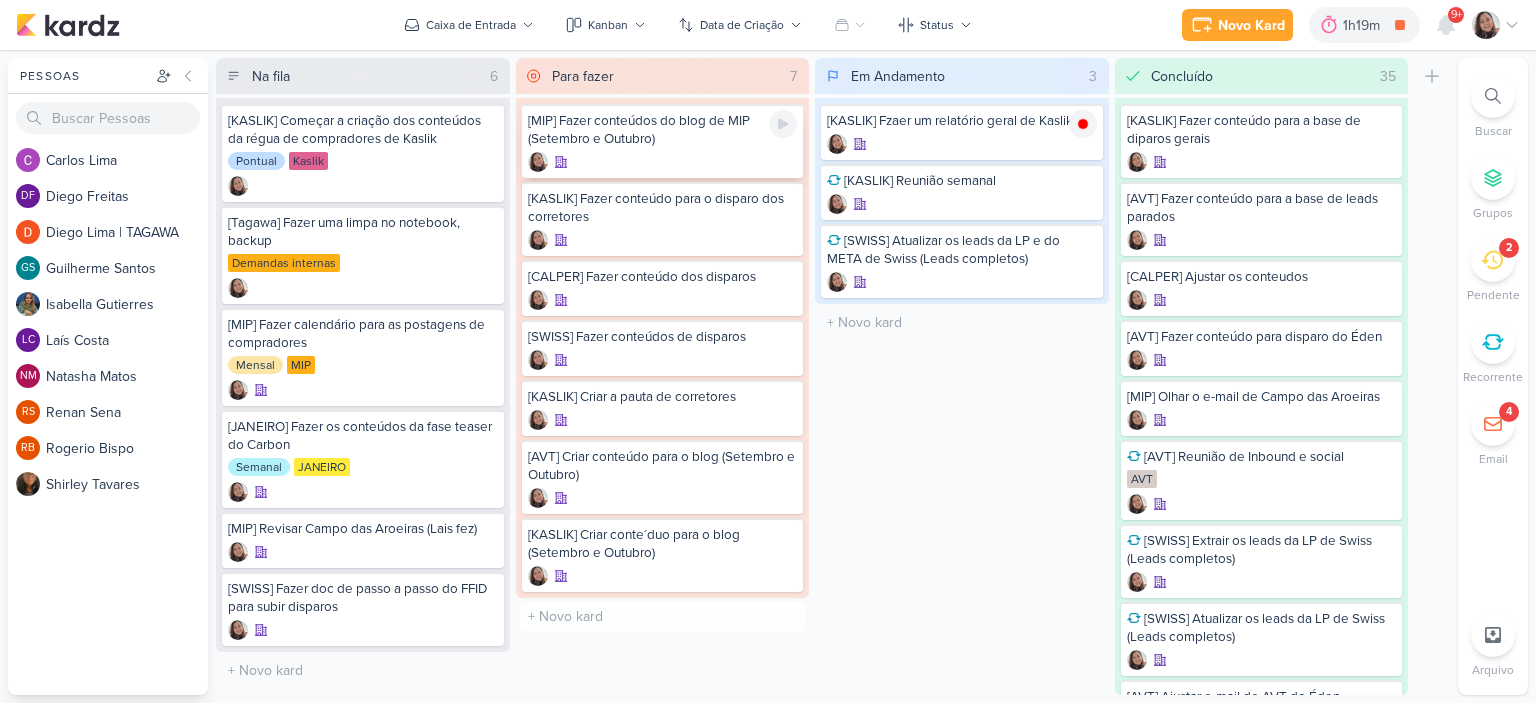 click on "[MIP] Fazer conteúdos do blog de MIP (Setembro e Outubro)" at bounding box center [663, 130] 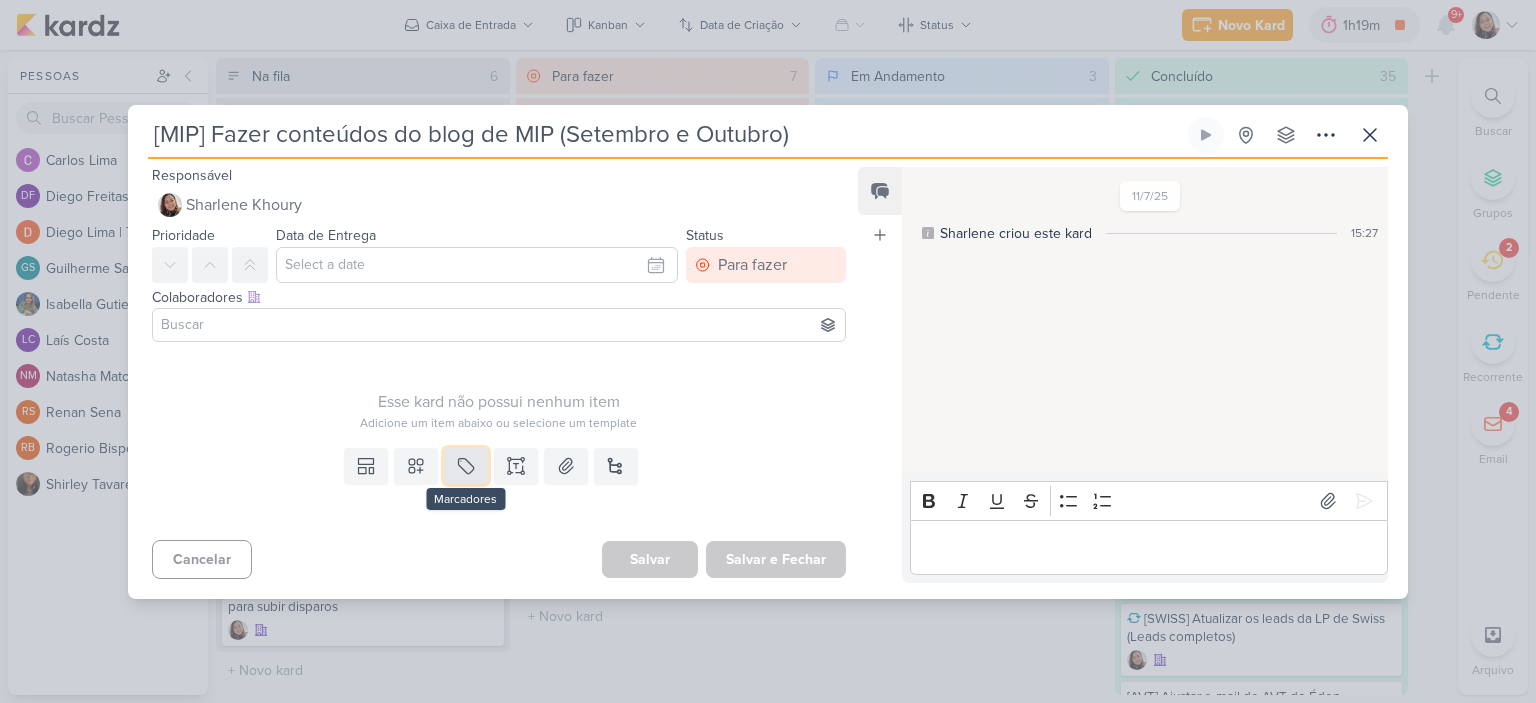 click 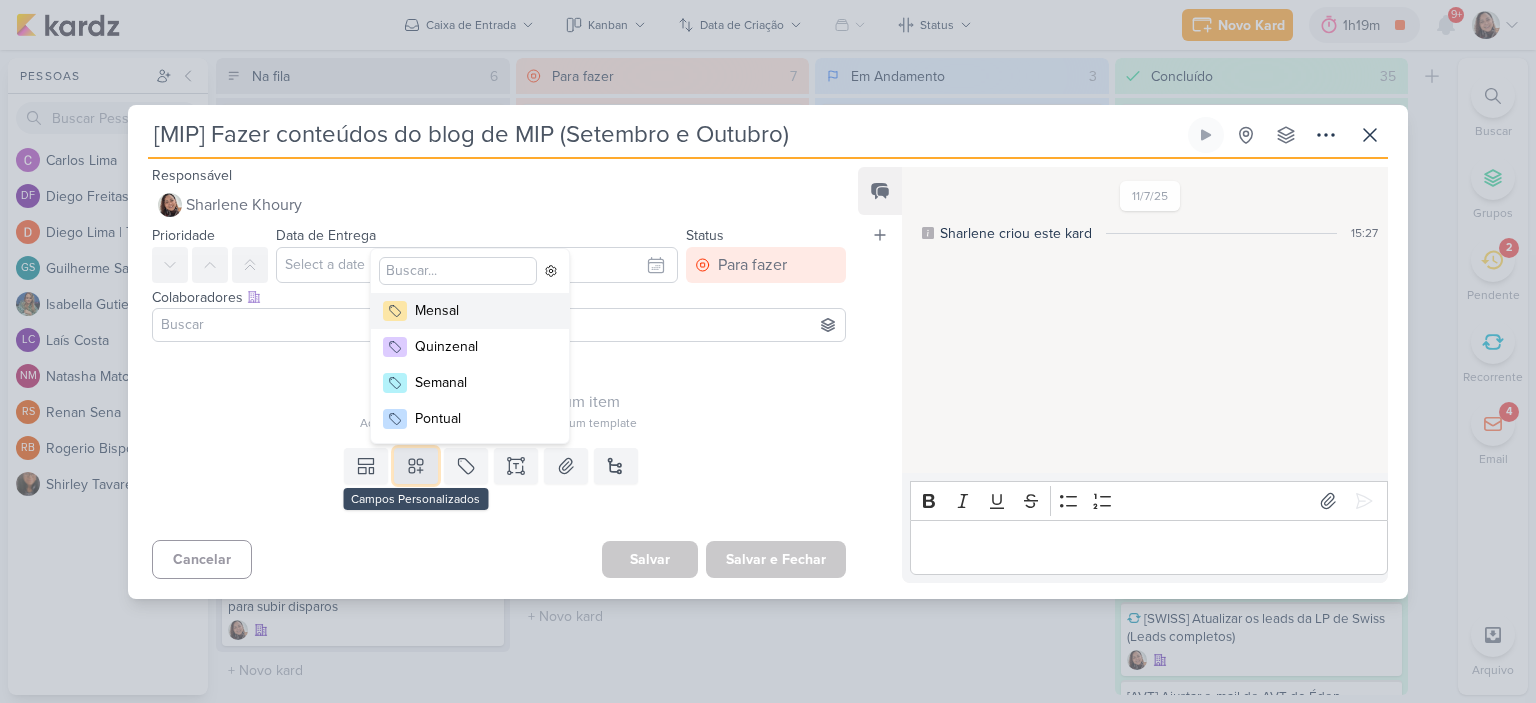 click 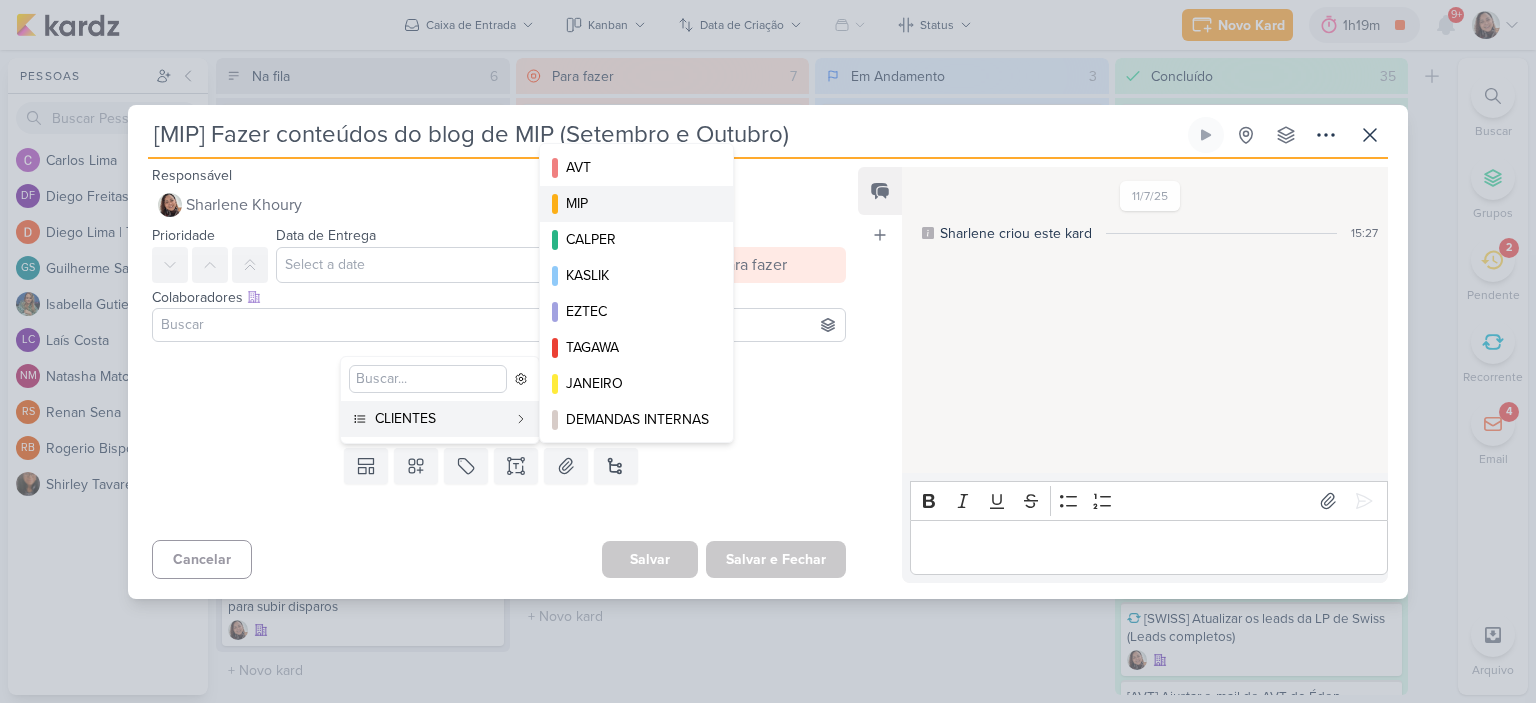 click on "MIP" at bounding box center [637, 203] 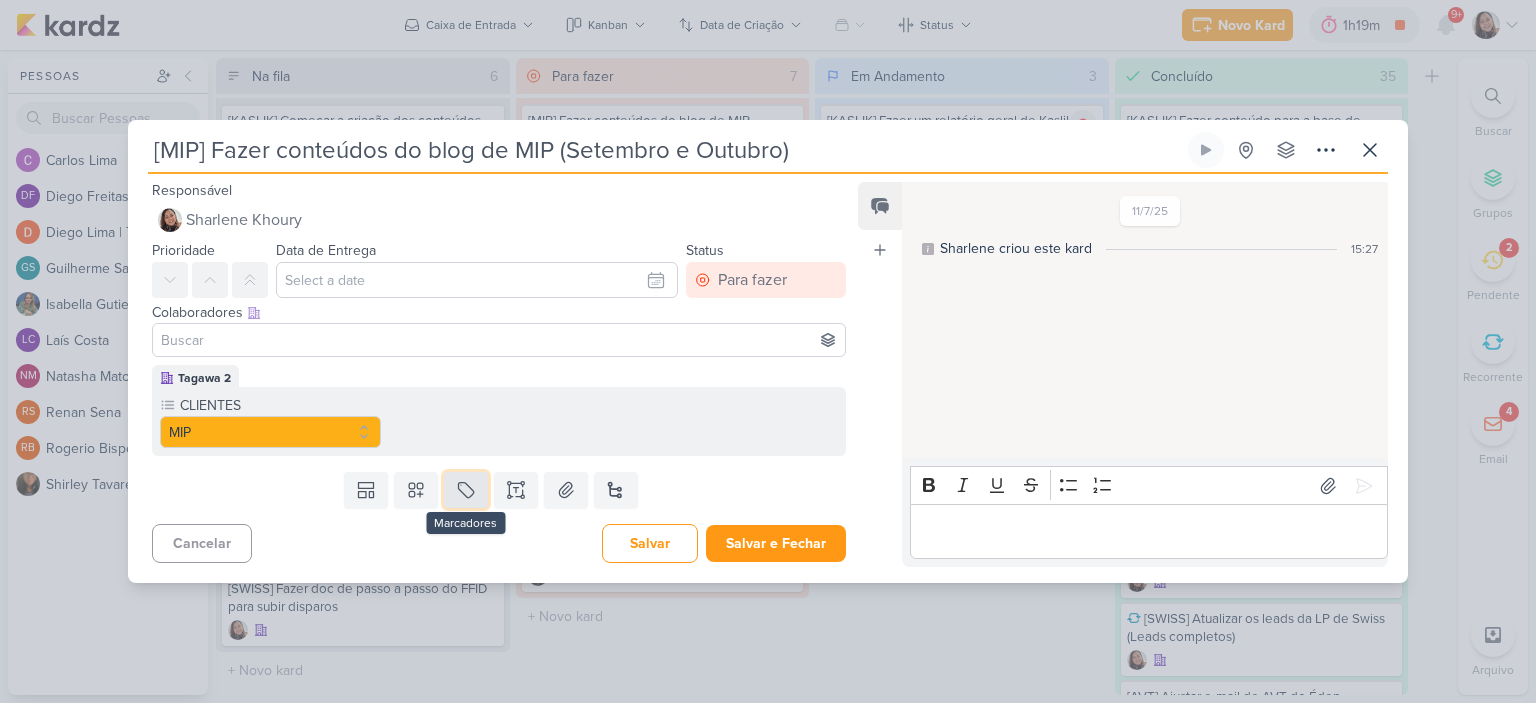 click 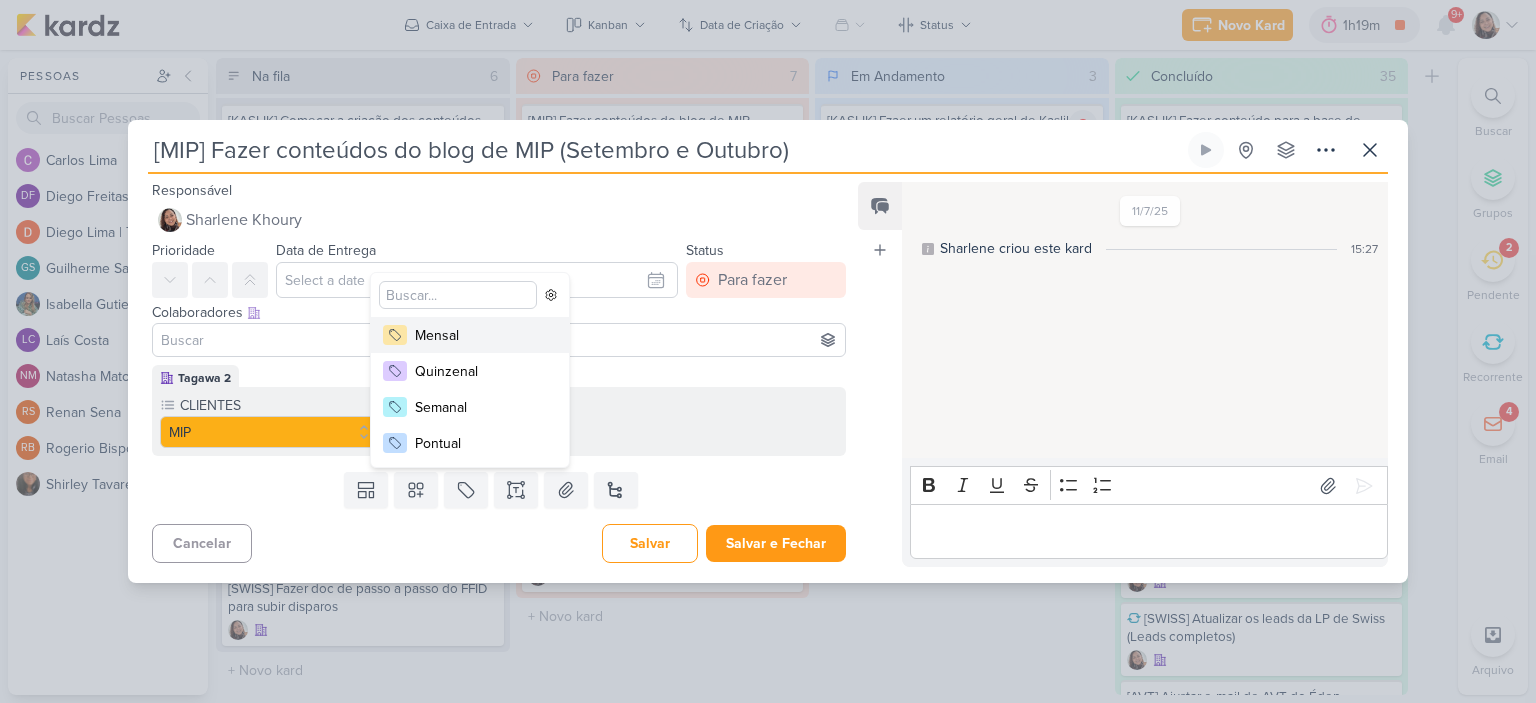 click on "Mensal" at bounding box center [480, 335] 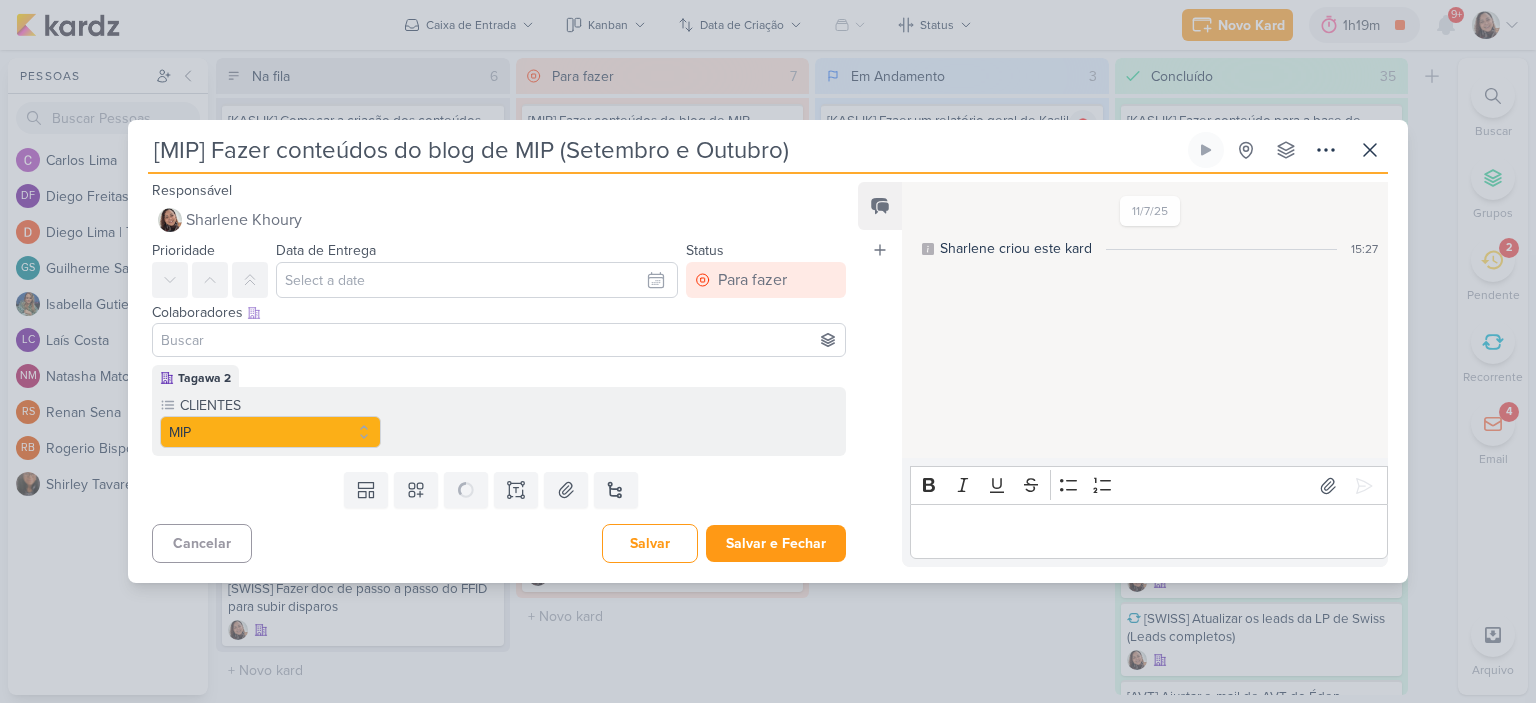 type 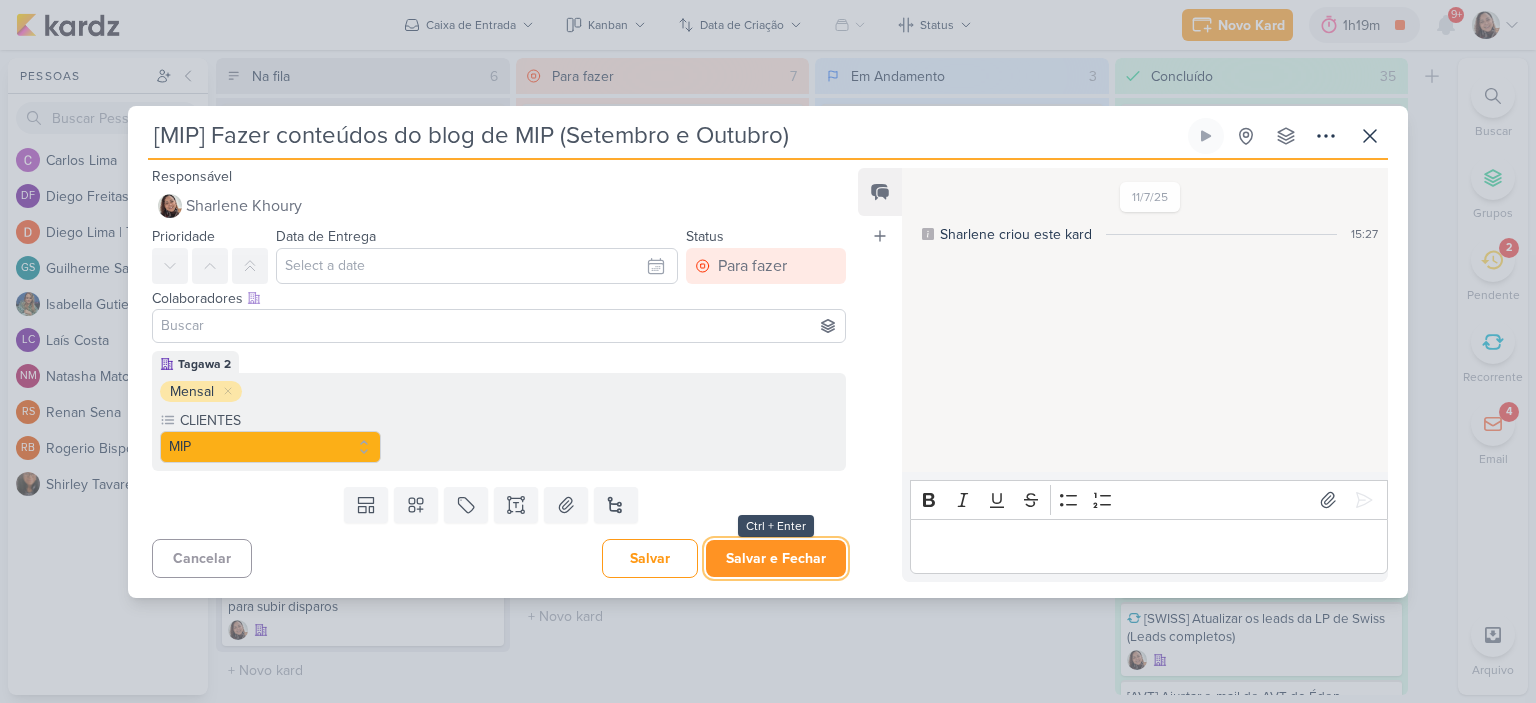 click on "Salvar e Fechar" at bounding box center [776, 558] 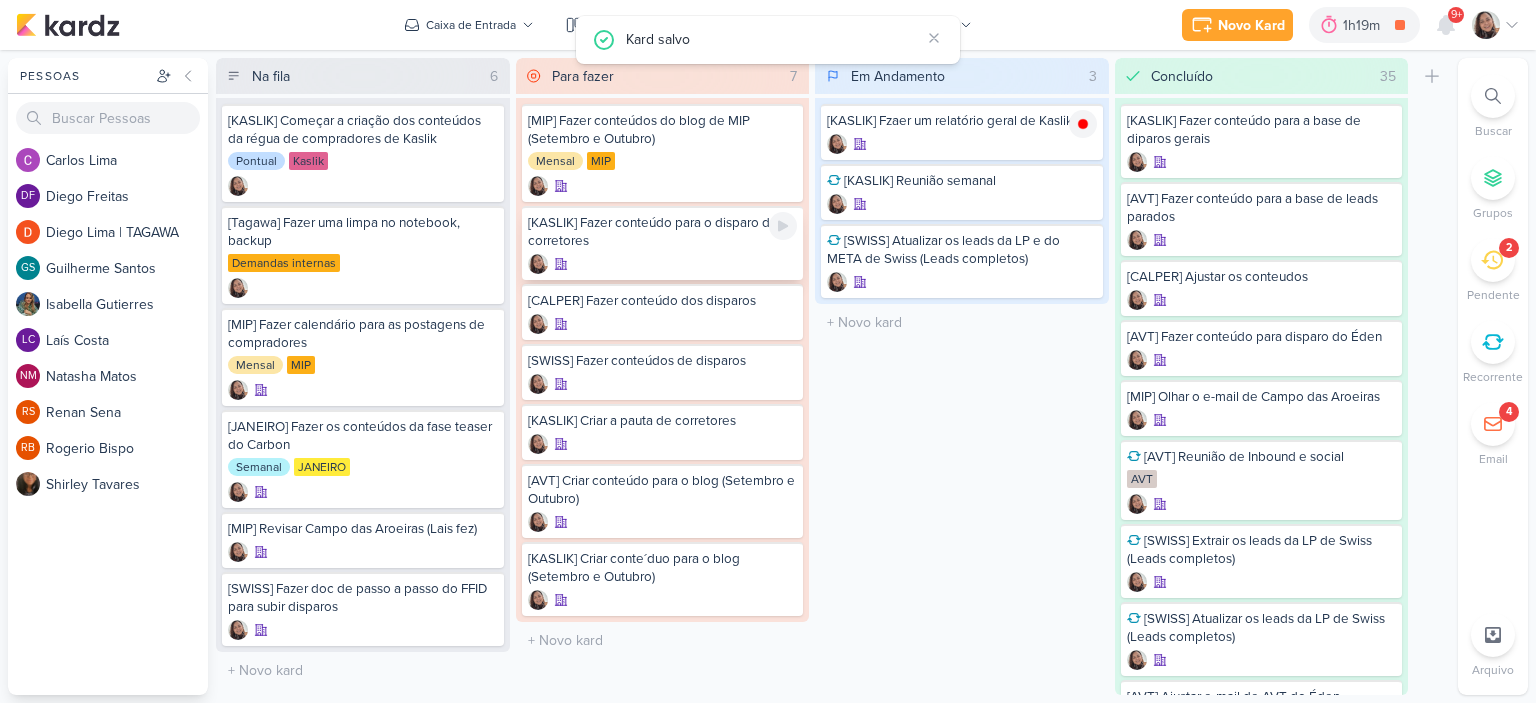 click at bounding box center (663, 264) 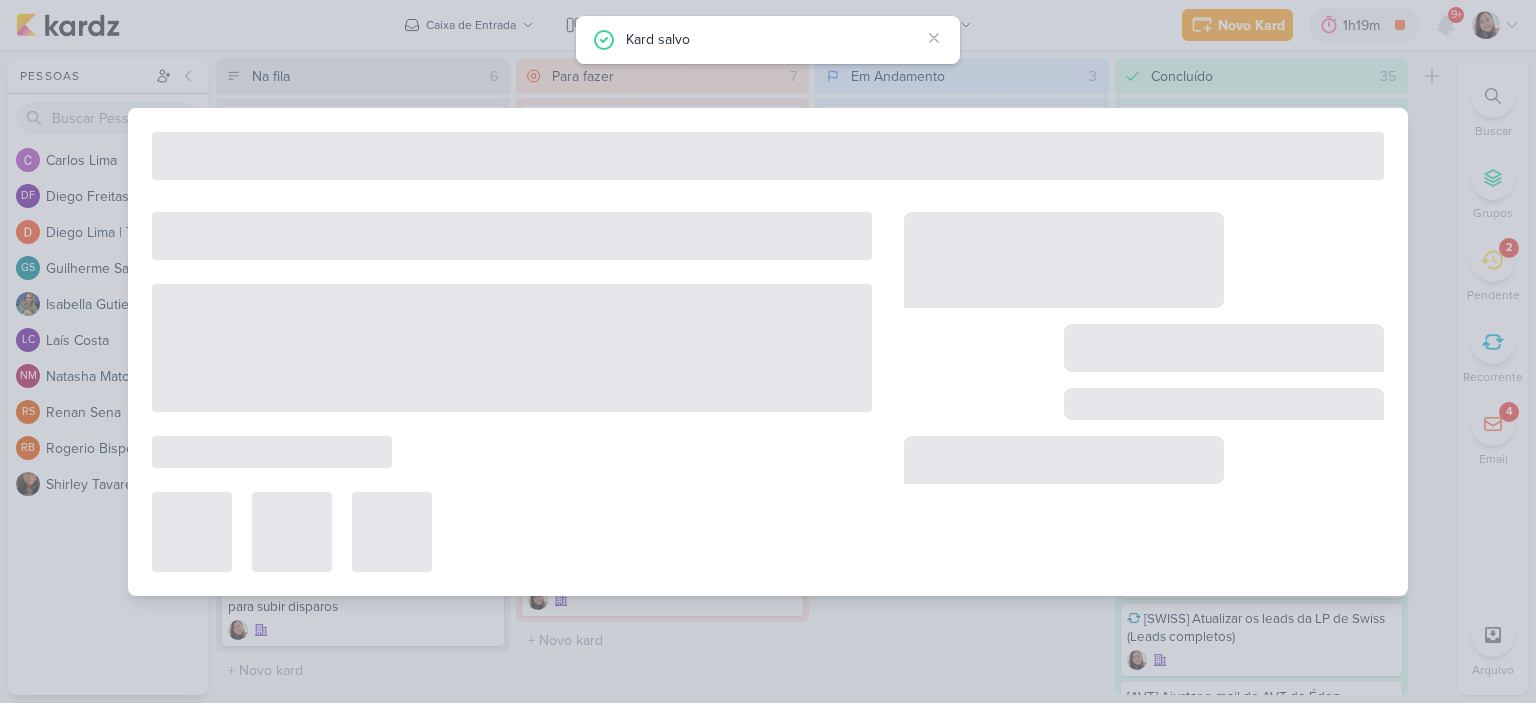 type on "[KASLIK] Fazer conteúdo para o disparo dos corretores" 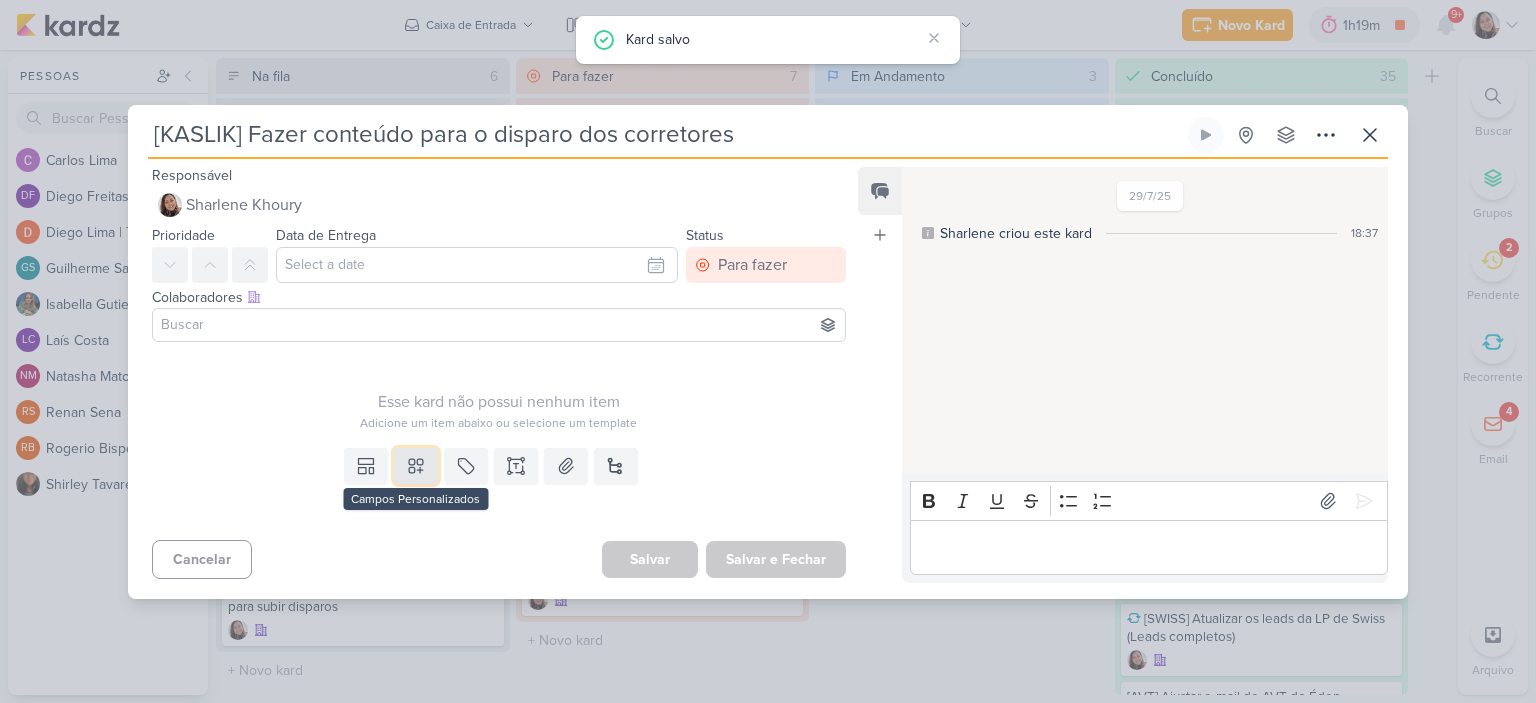 click 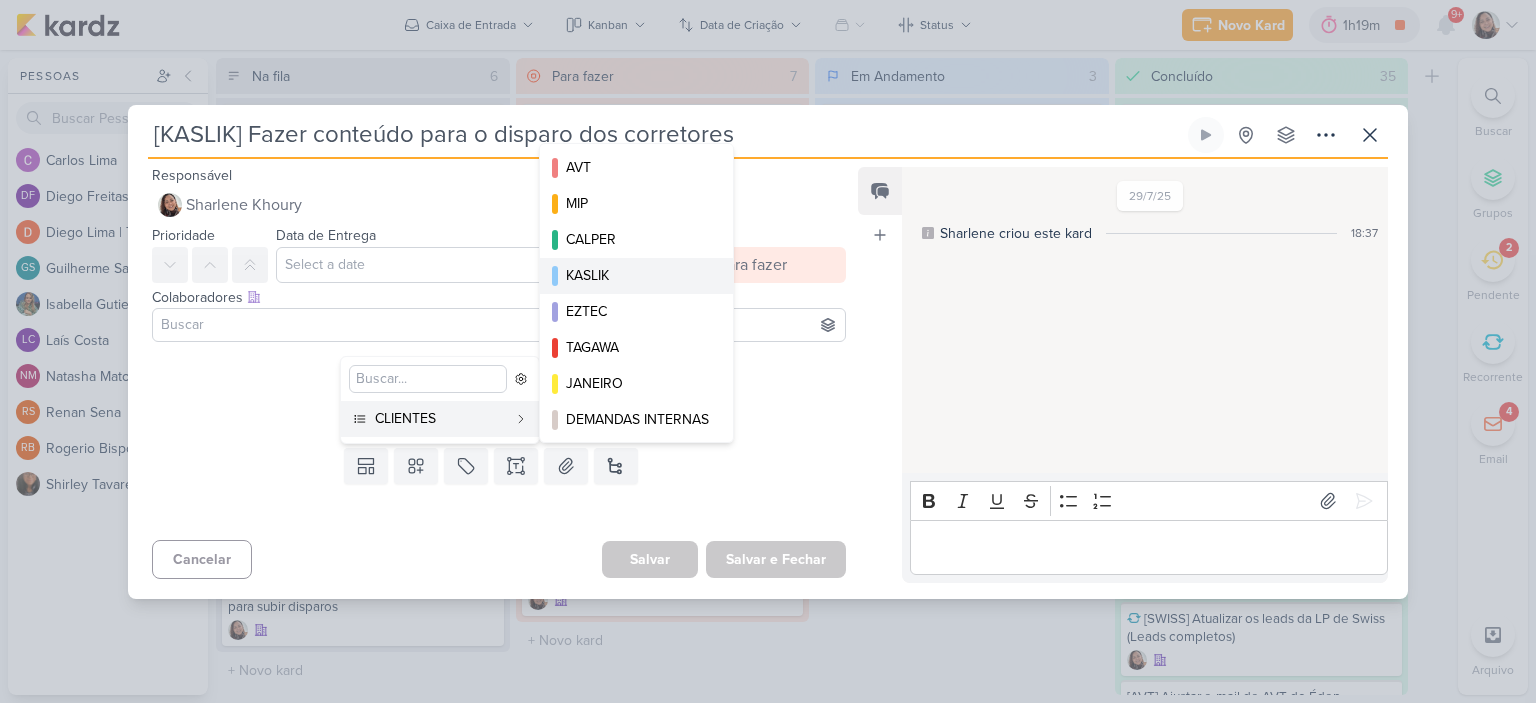 click on "KASLIK" at bounding box center (637, 275) 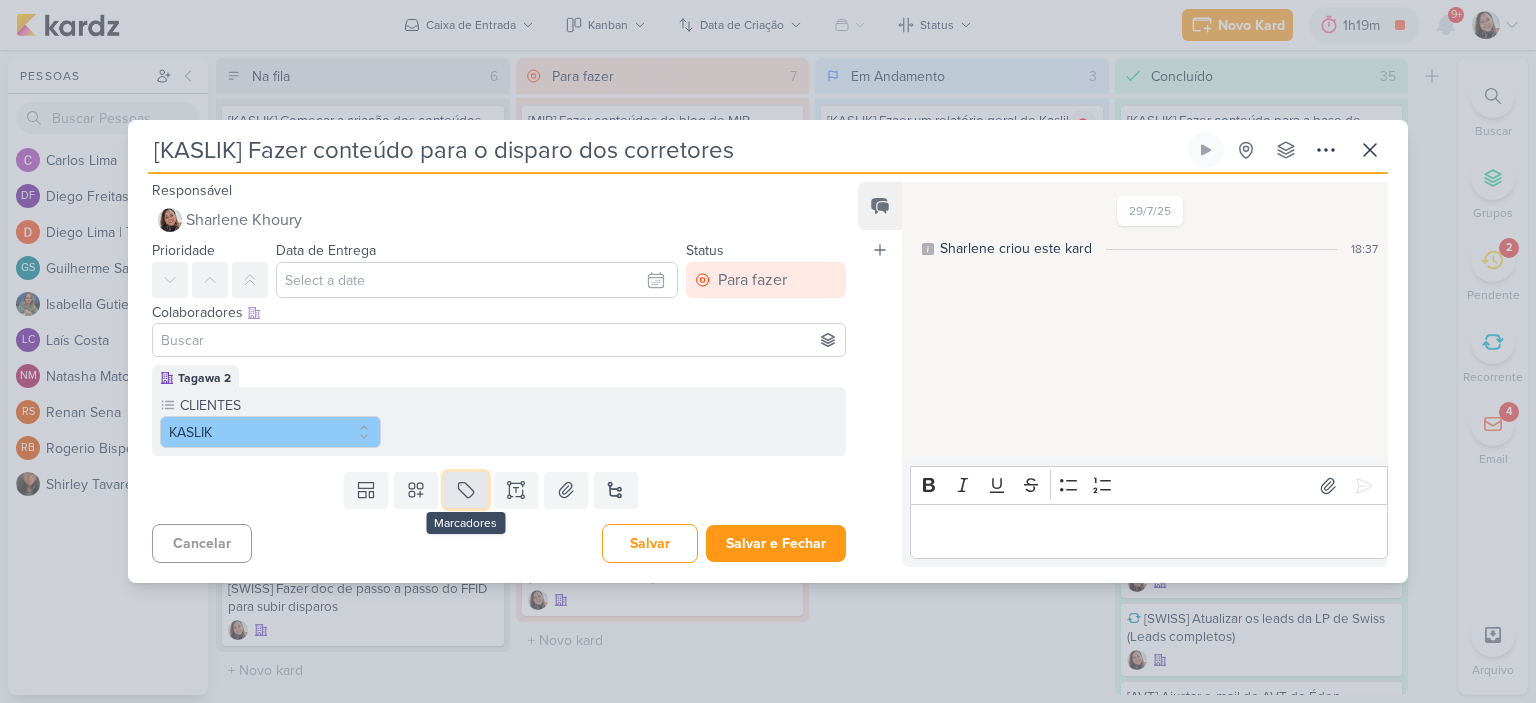 click 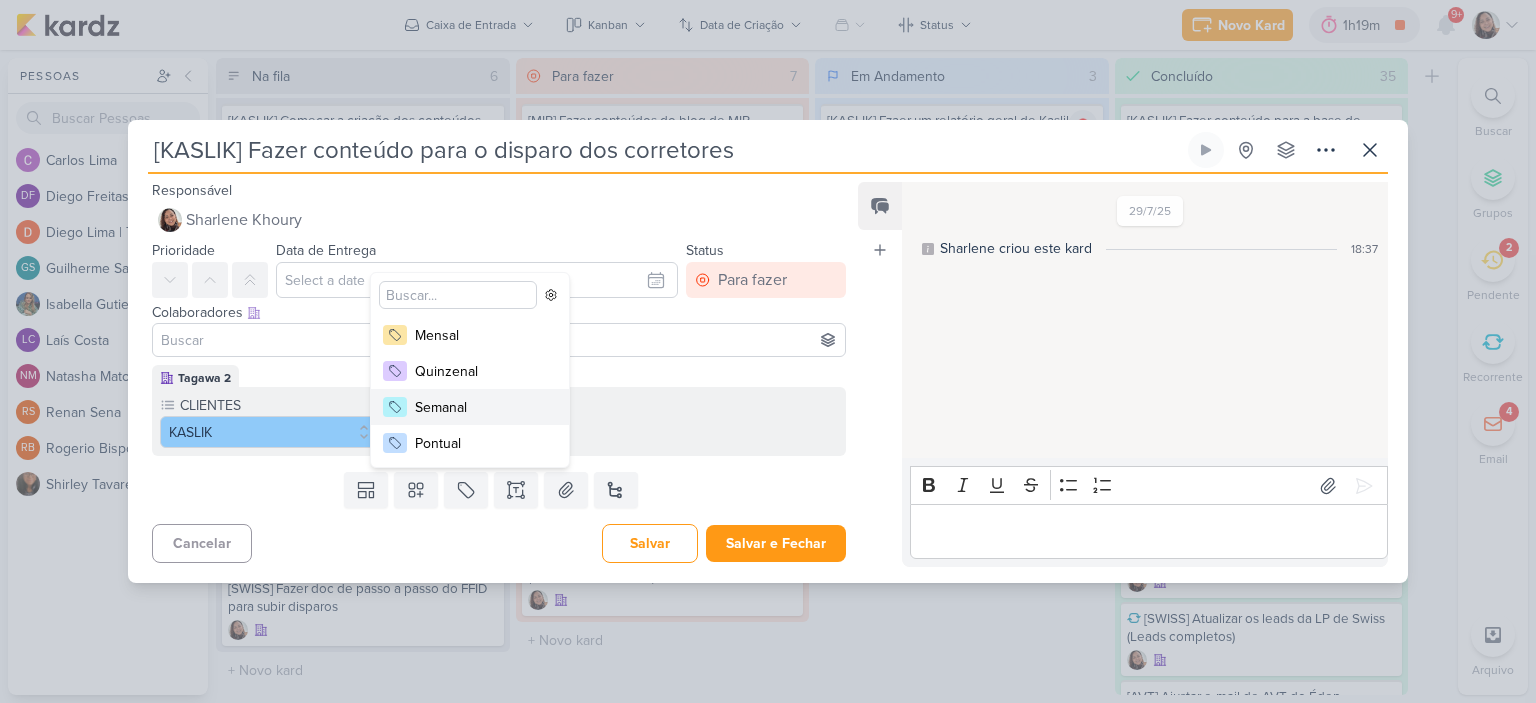 click on "Semanal" at bounding box center [480, 407] 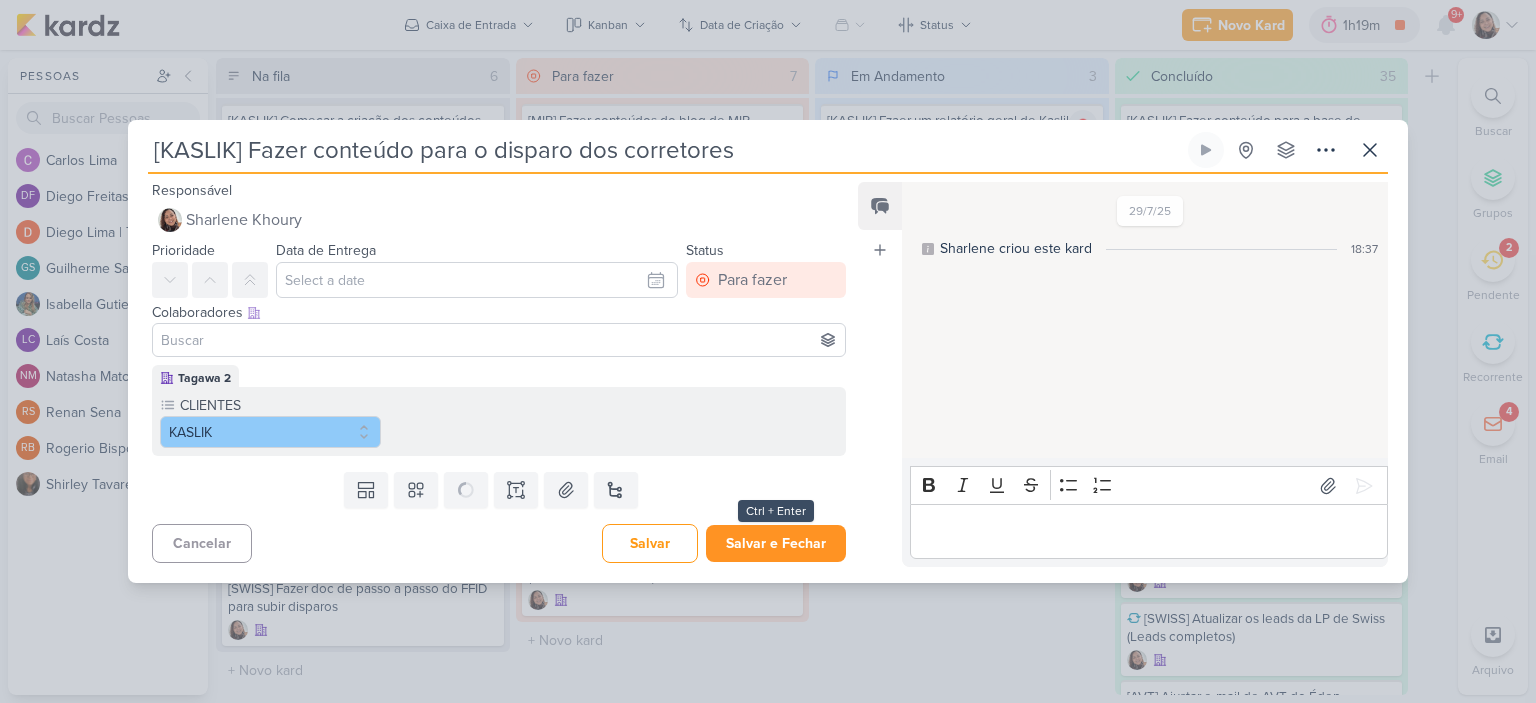 type 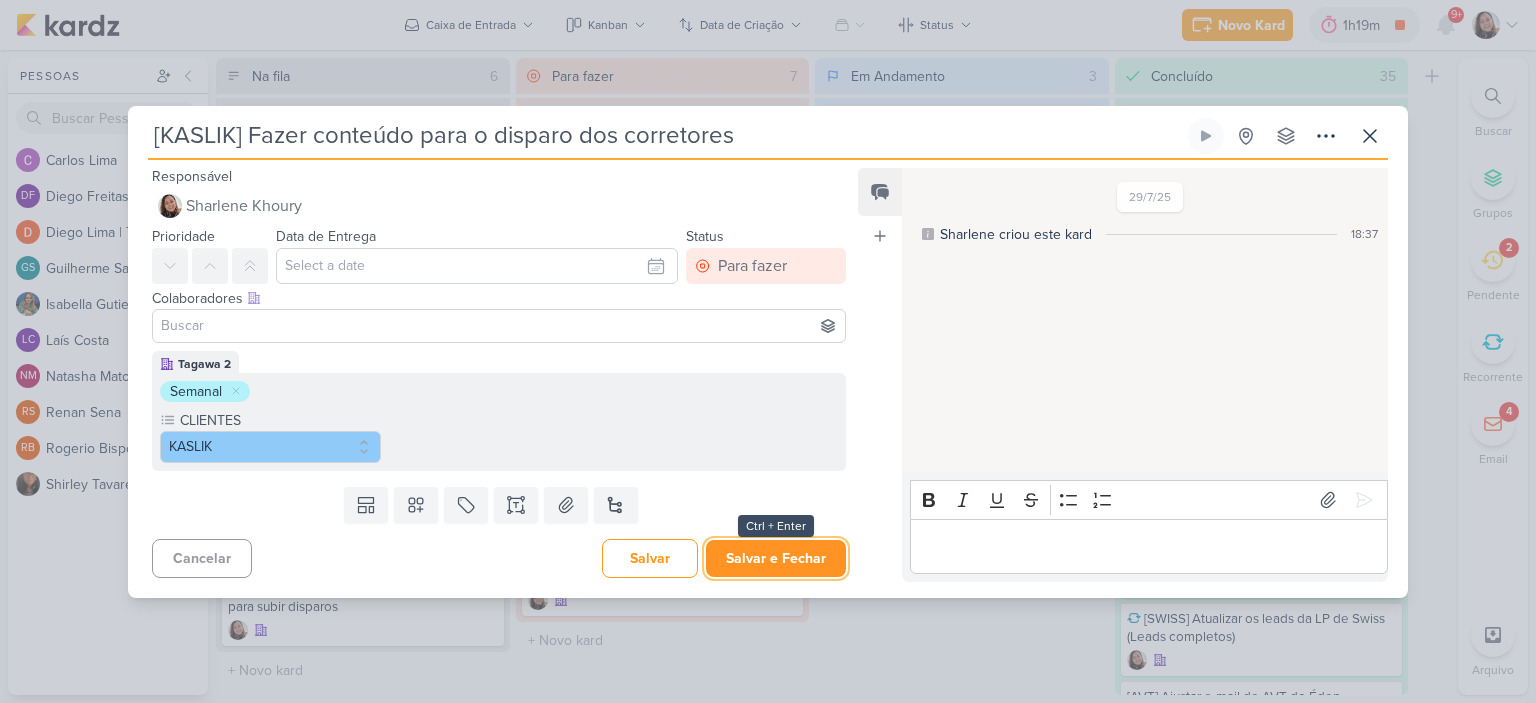 click on "Salvar e Fechar" at bounding box center (776, 558) 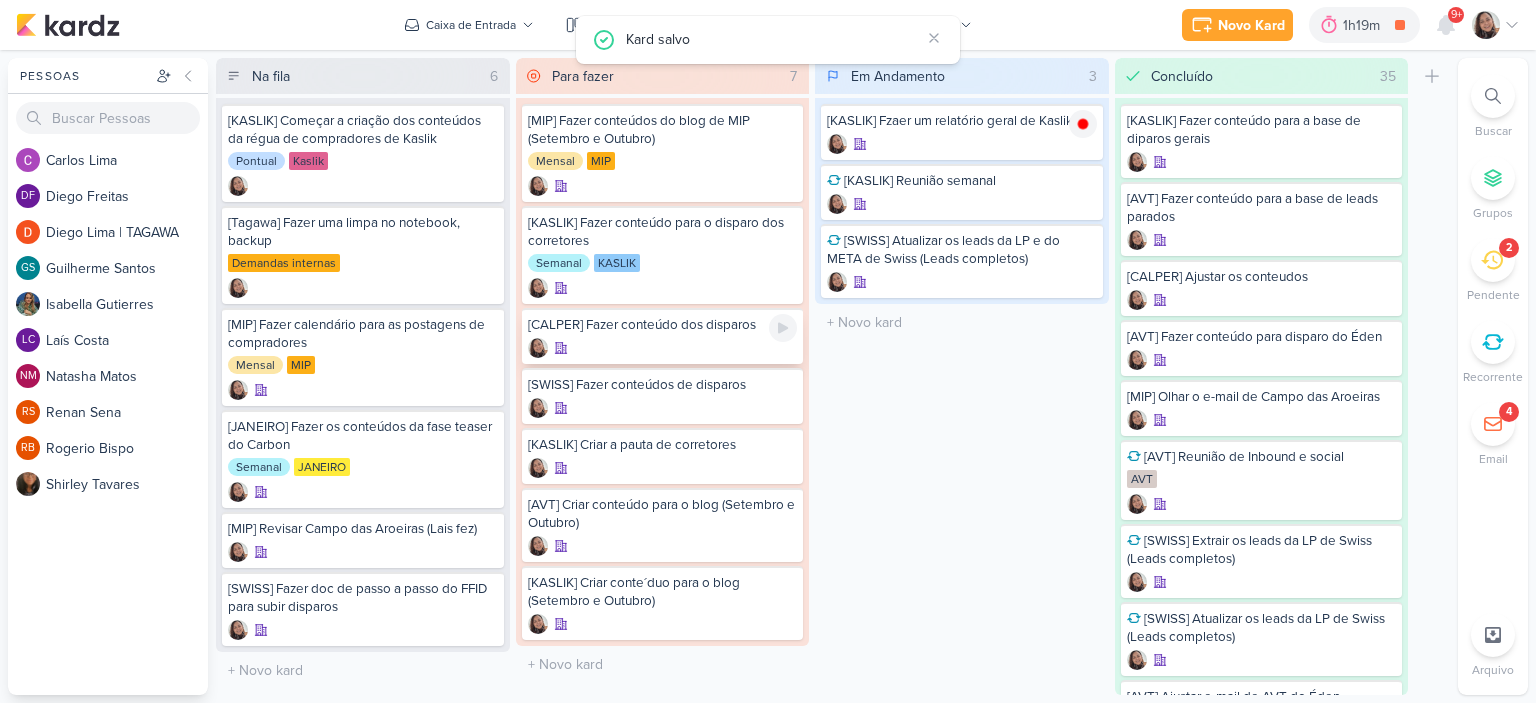 click at bounding box center (663, 348) 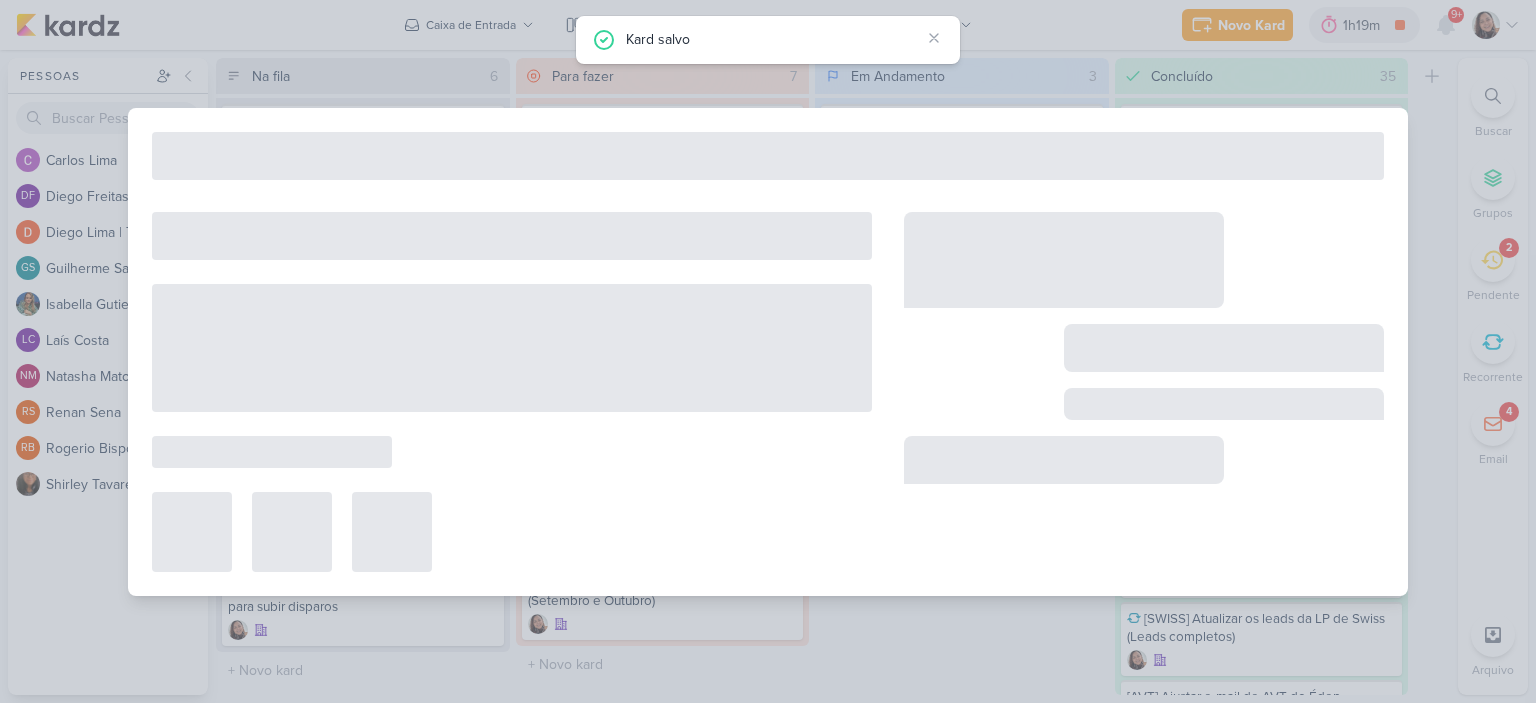 type on "[CALPER] Fazer conteúdo dos disparos" 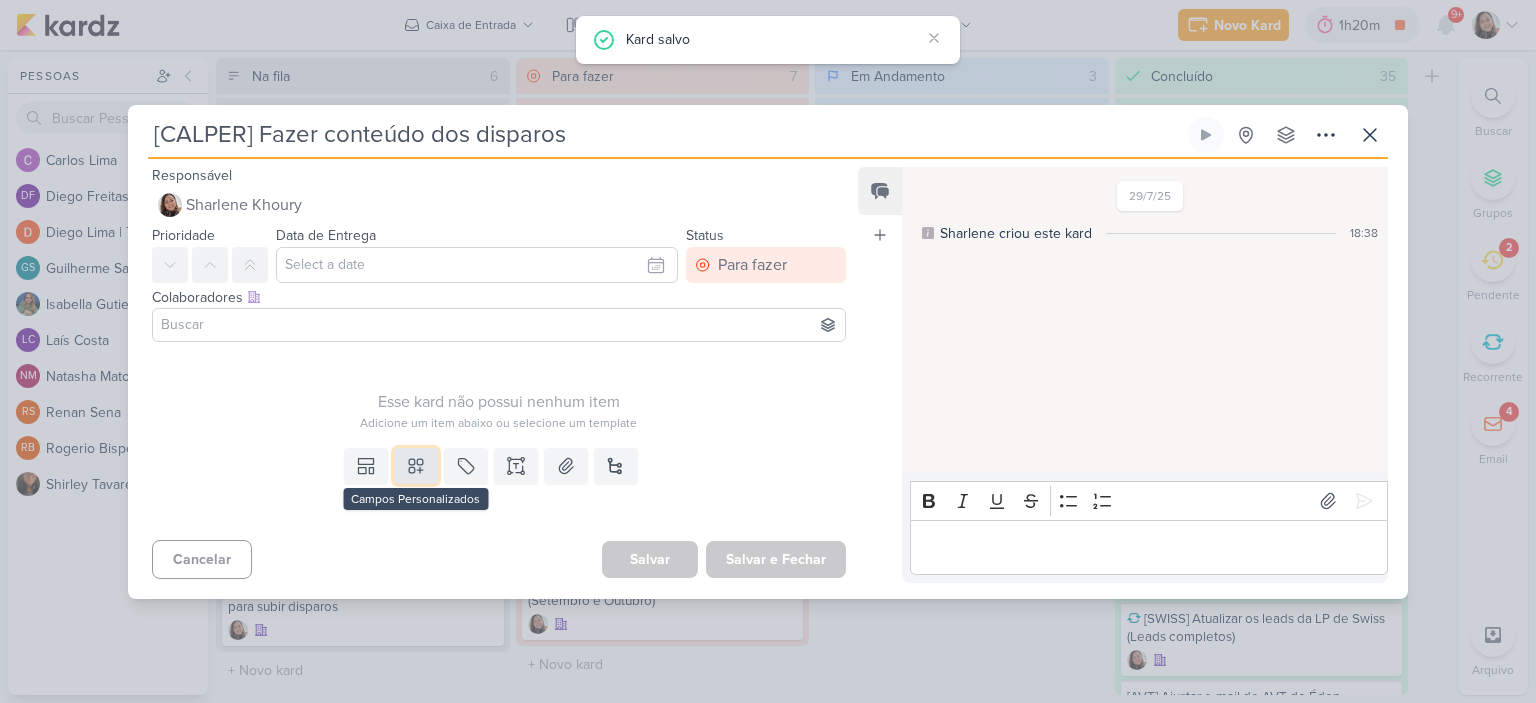 click at bounding box center (416, 466) 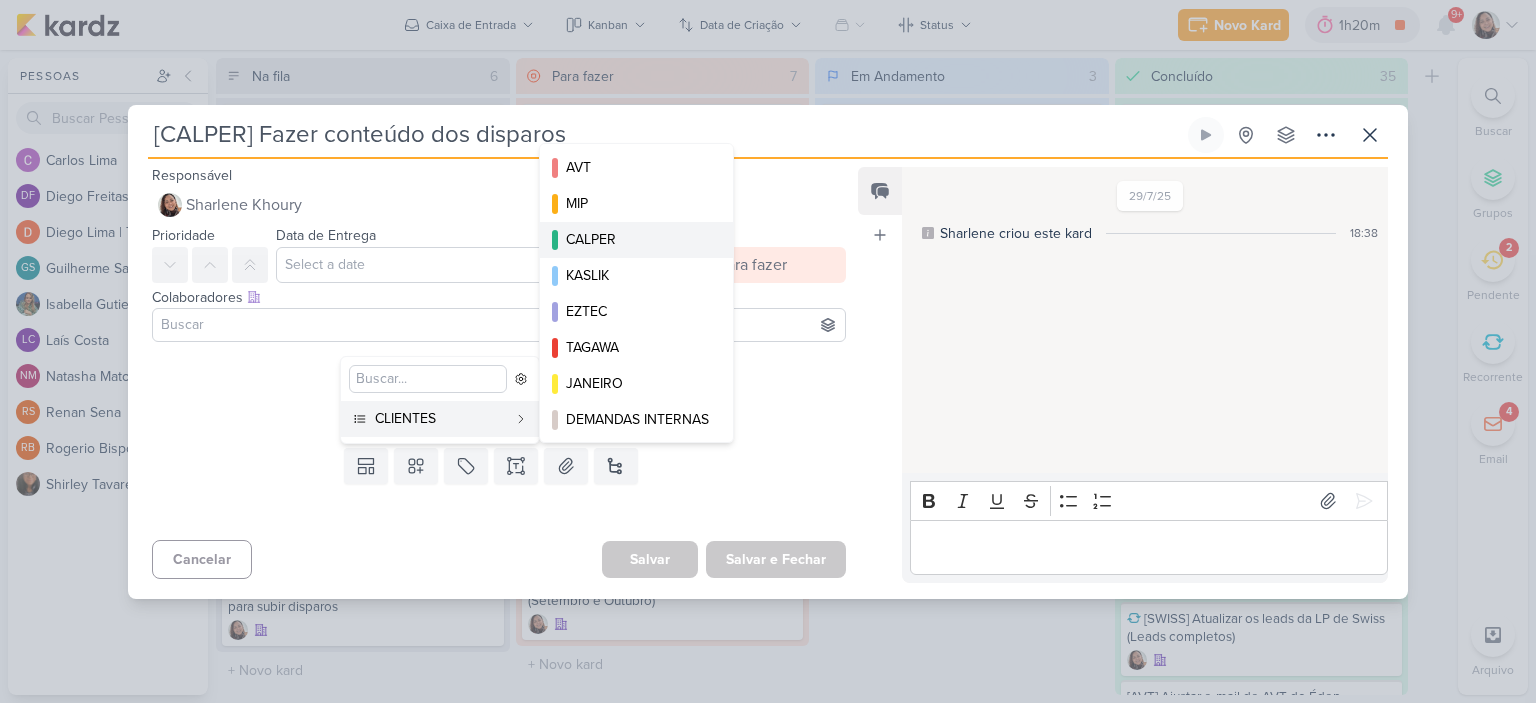 click on "CALPER" at bounding box center (637, 239) 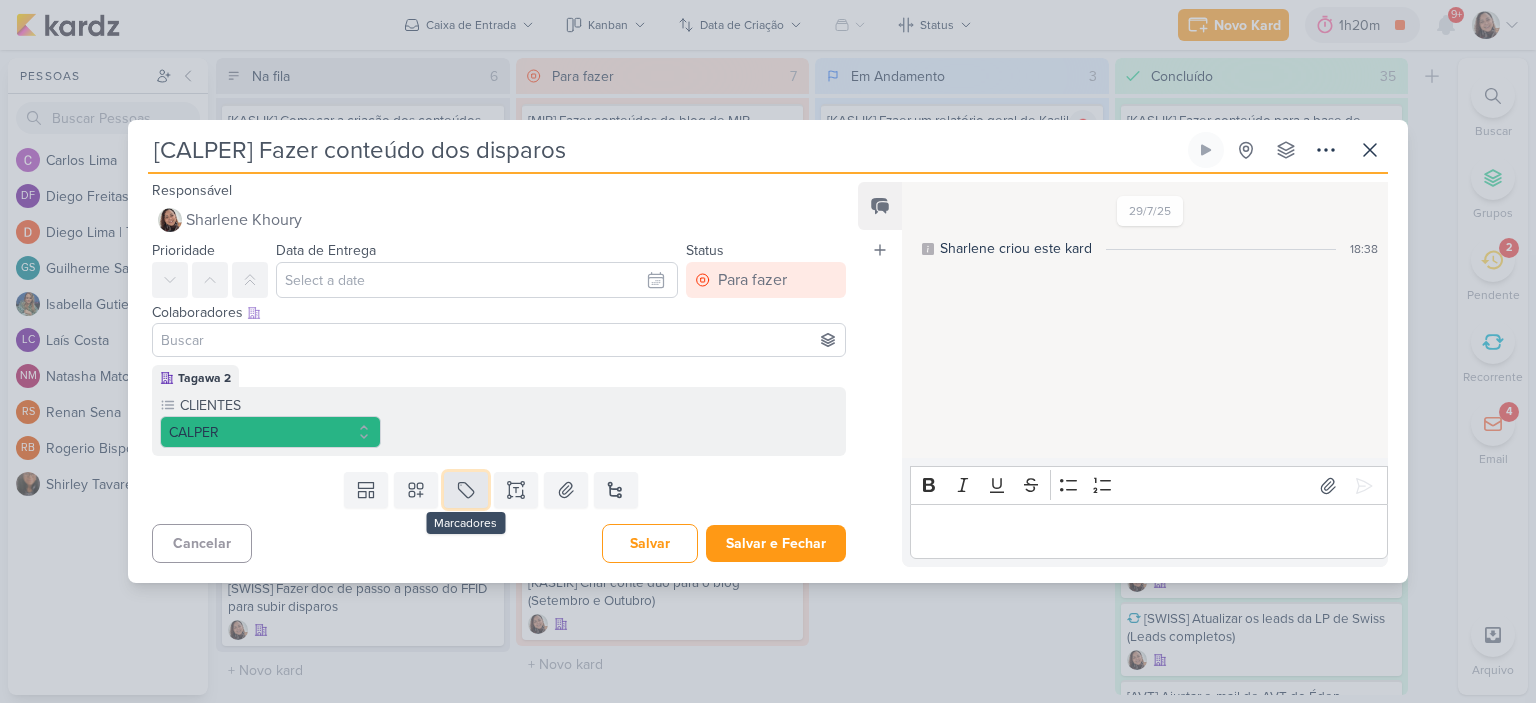 click 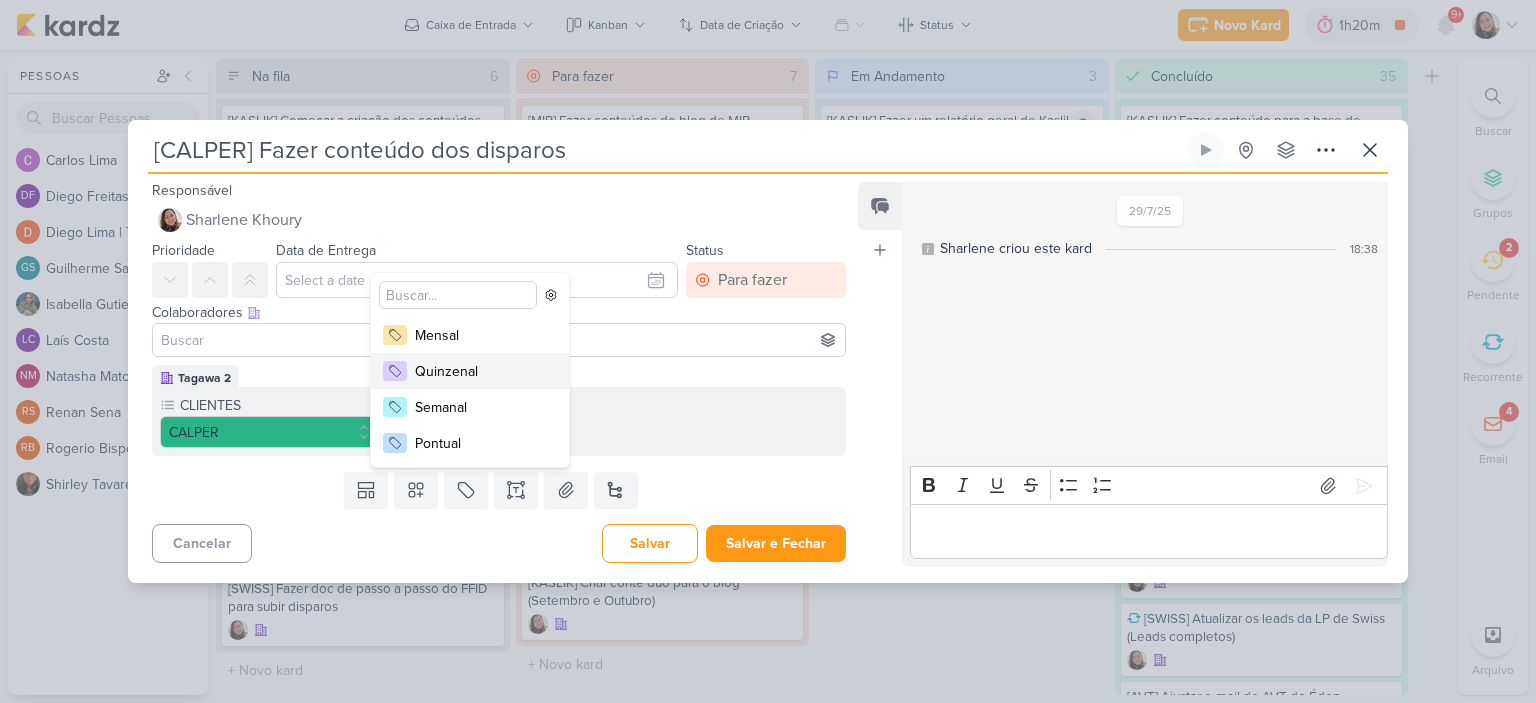 click on "Quinzenal" at bounding box center (480, 371) 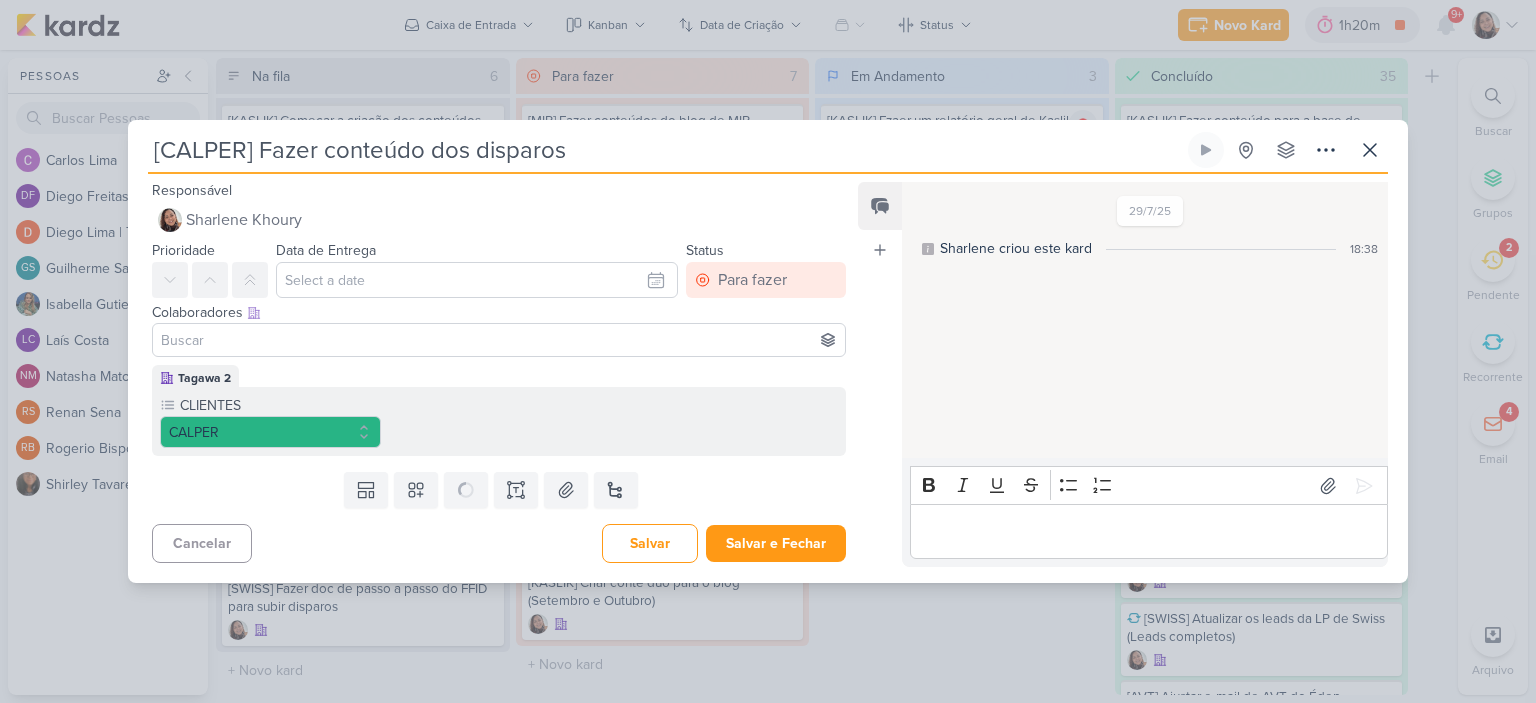 type 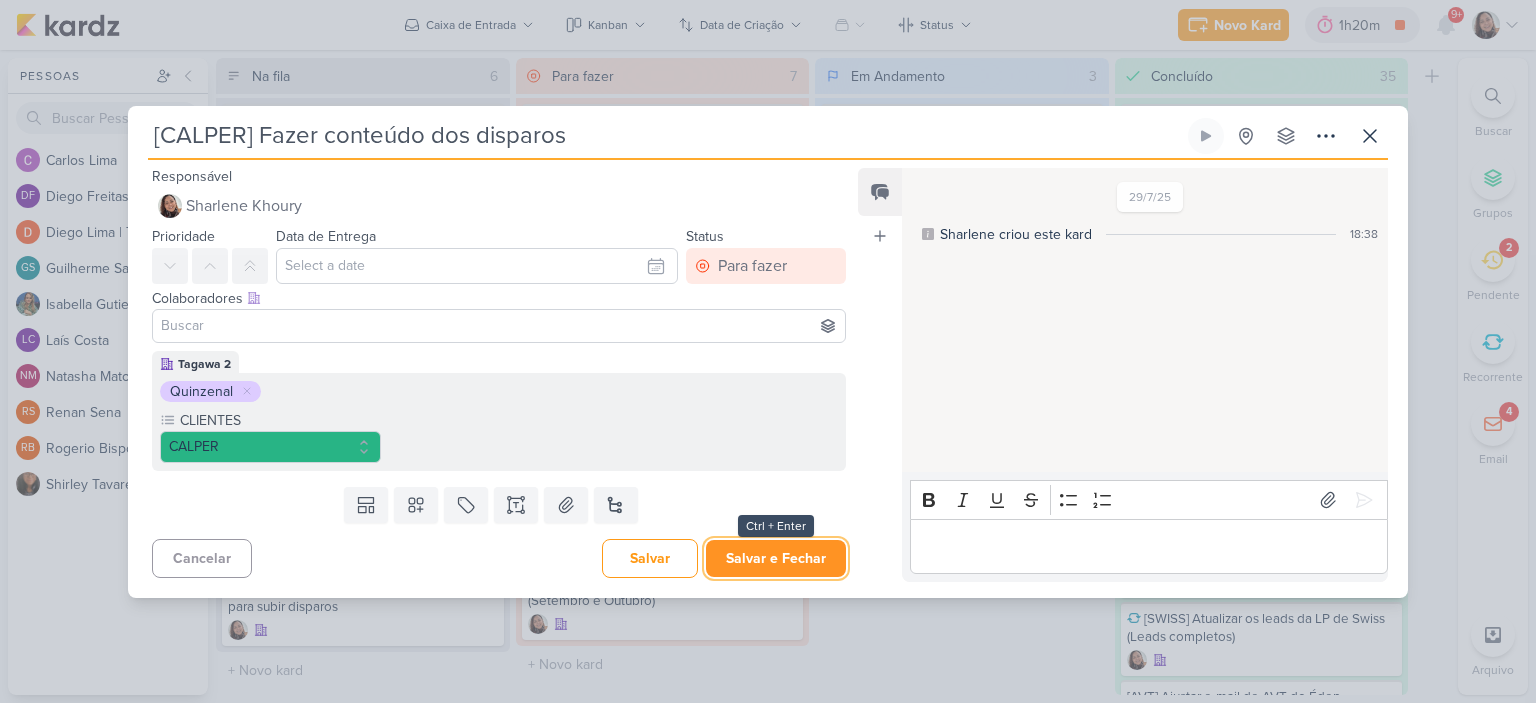 click on "Salvar e Fechar" at bounding box center [776, 558] 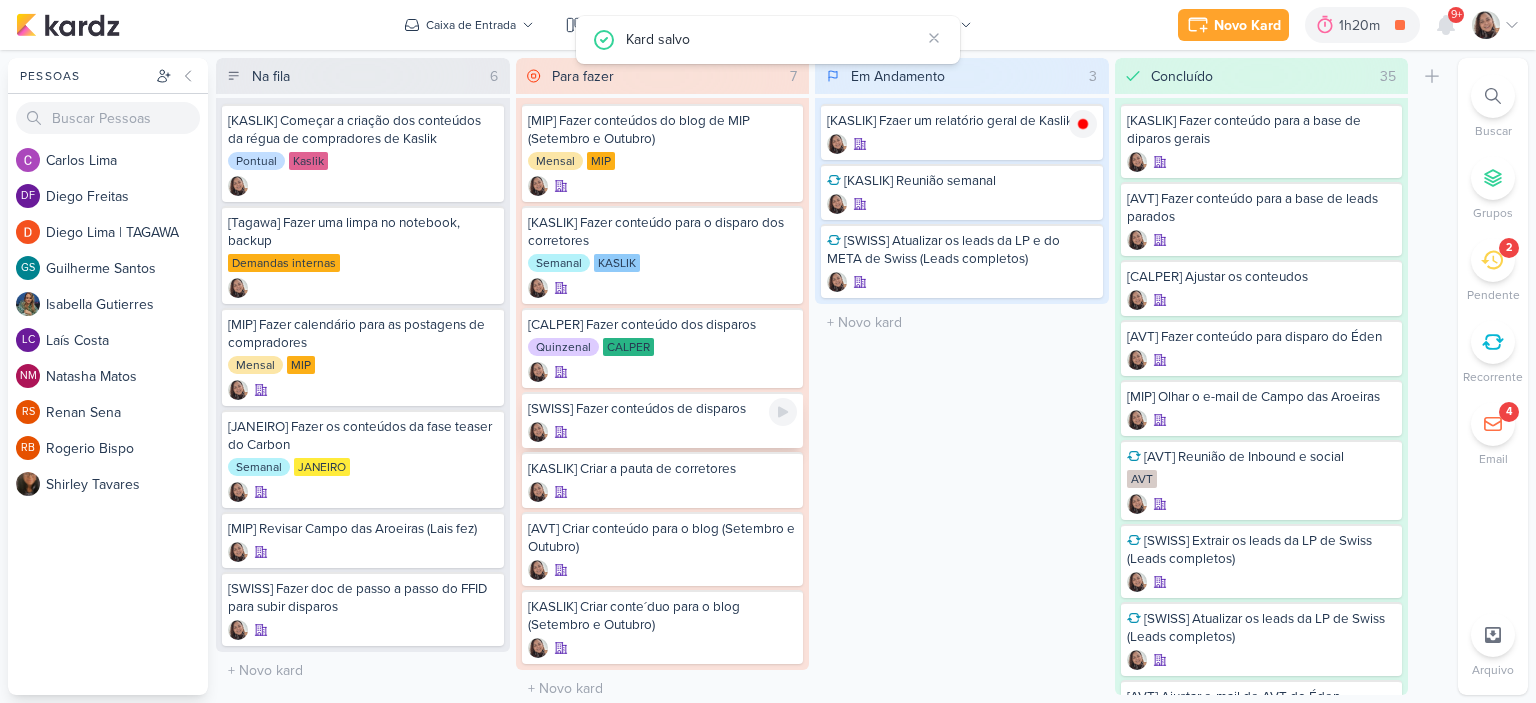 click at bounding box center (663, 432) 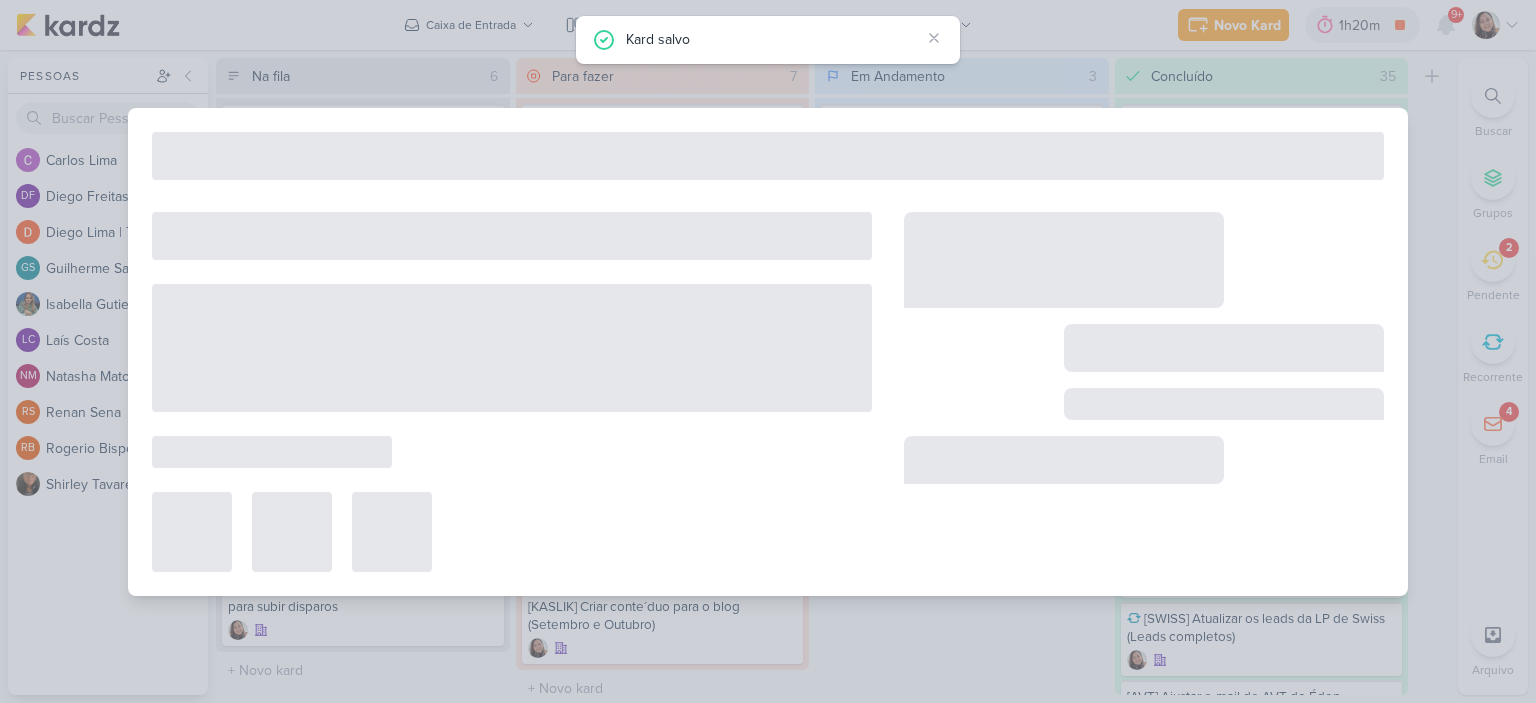type on "[SWISS] Fazer conteúdos de disparos" 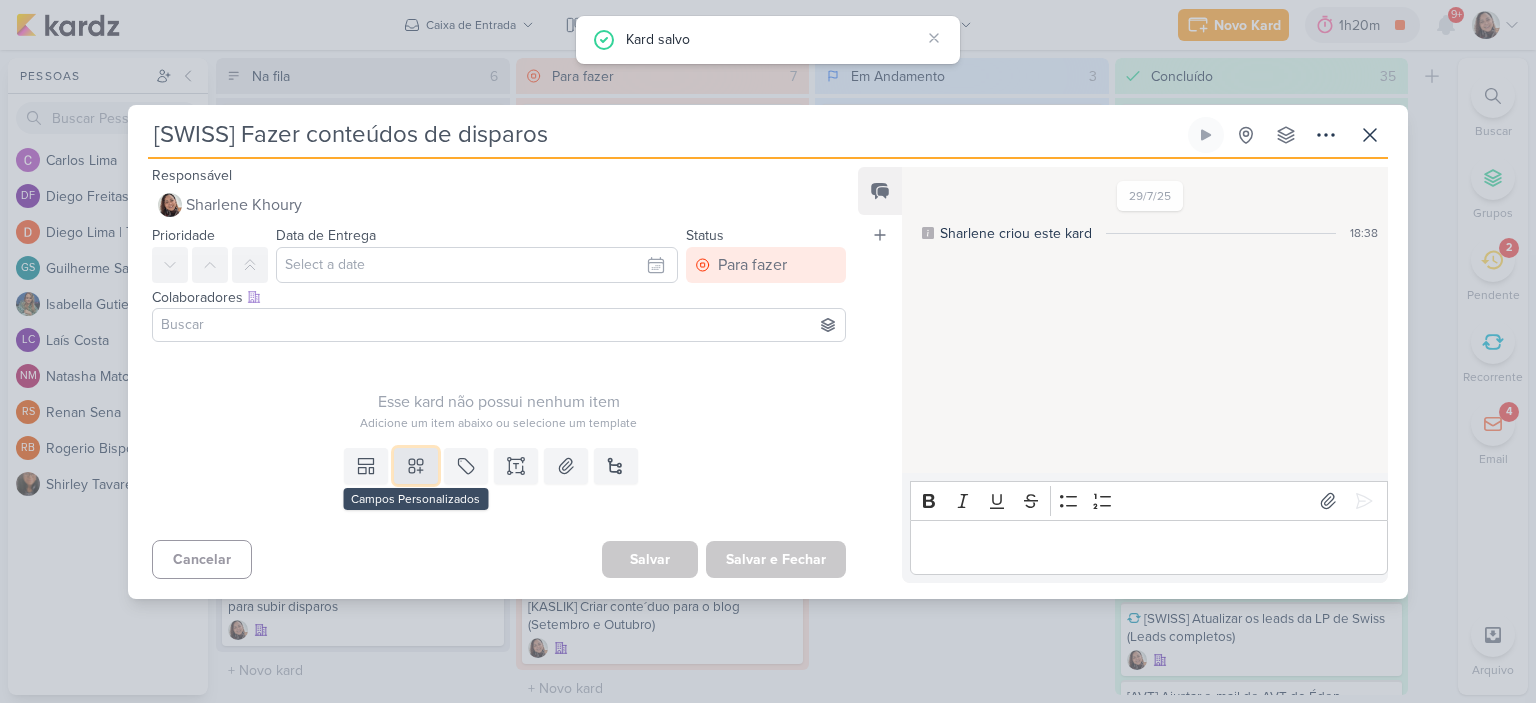 click at bounding box center (416, 466) 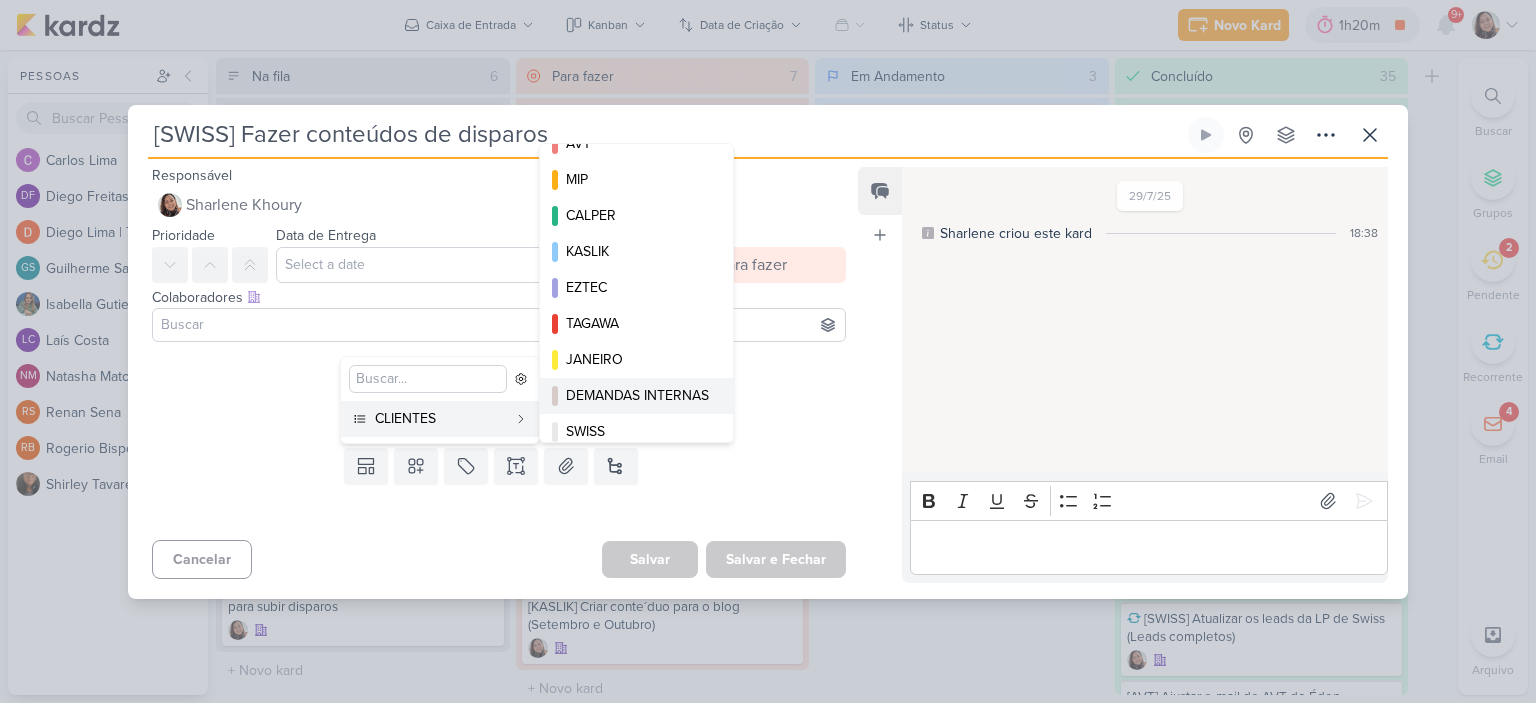 scroll, scrollTop: 37, scrollLeft: 0, axis: vertical 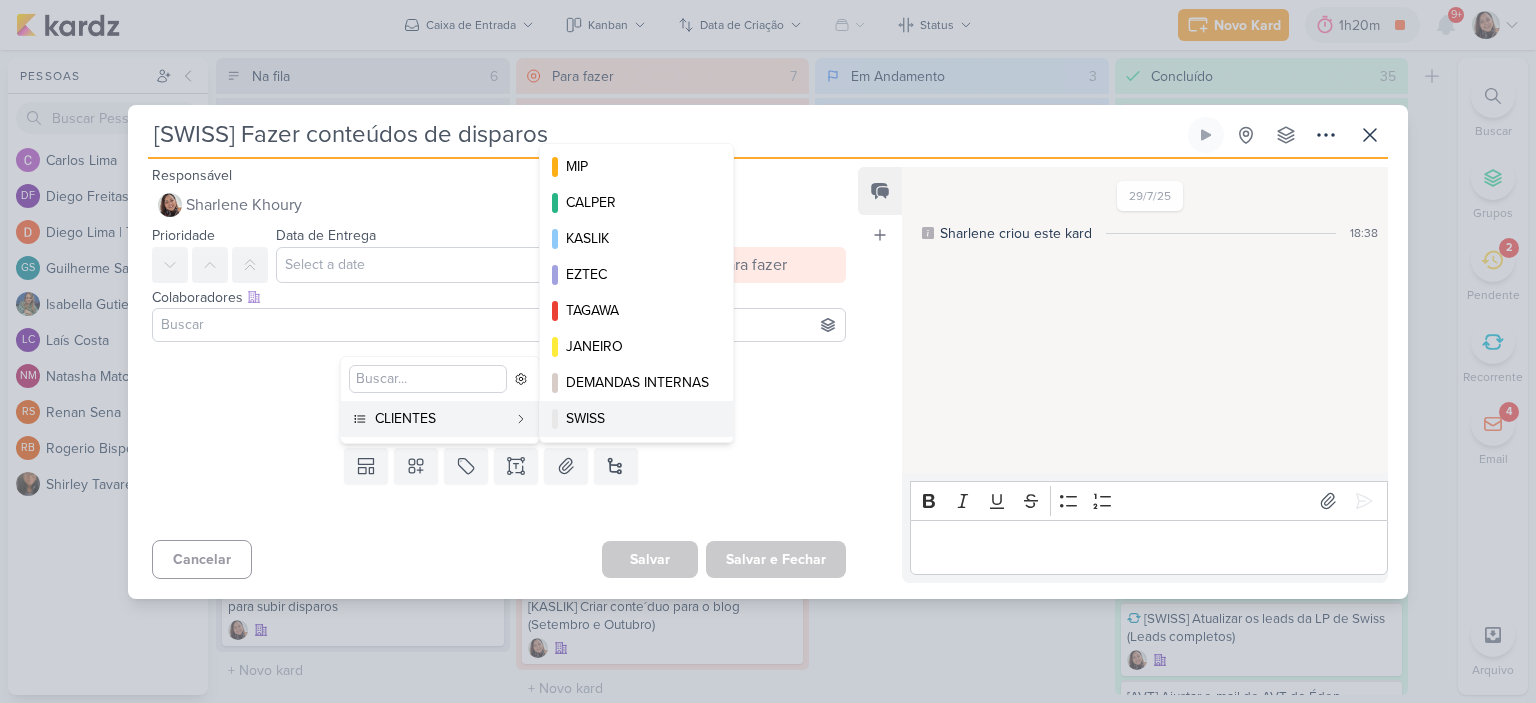 click on "SWISS" at bounding box center [637, 418] 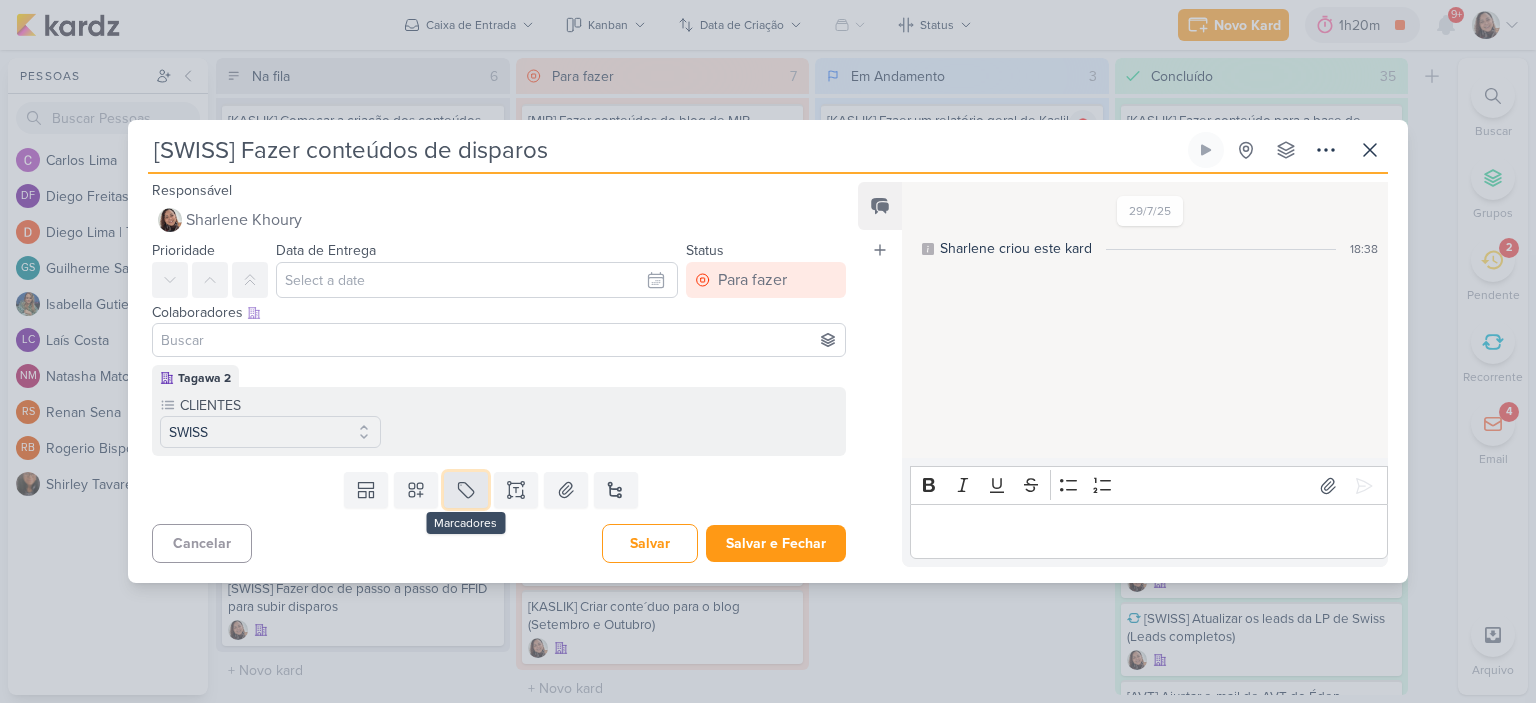 click 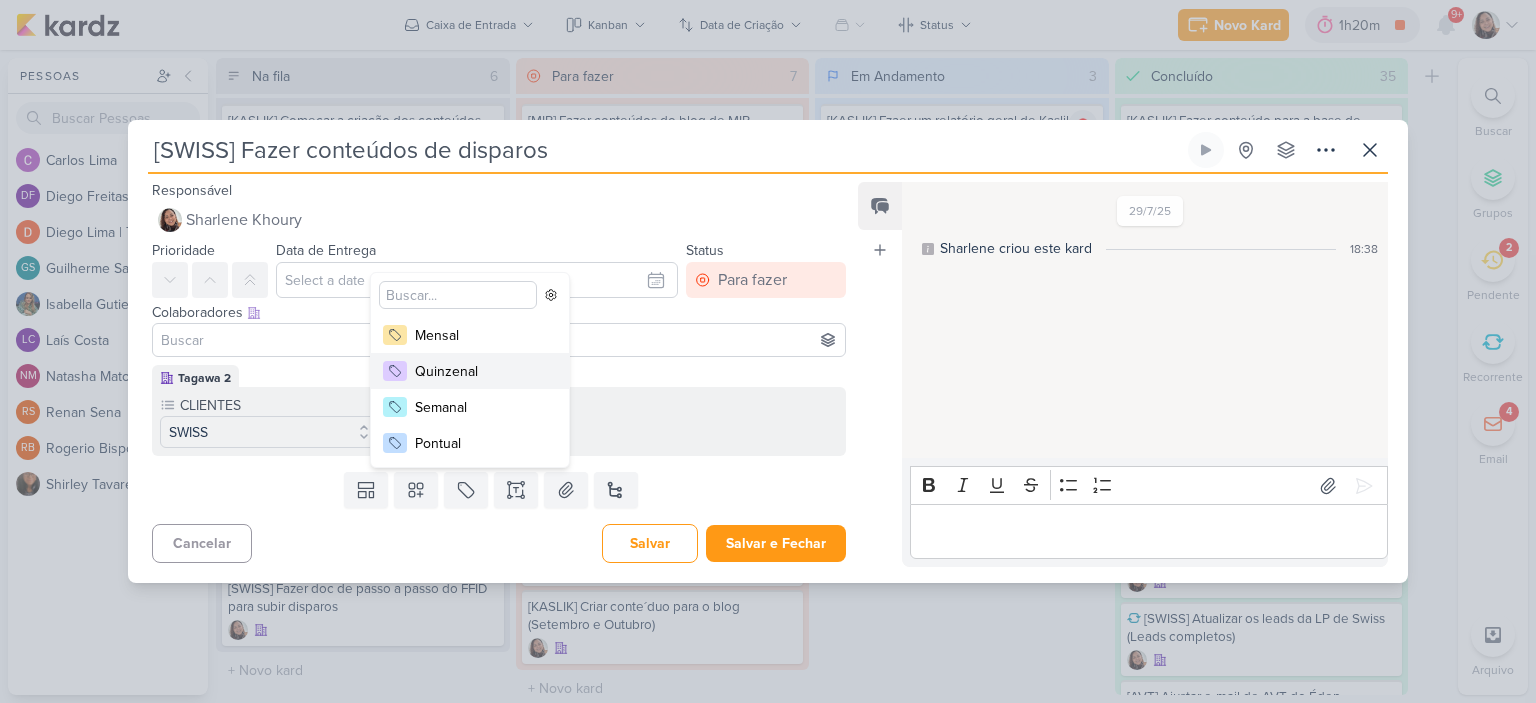 click on "Quinzenal" at bounding box center (480, 371) 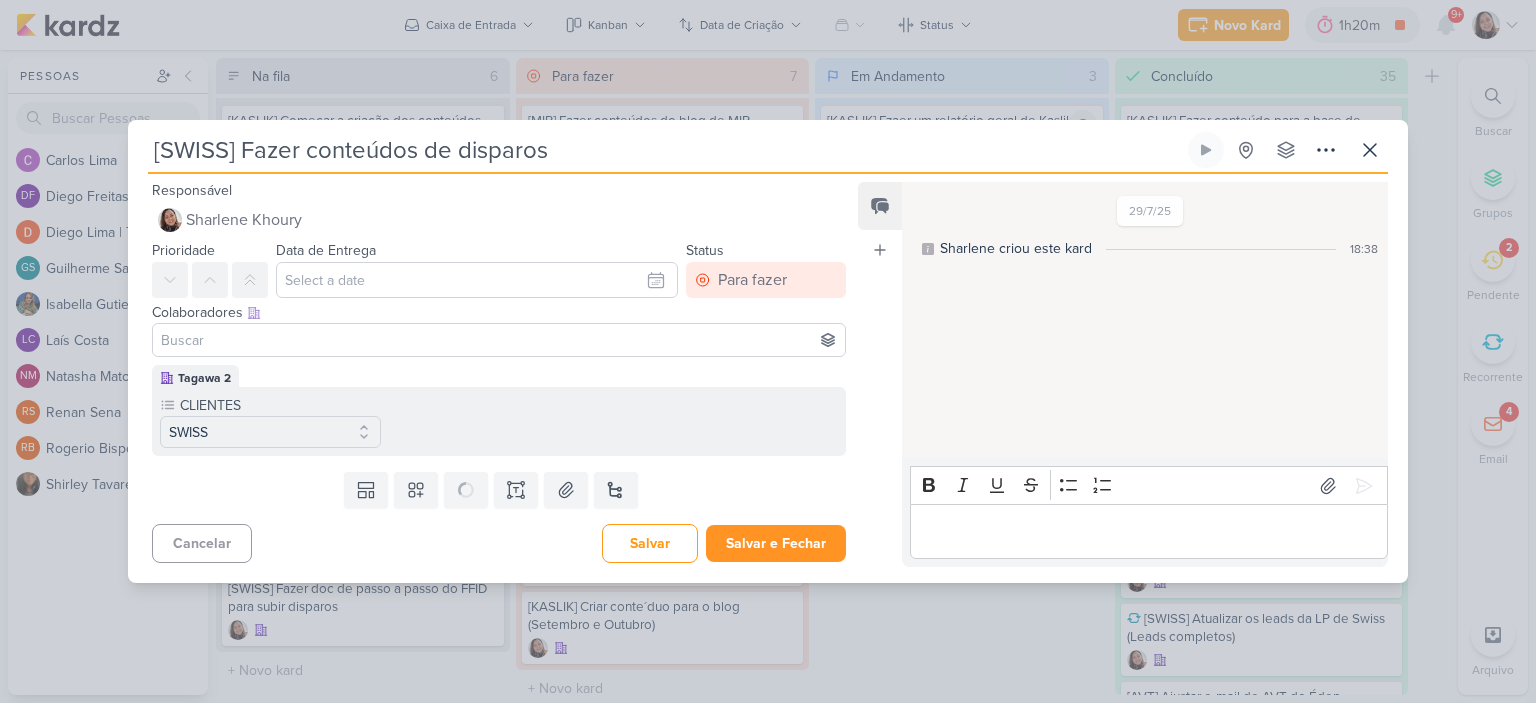type 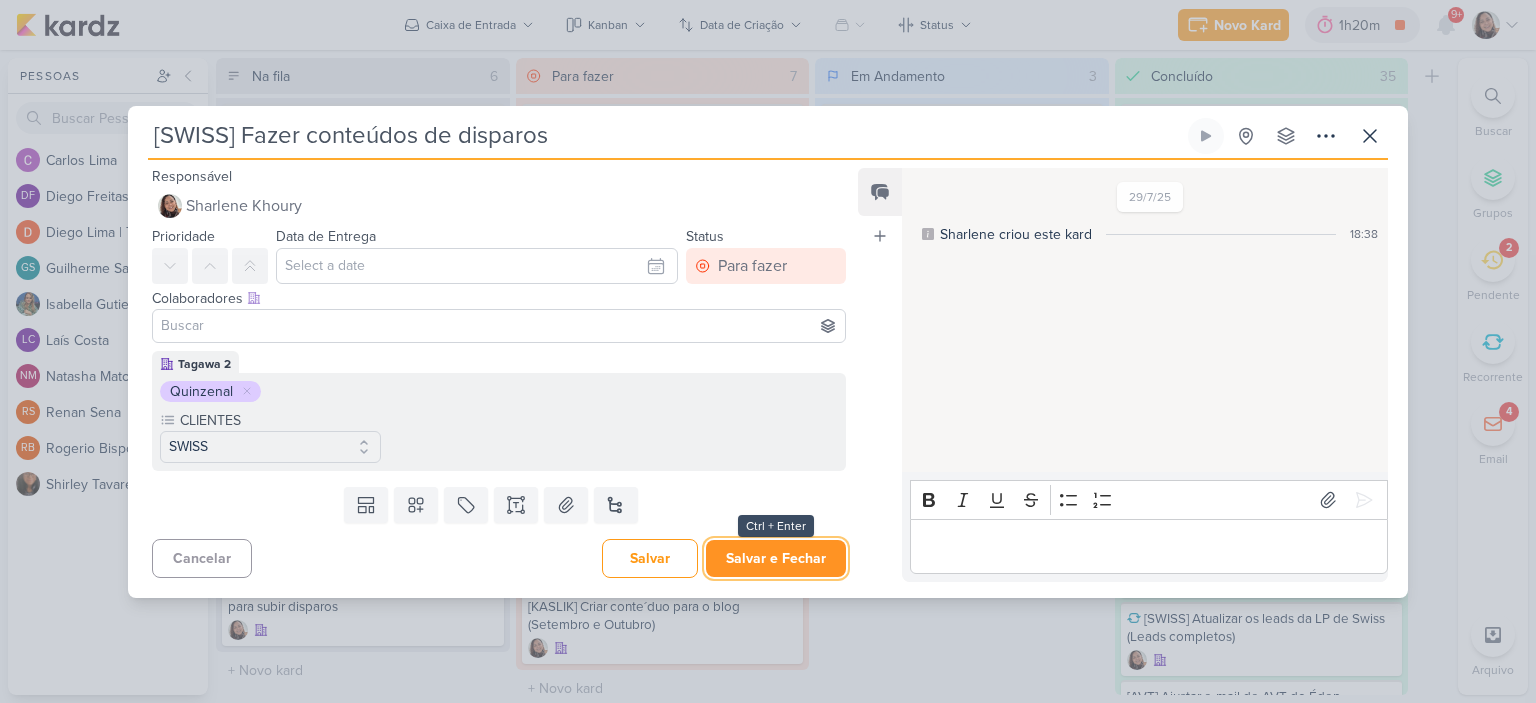 click on "Salvar e Fechar" at bounding box center (776, 558) 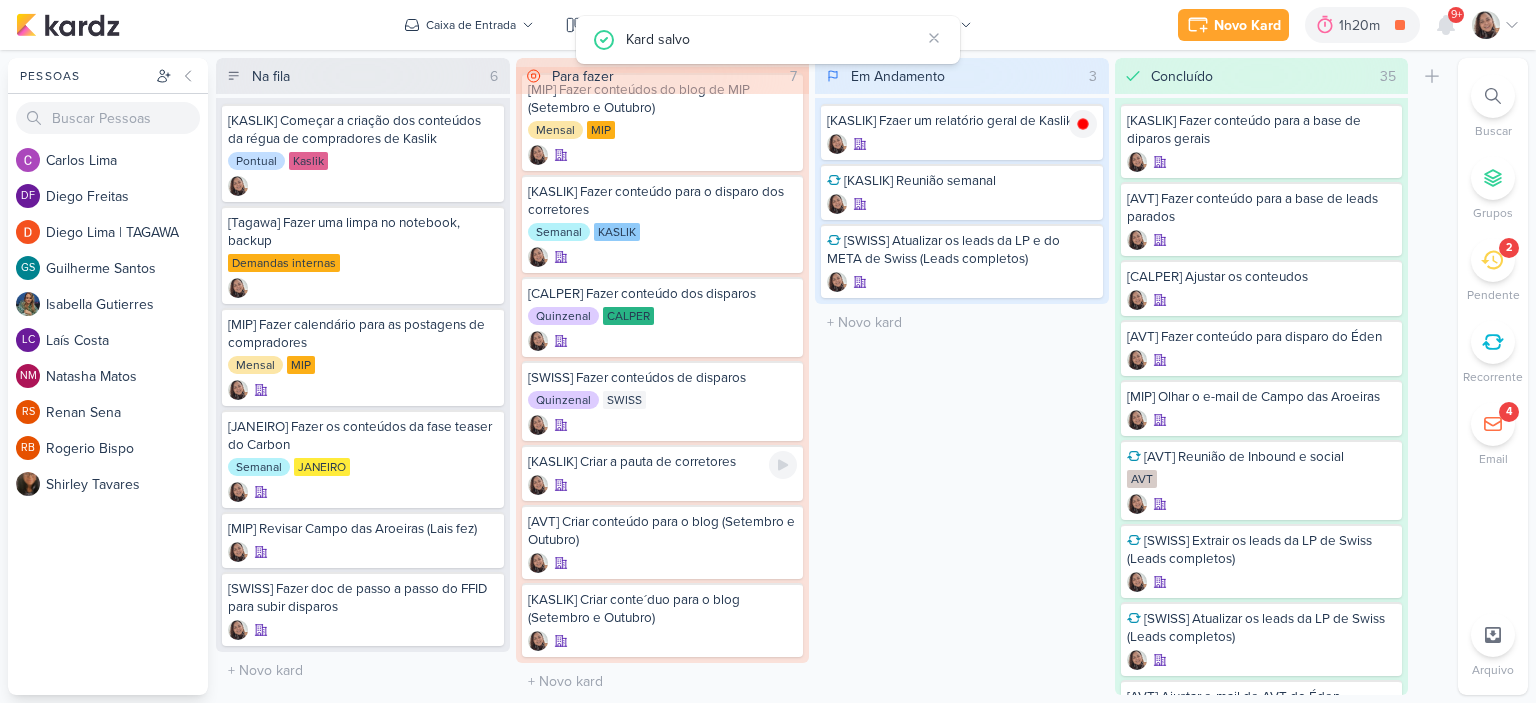 scroll, scrollTop: 32, scrollLeft: 0, axis: vertical 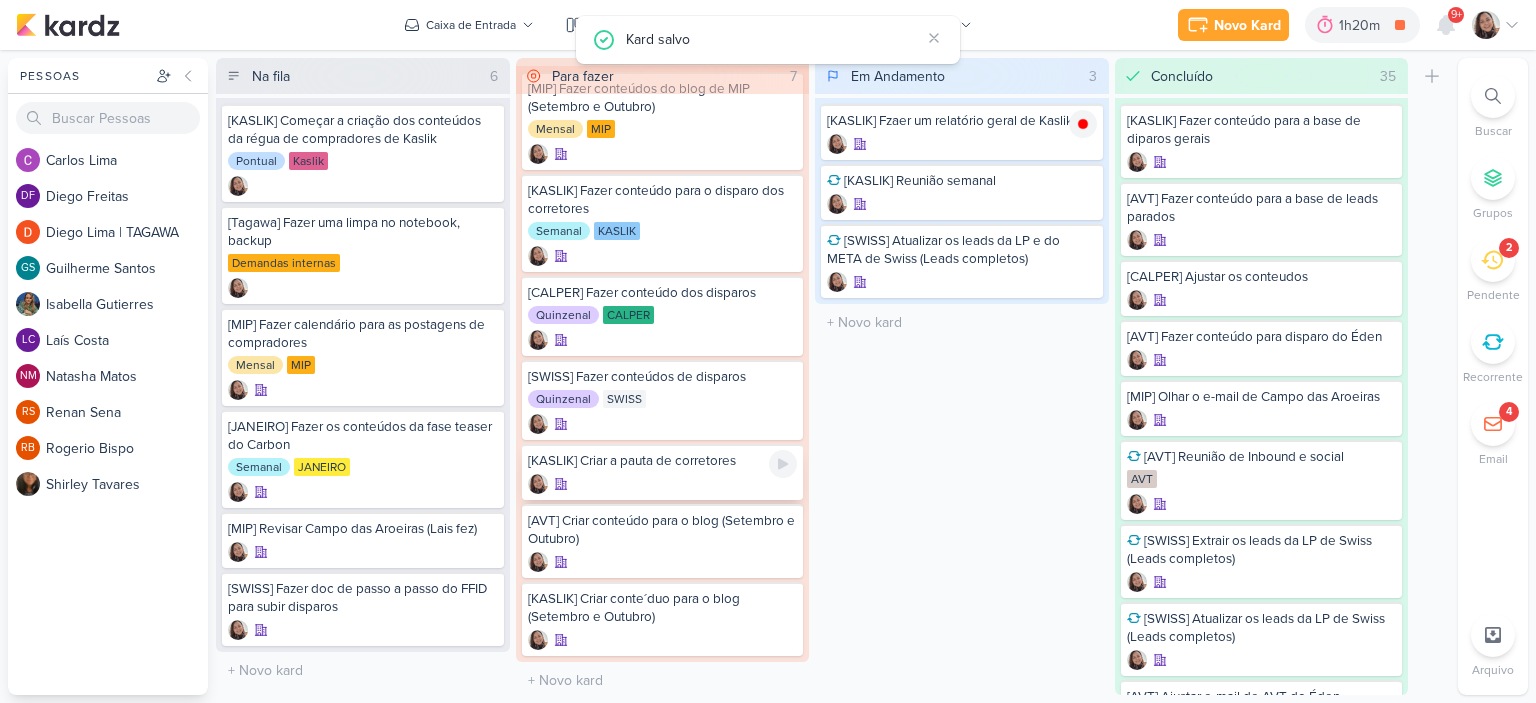 click on "[KASLIK] Criar a pauta de corretores" at bounding box center [663, 461] 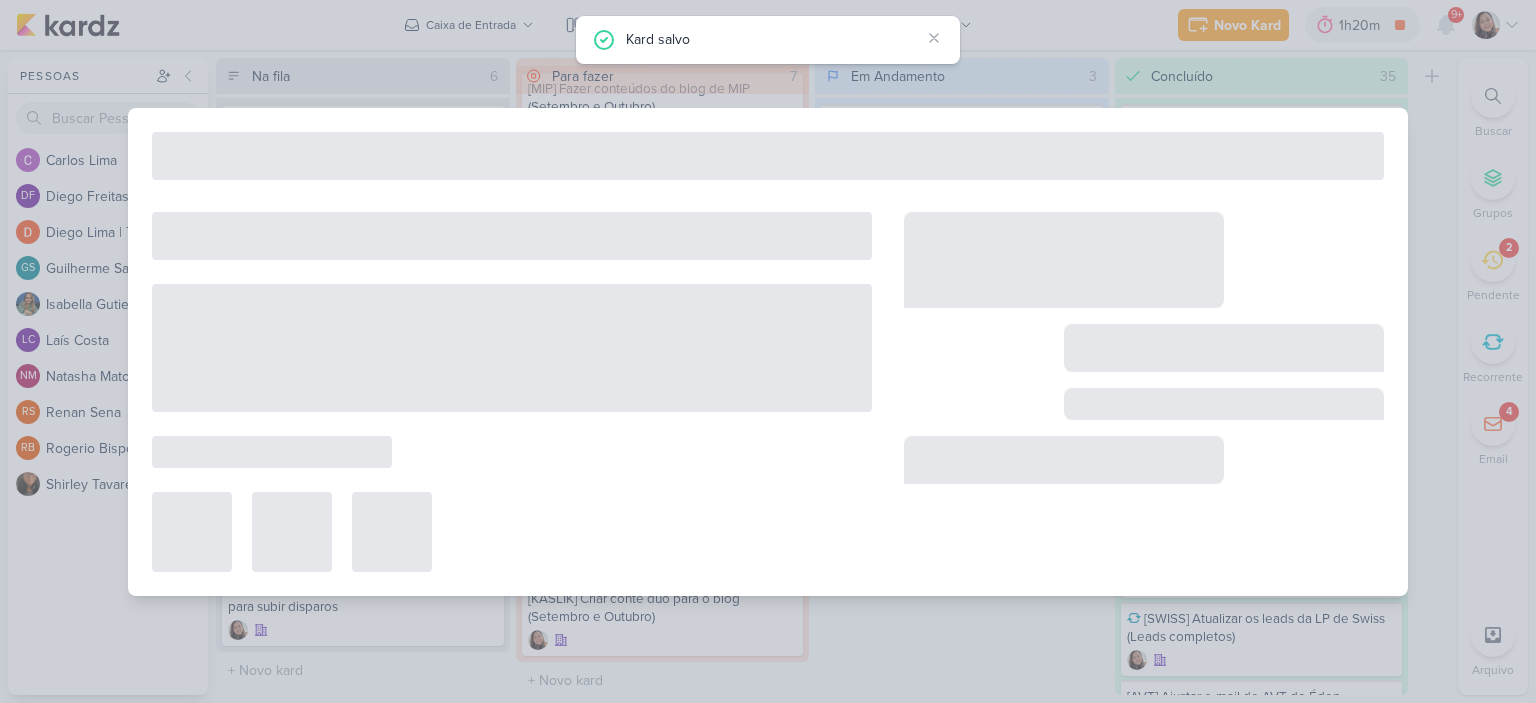 type on "[KASLIK] Criar a pauta de corretores" 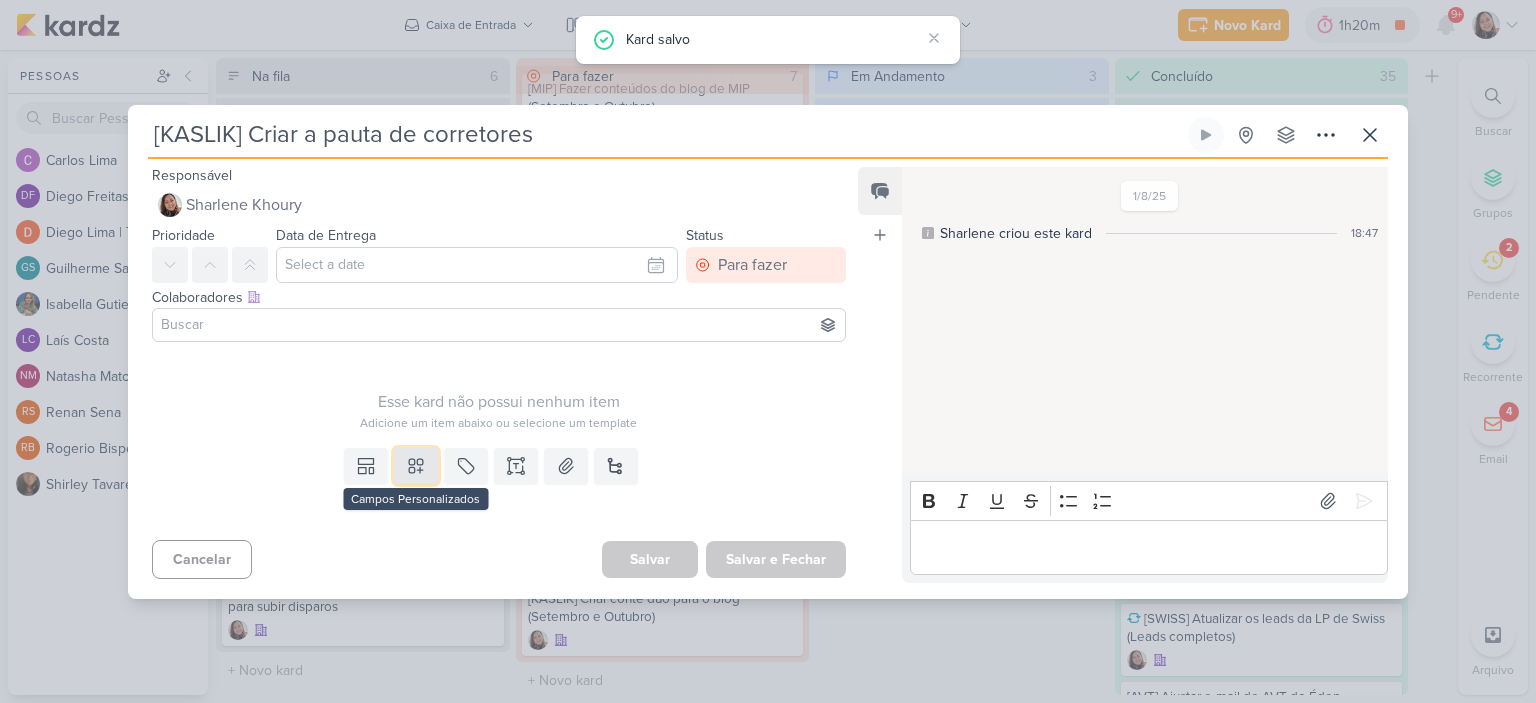 click at bounding box center (416, 466) 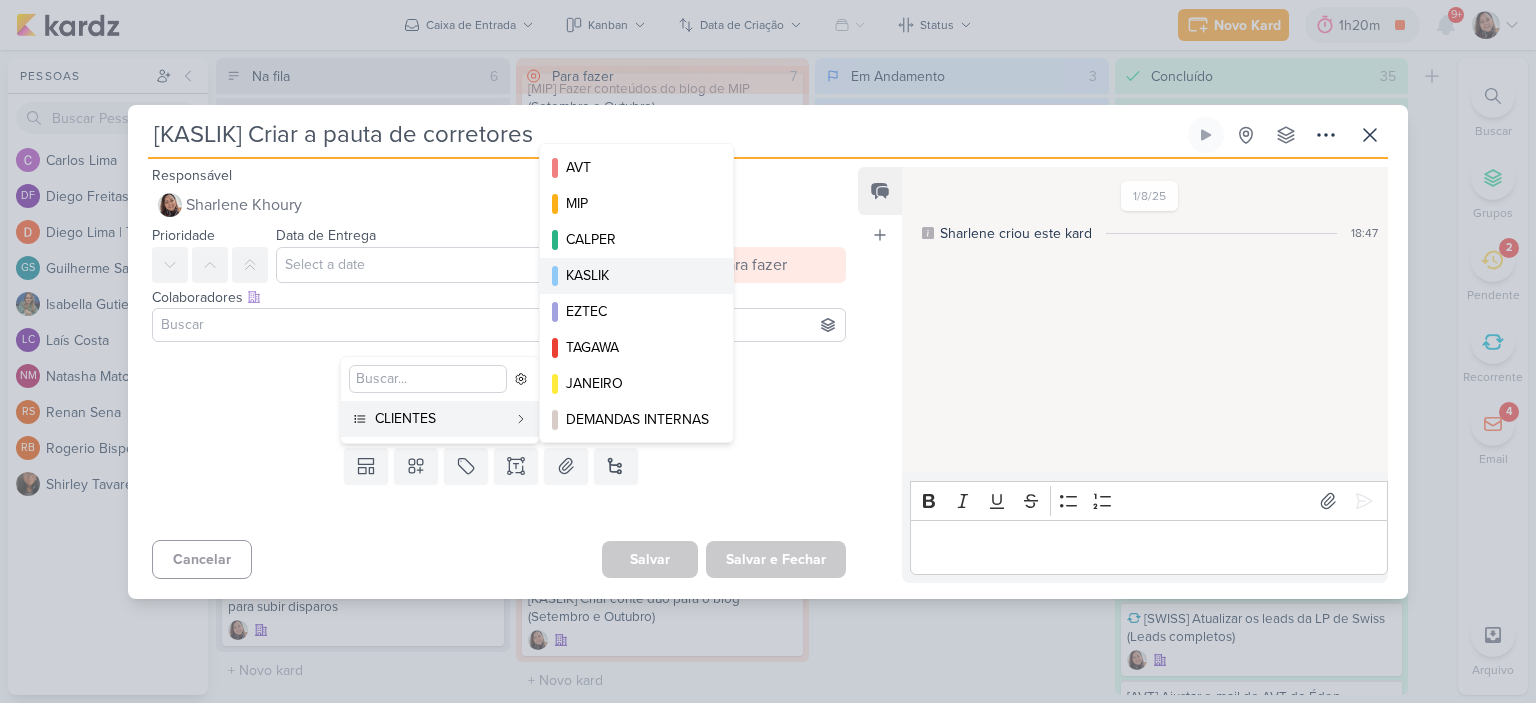 click on "KASLIK" at bounding box center [636, 276] 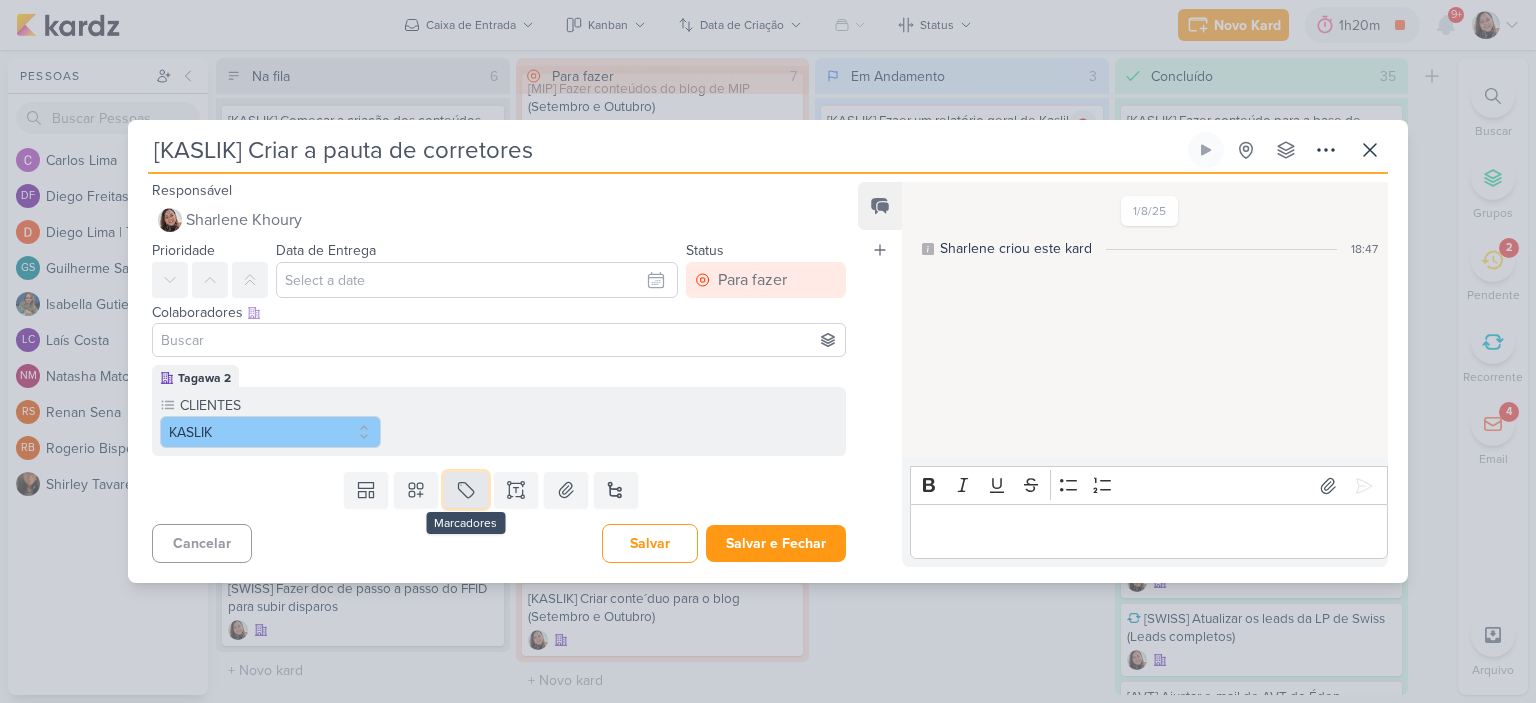 click at bounding box center (466, 490) 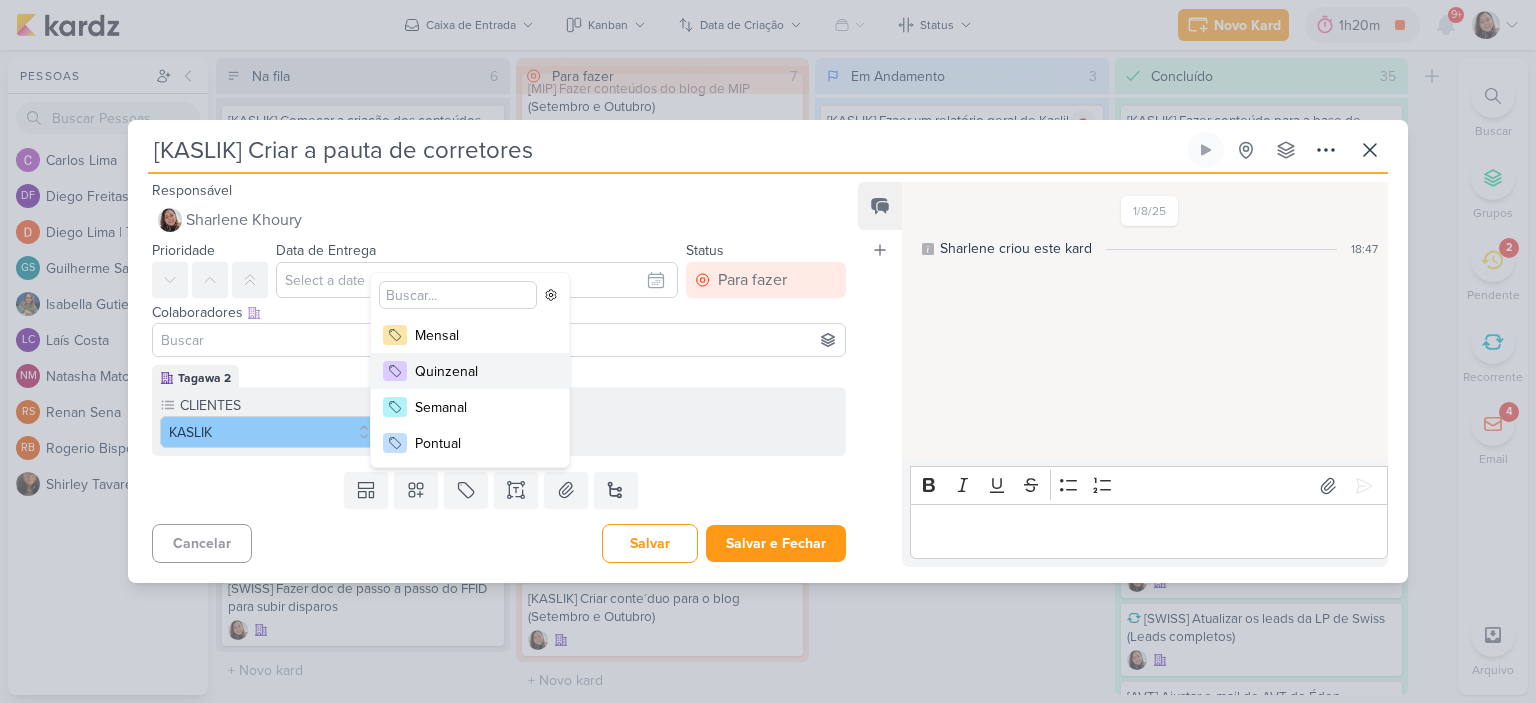 click on "Quinzenal" at bounding box center (480, 371) 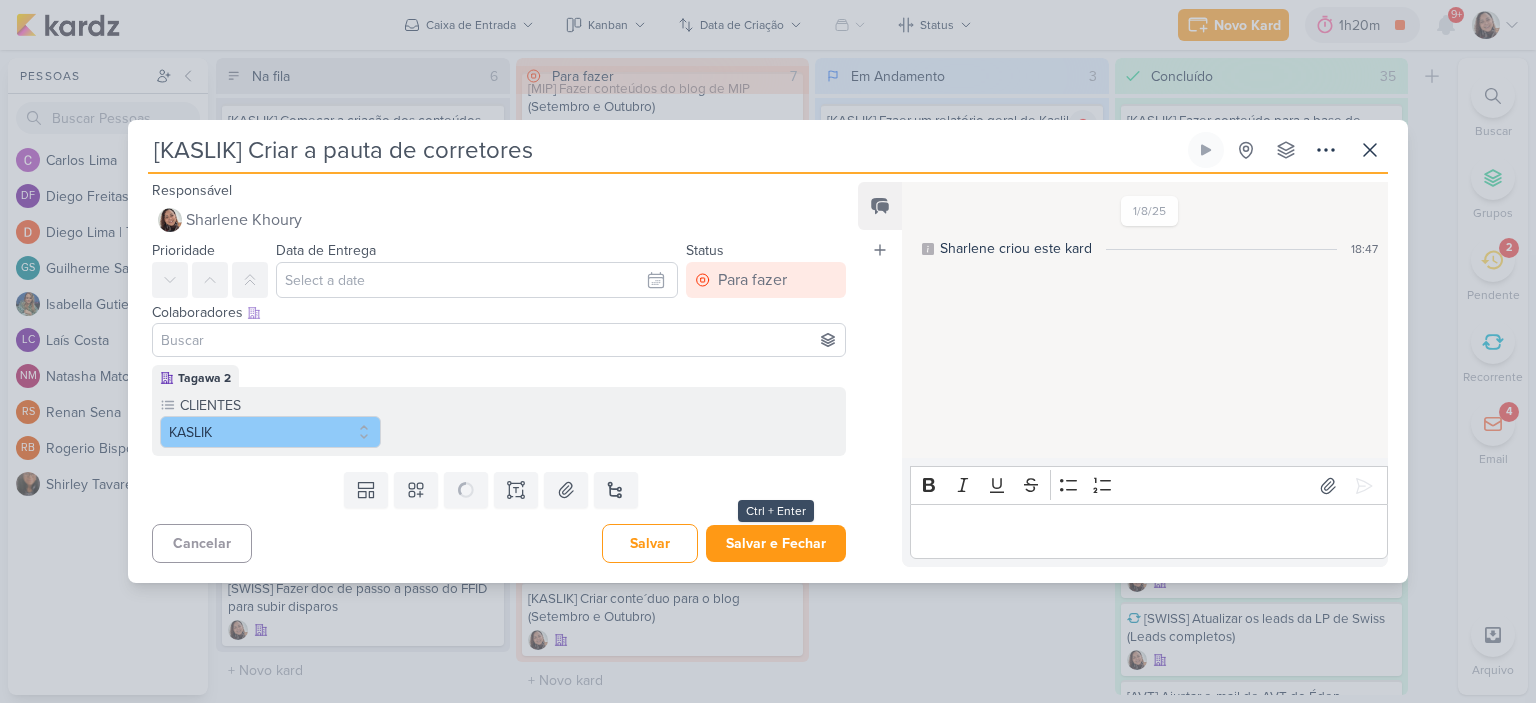 type 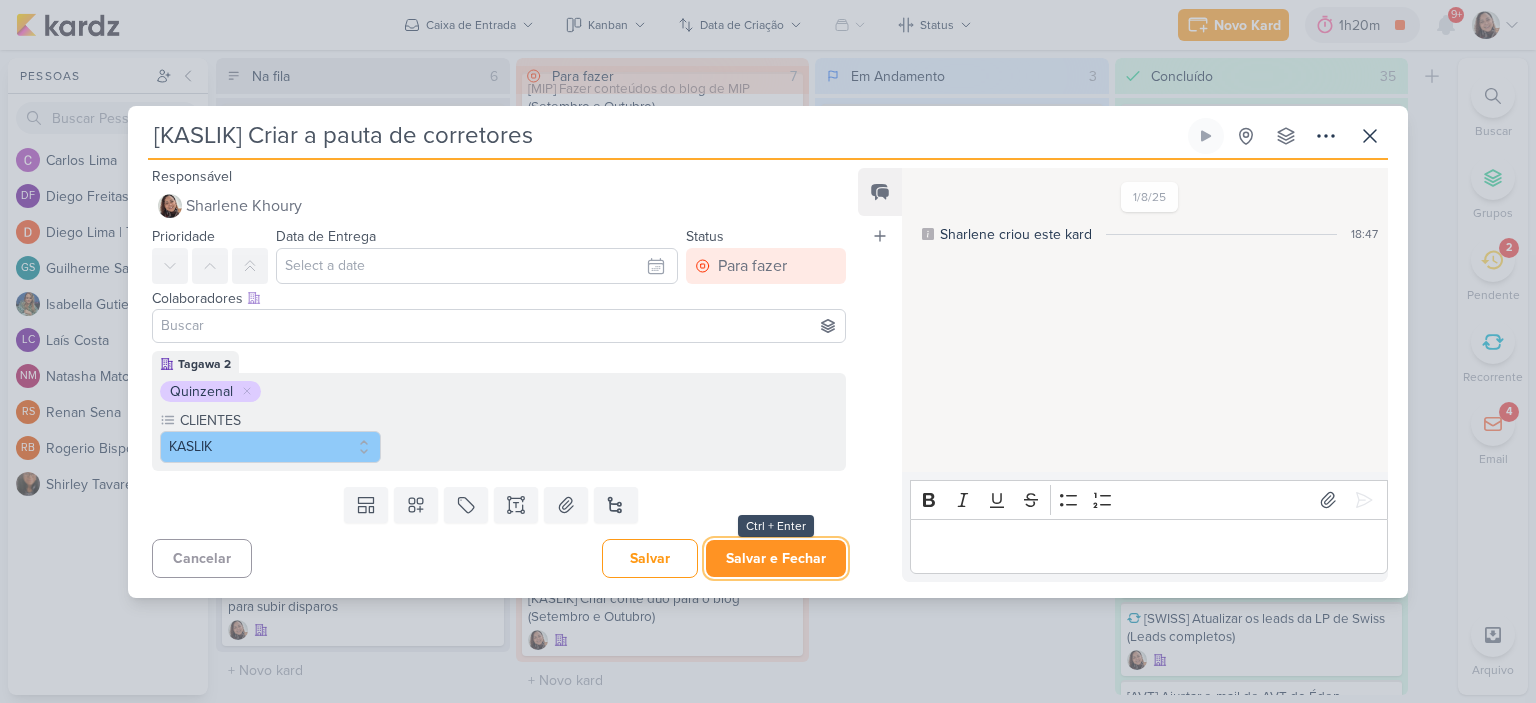 click on "Salvar e Fechar" at bounding box center (776, 558) 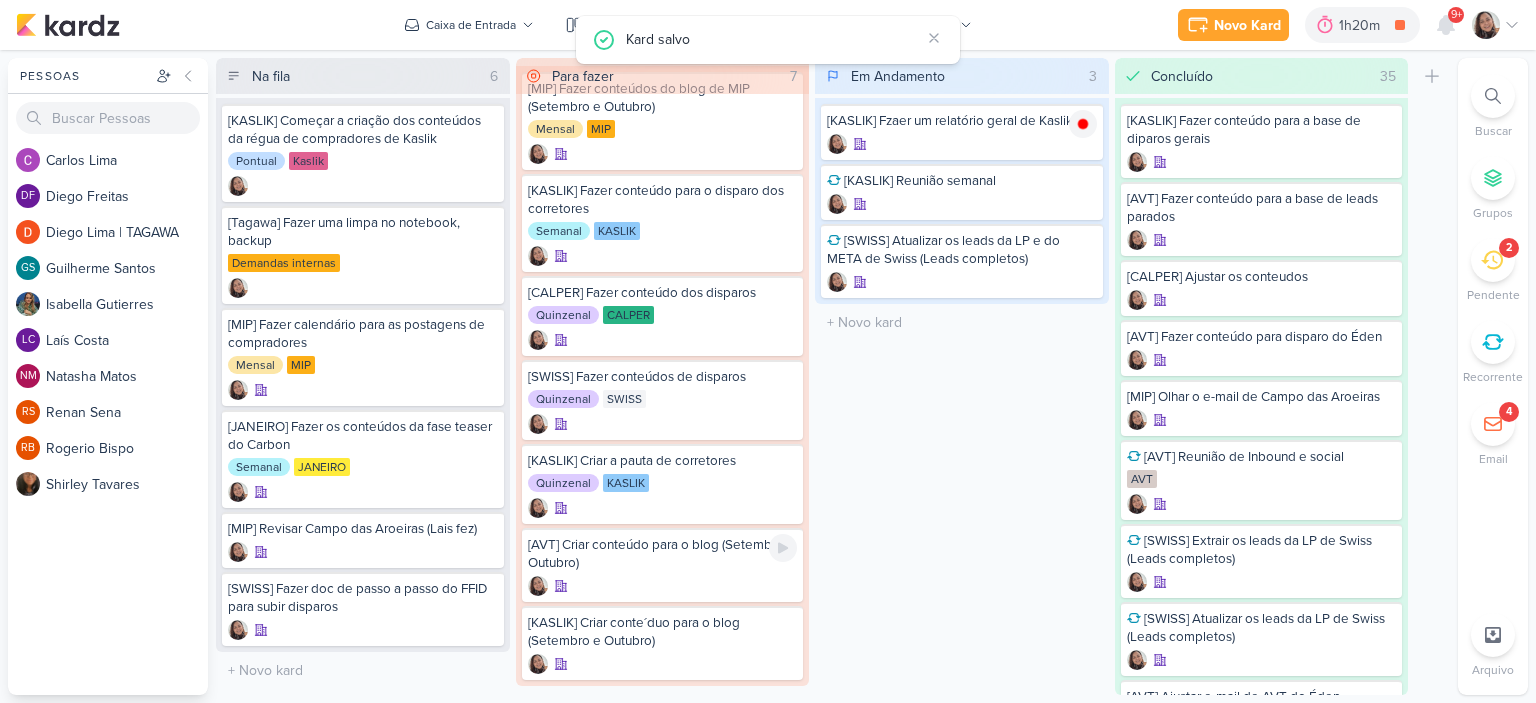 scroll, scrollTop: 56, scrollLeft: 0, axis: vertical 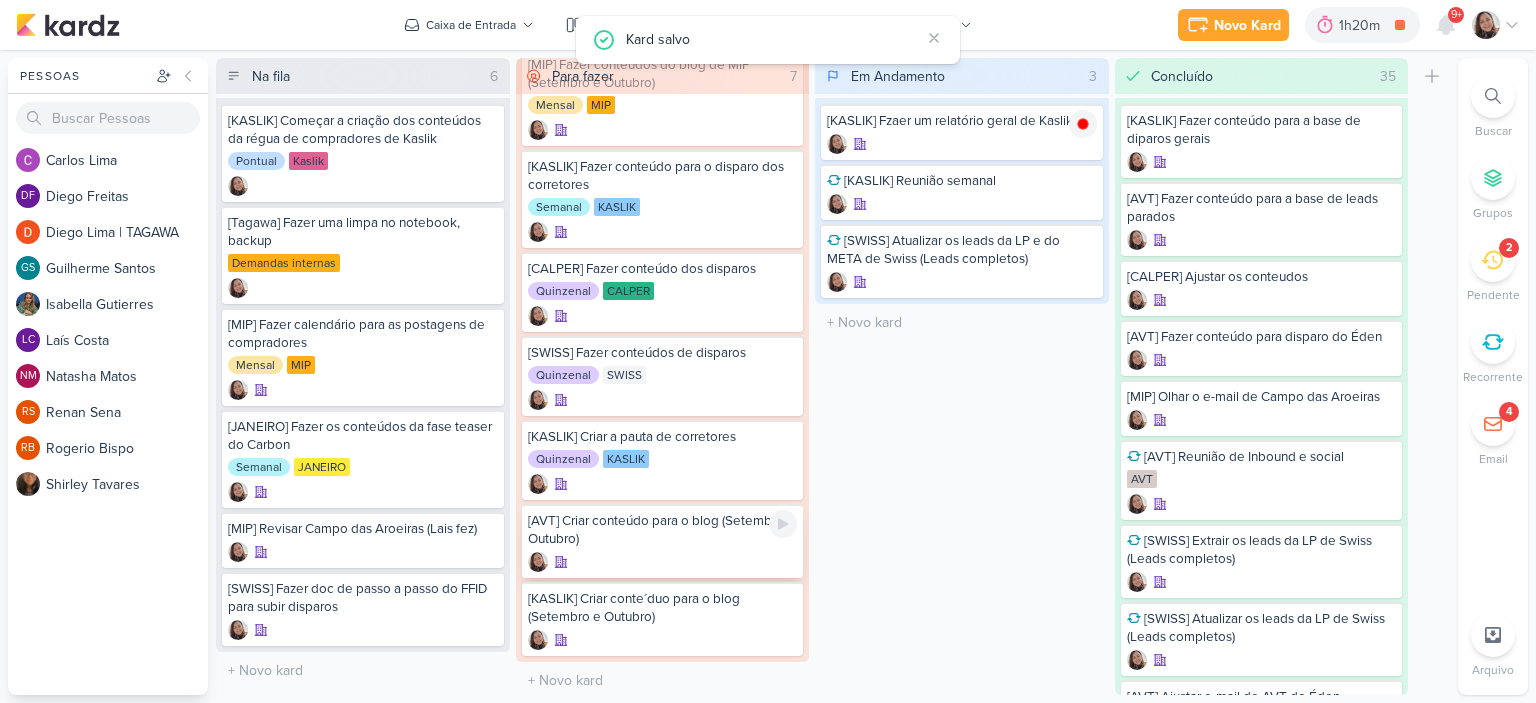 click on "[AVT] Criar conteúdo para o blog (Setembro e Outubro)" at bounding box center (663, 541) 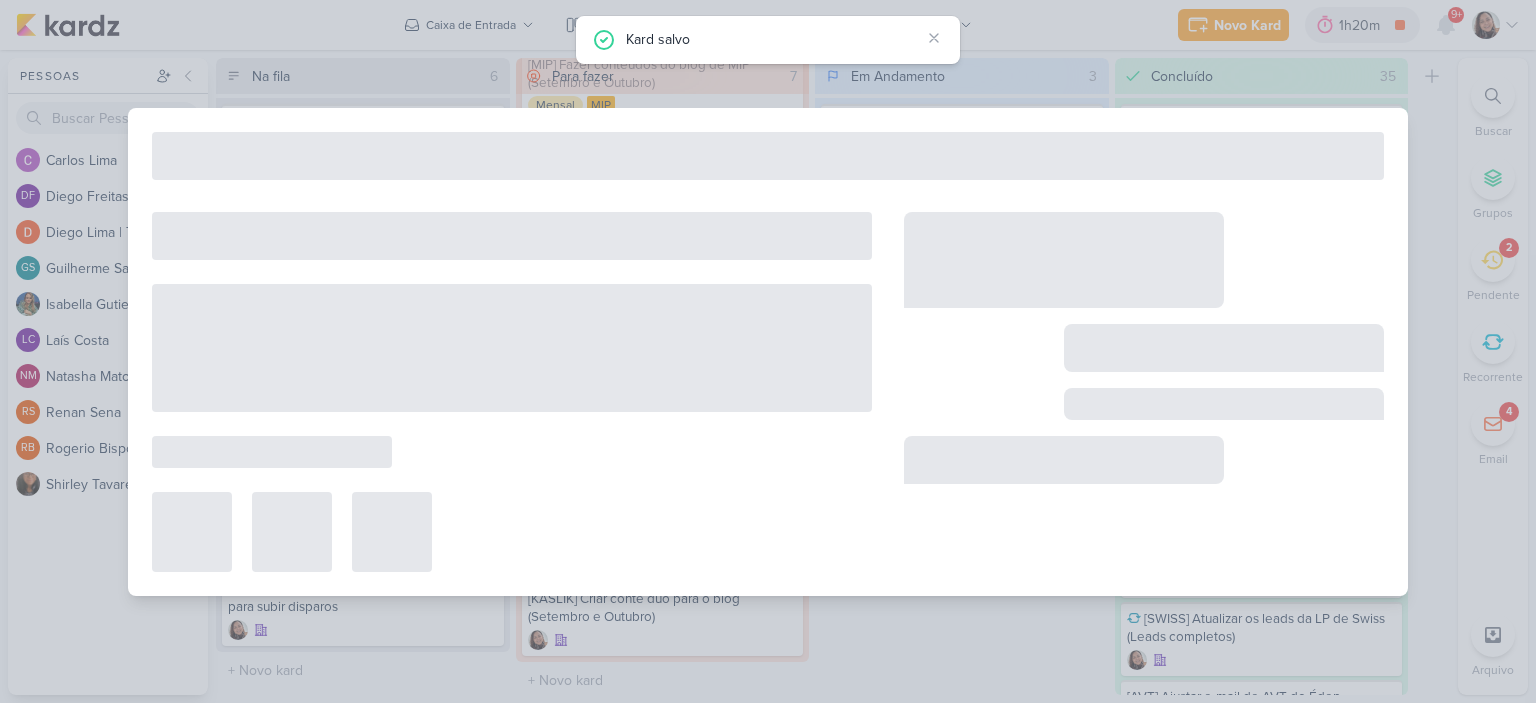 type on "[AVT] Criar conteúdo para o blog (Setembro e Outubro)" 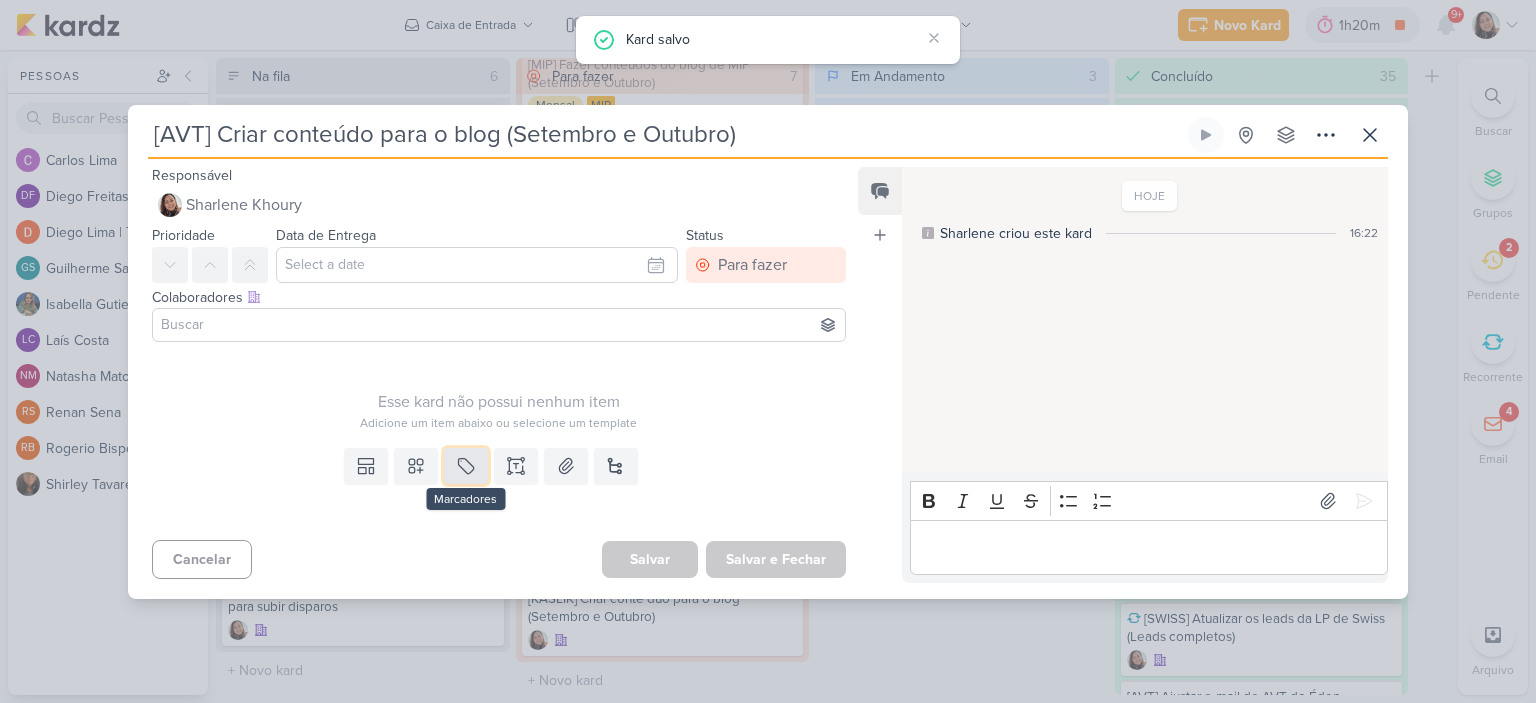 click 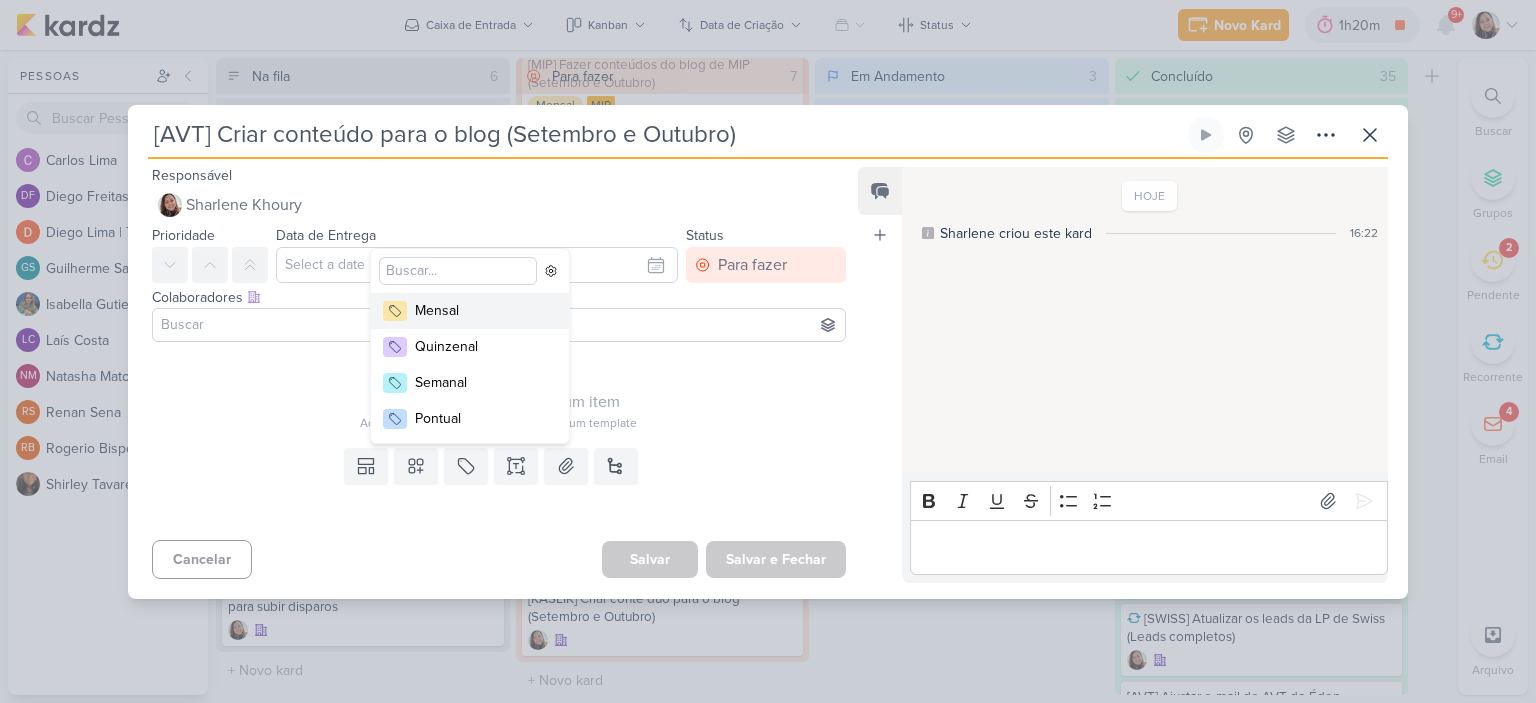 click on "Mensal" at bounding box center (480, 310) 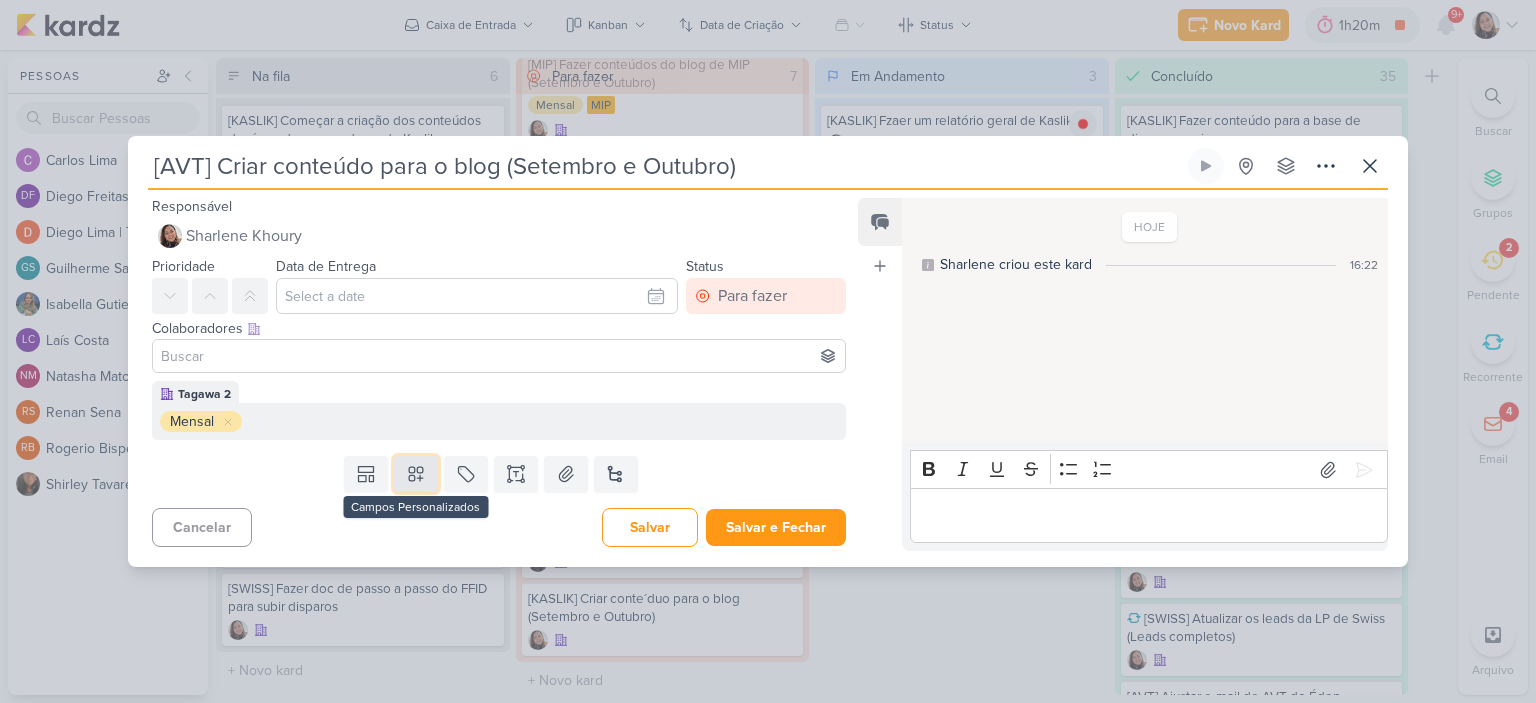 click 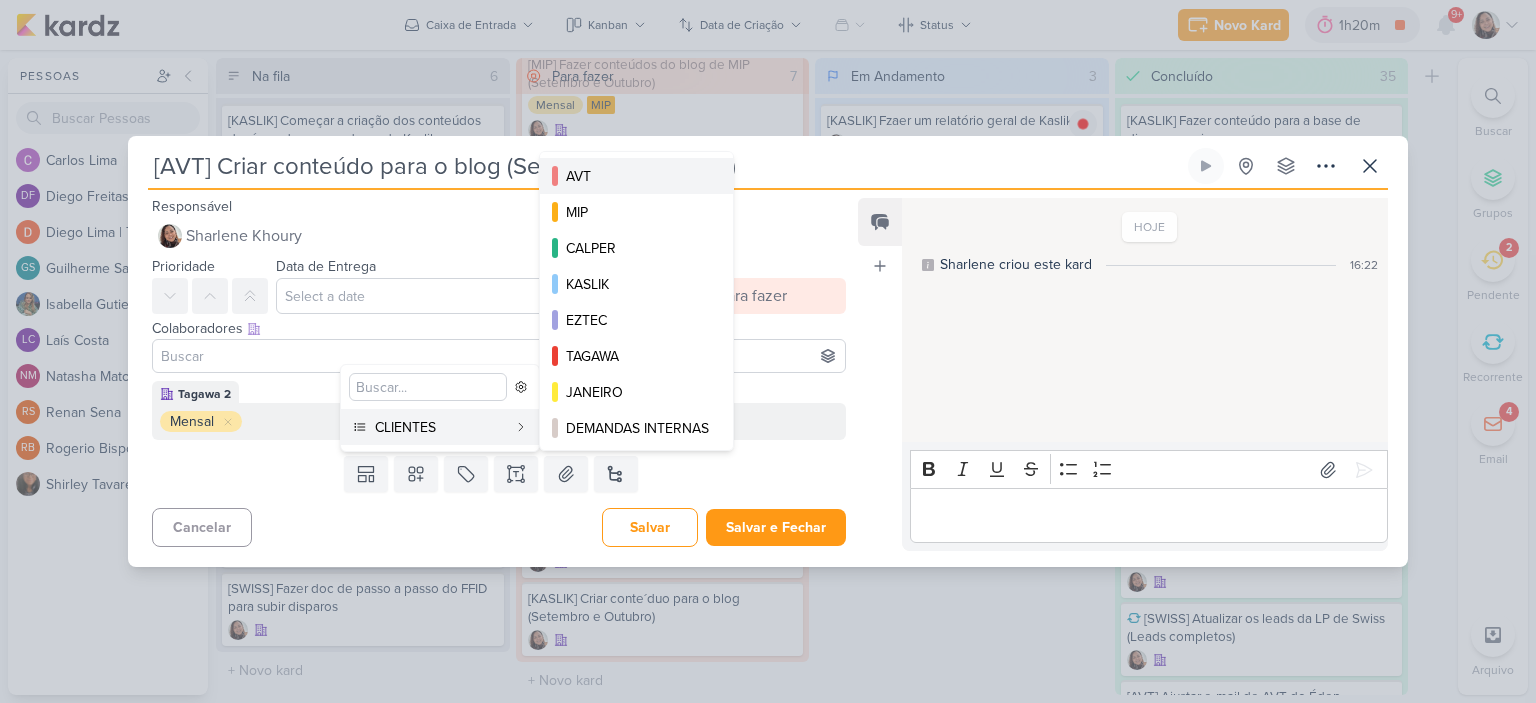 click on "AVT" at bounding box center (637, 176) 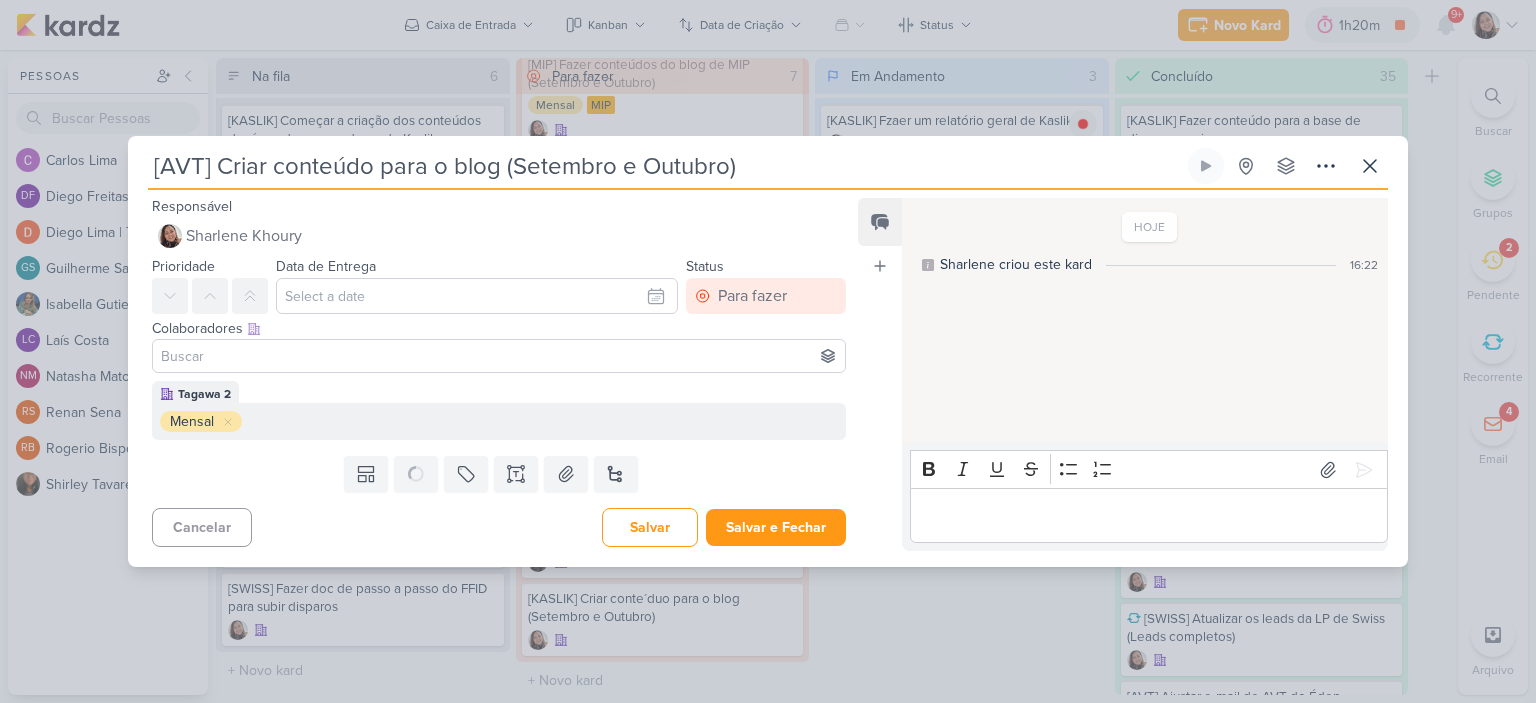type 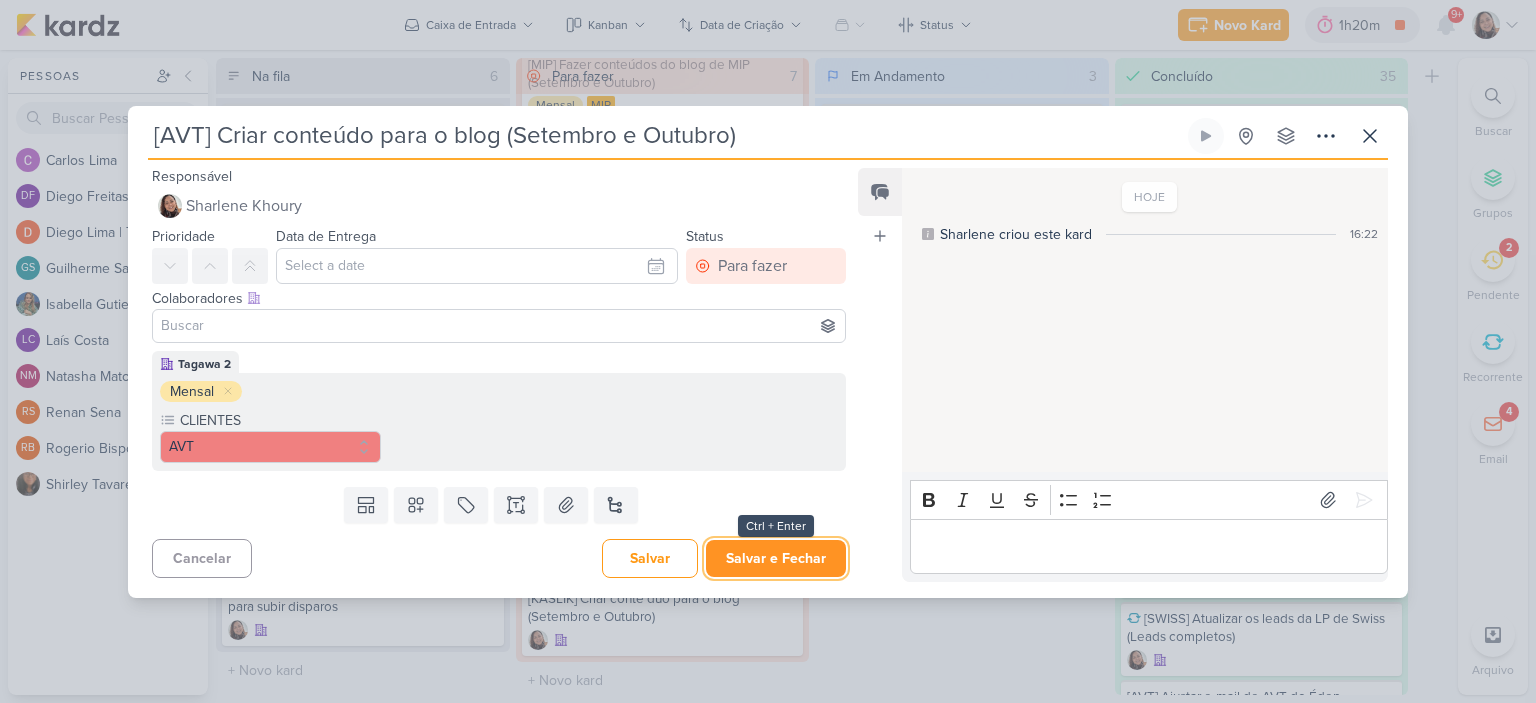 click on "Salvar e Fechar" at bounding box center (776, 558) 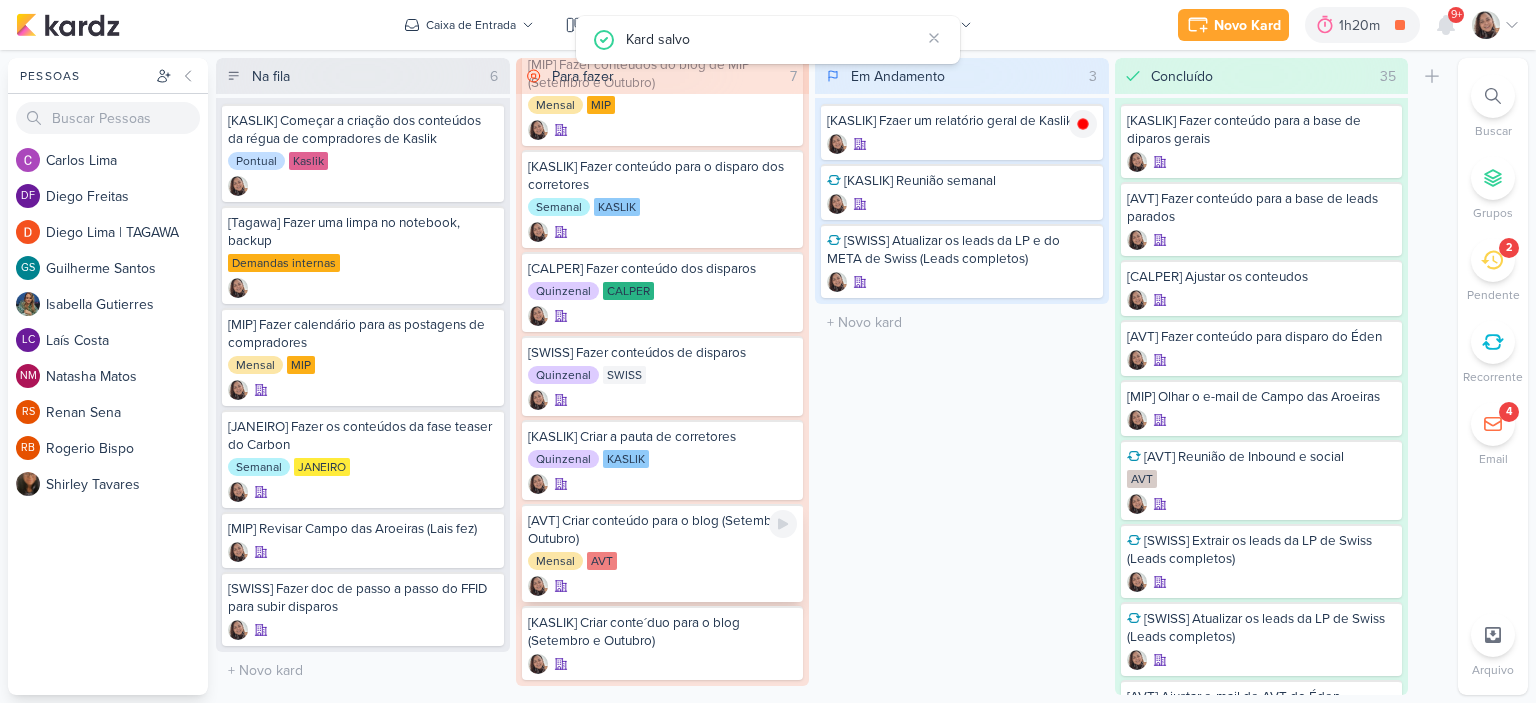 scroll, scrollTop: 80, scrollLeft: 0, axis: vertical 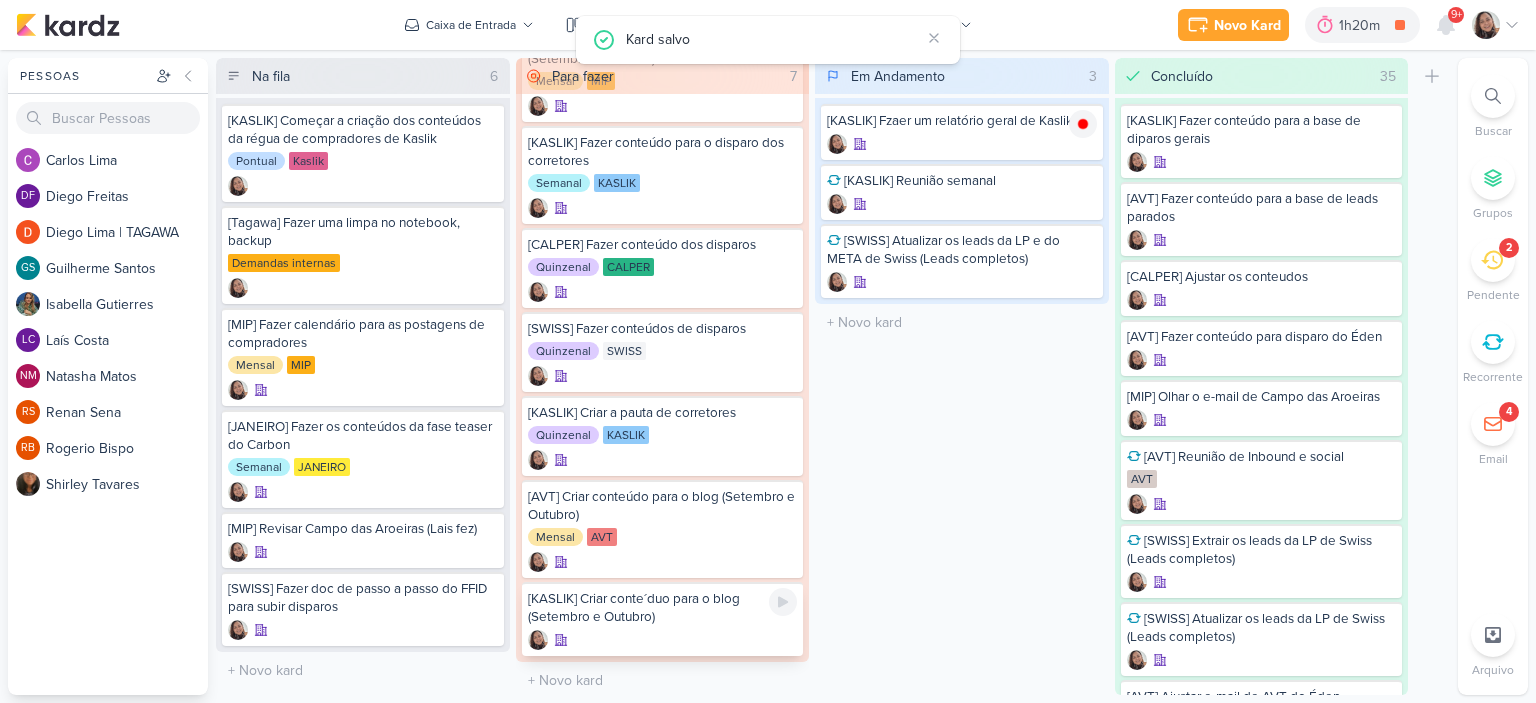 click at bounding box center [663, 640] 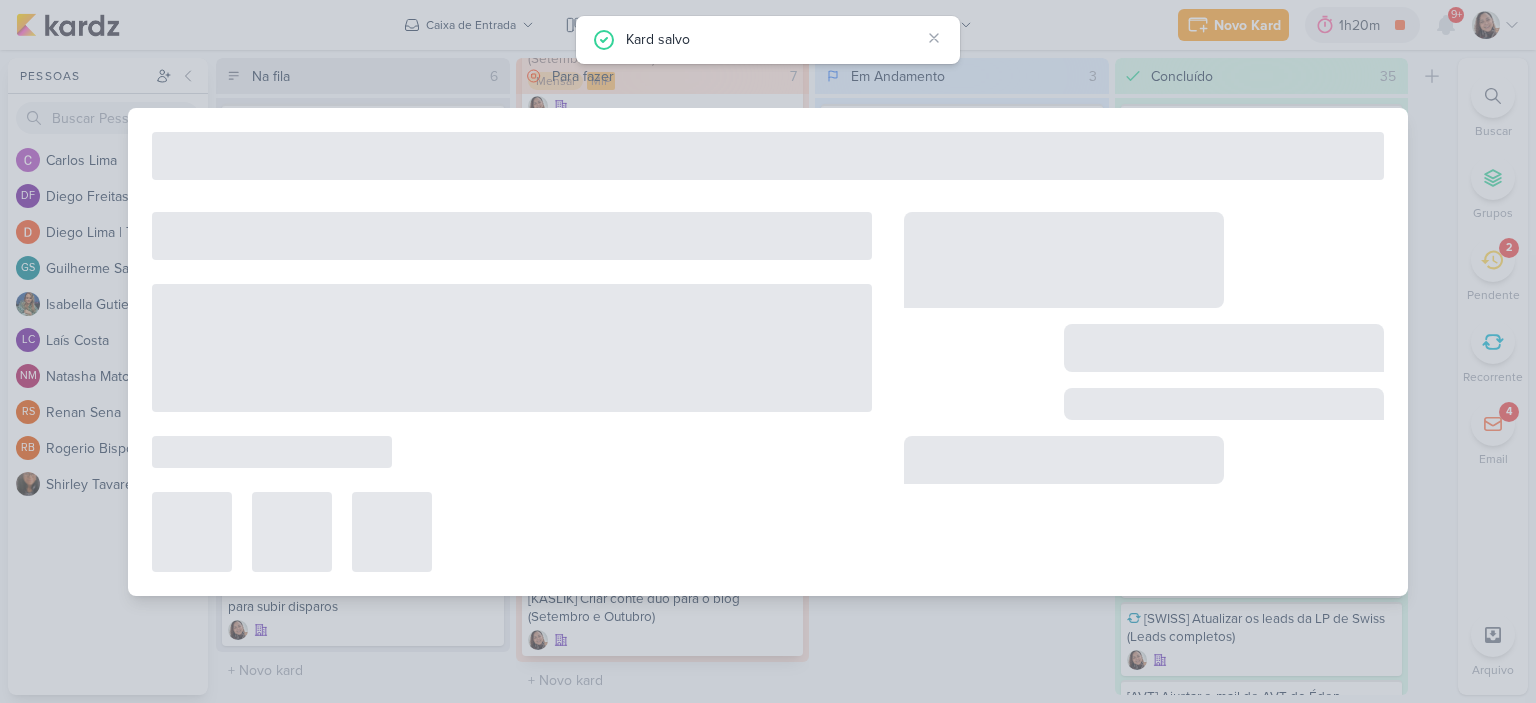 type on "[KASLIK] Criar conte´duo para o blog (Setembro e Outubro)" 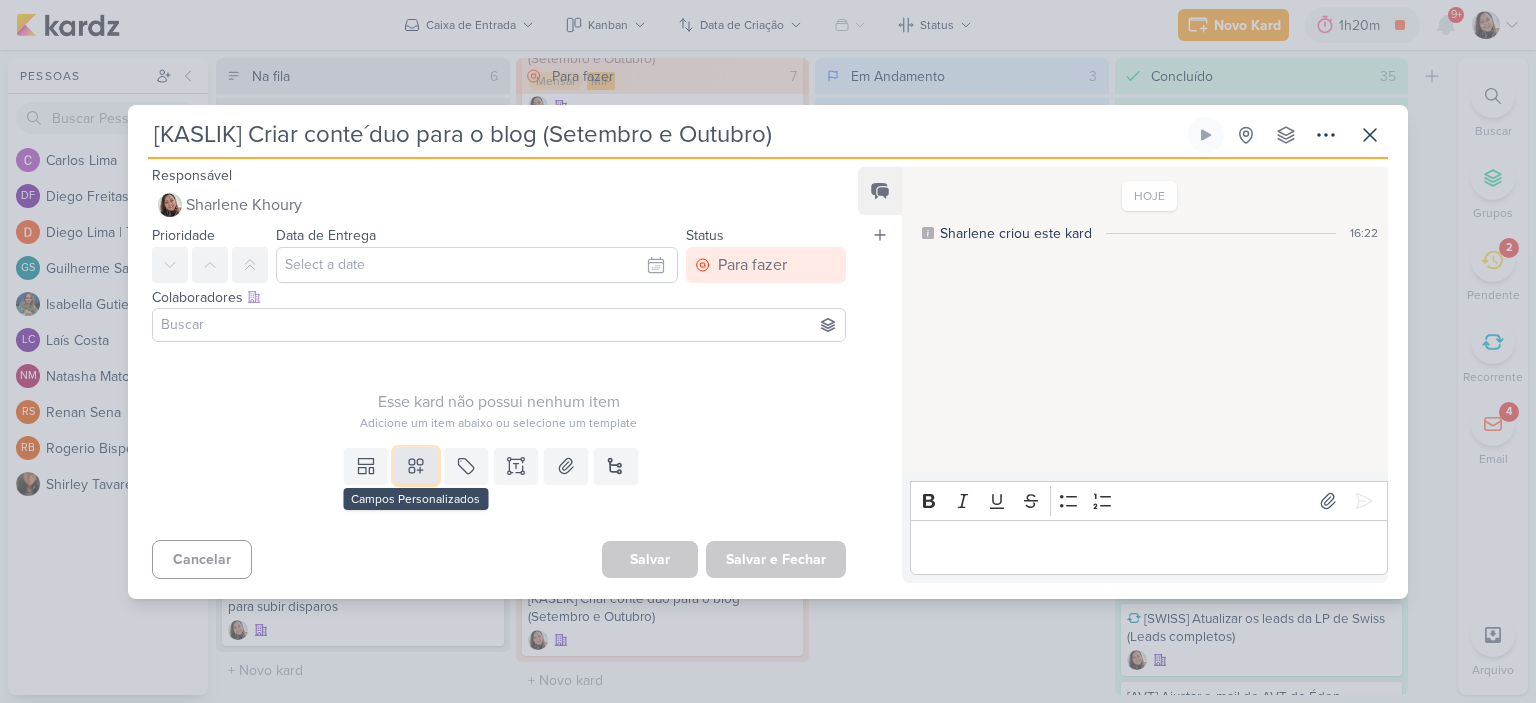click 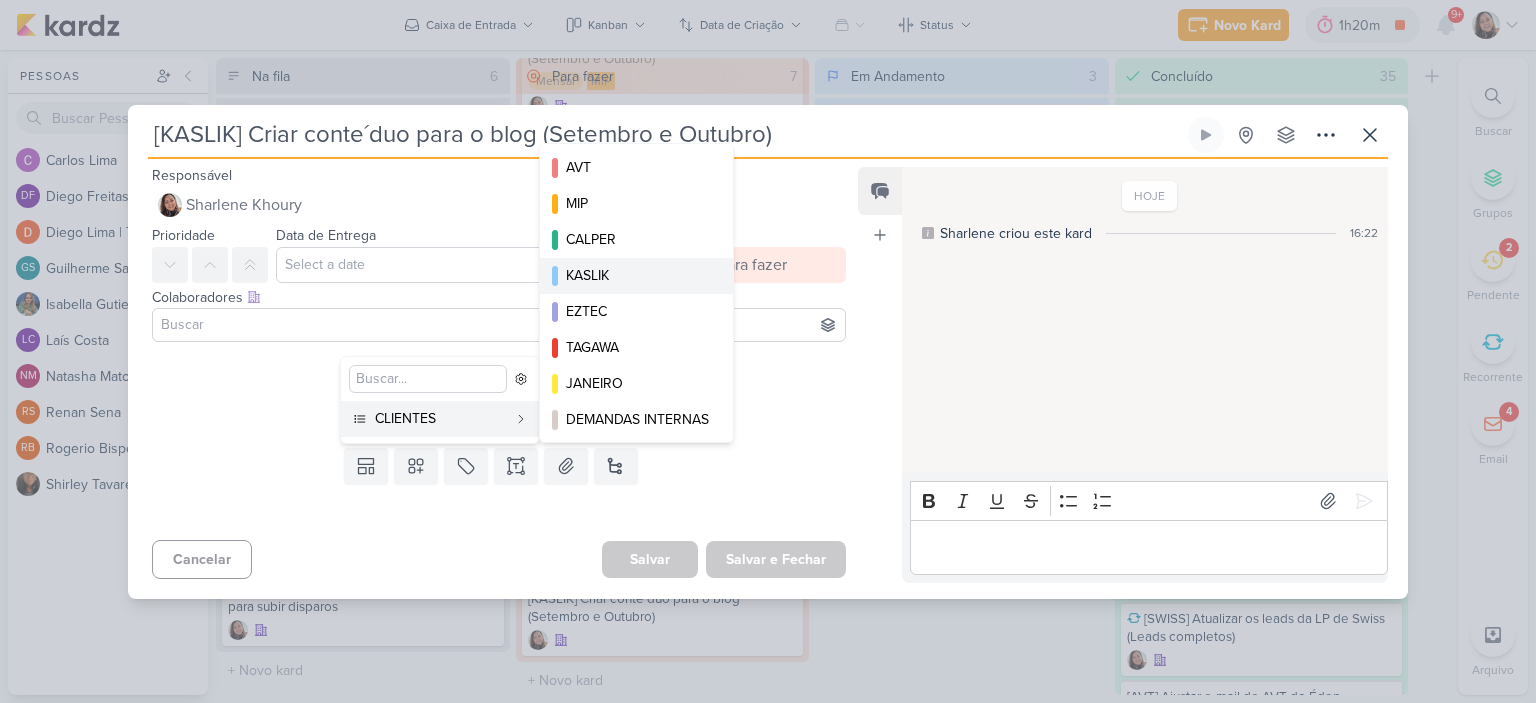 click on "KASLIK" at bounding box center (637, 275) 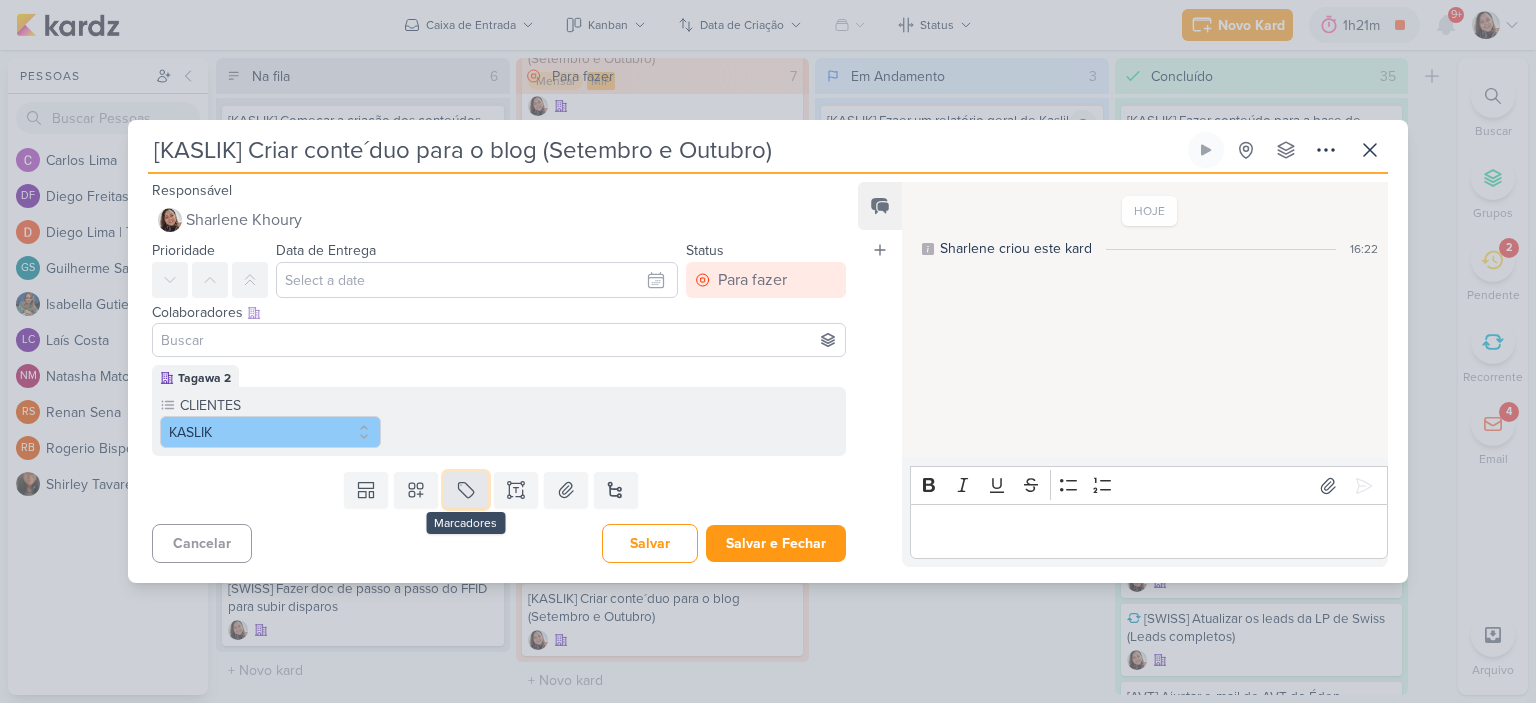 click 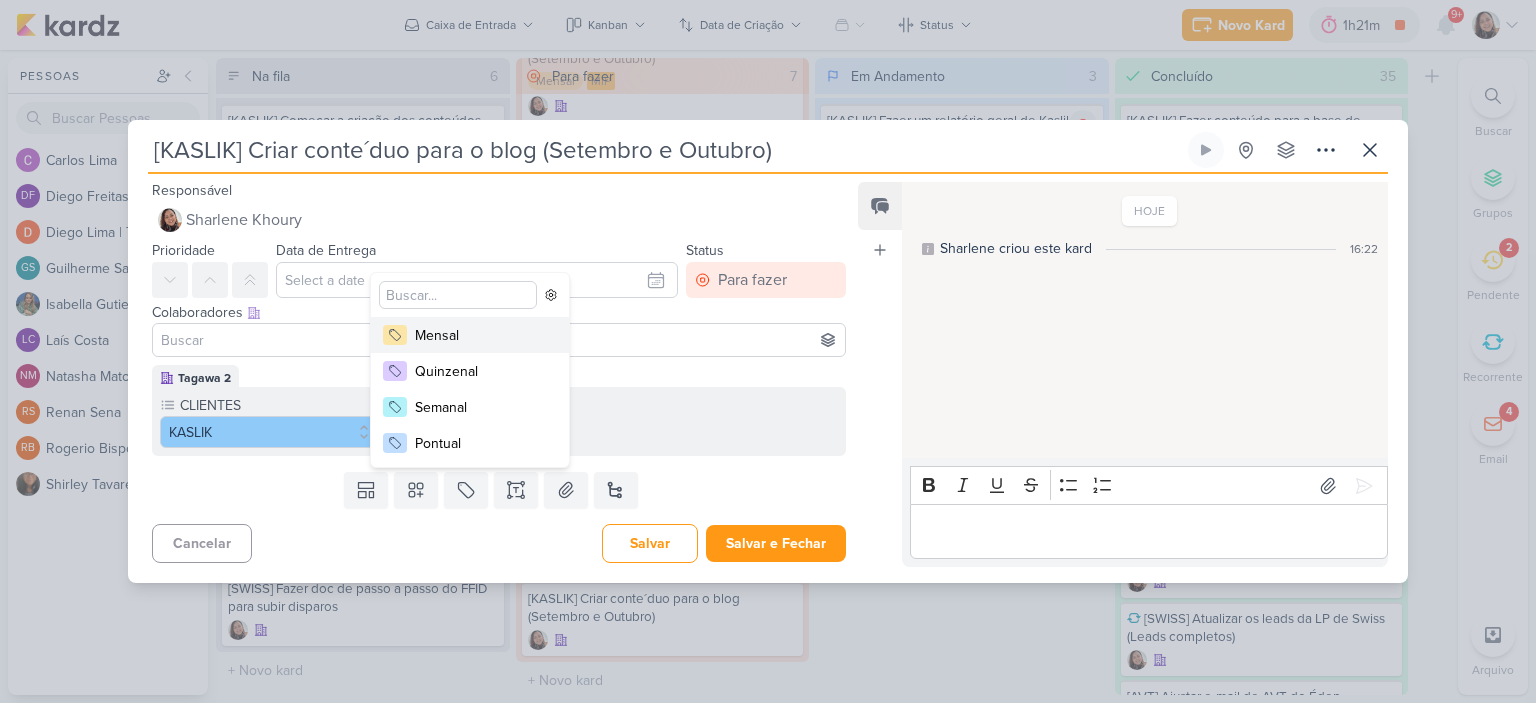 click on "Mensal" at bounding box center [480, 335] 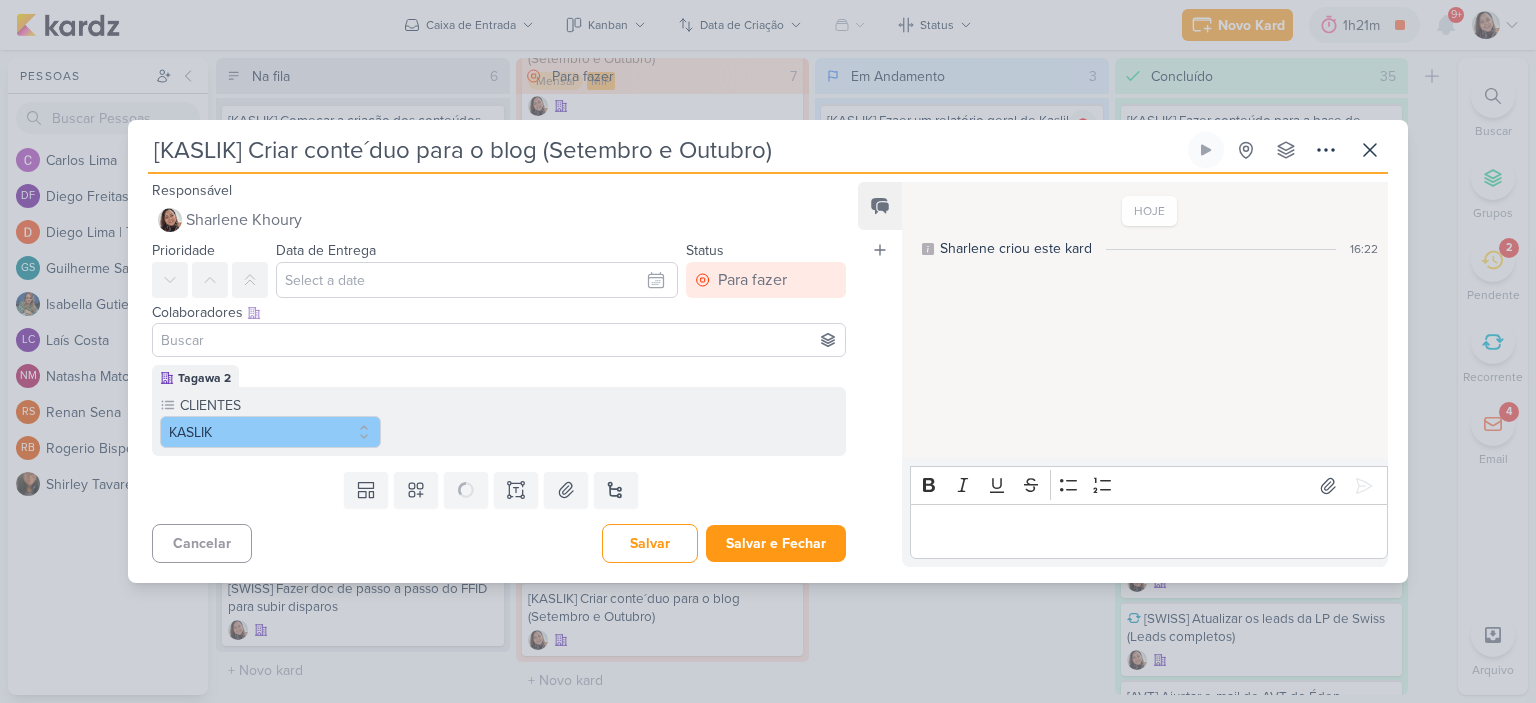 type 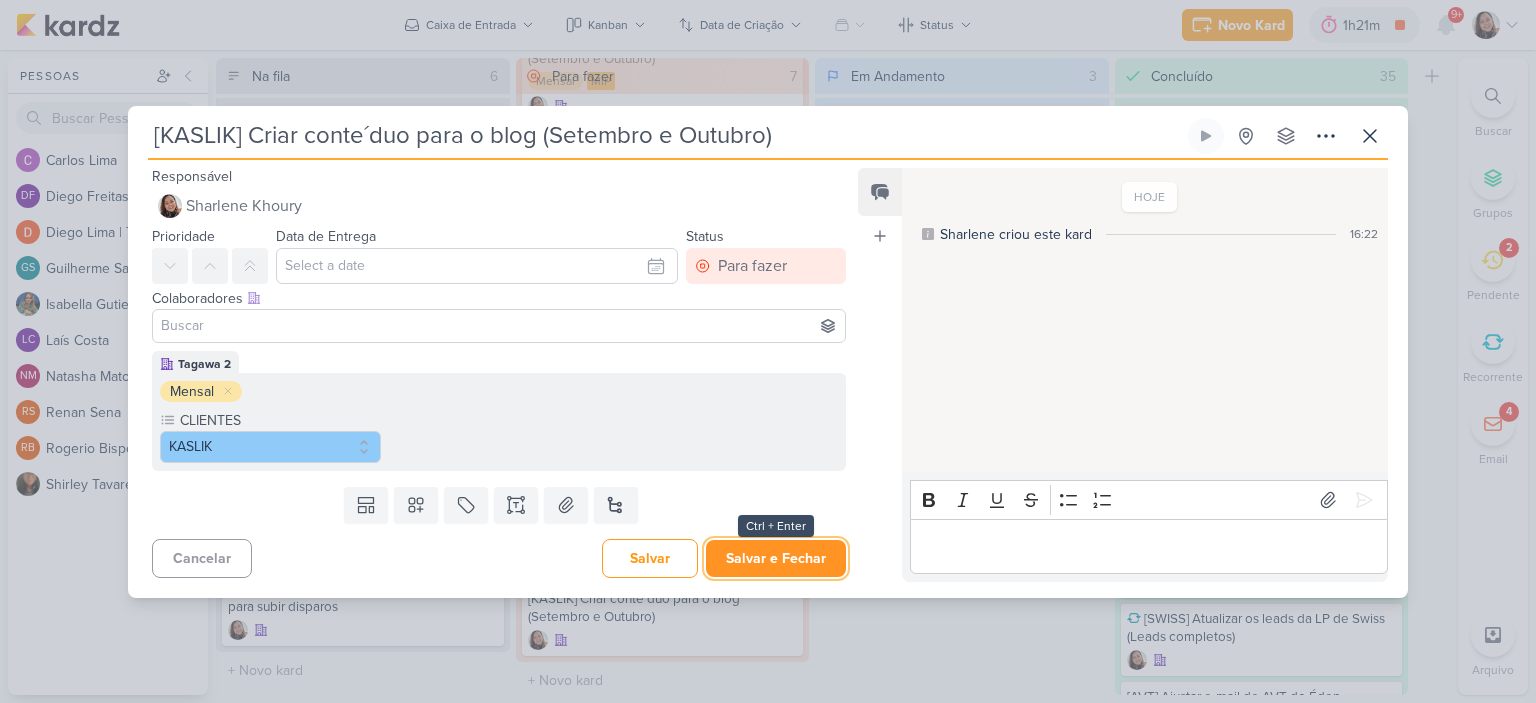 click on "Salvar e Fechar" at bounding box center (776, 558) 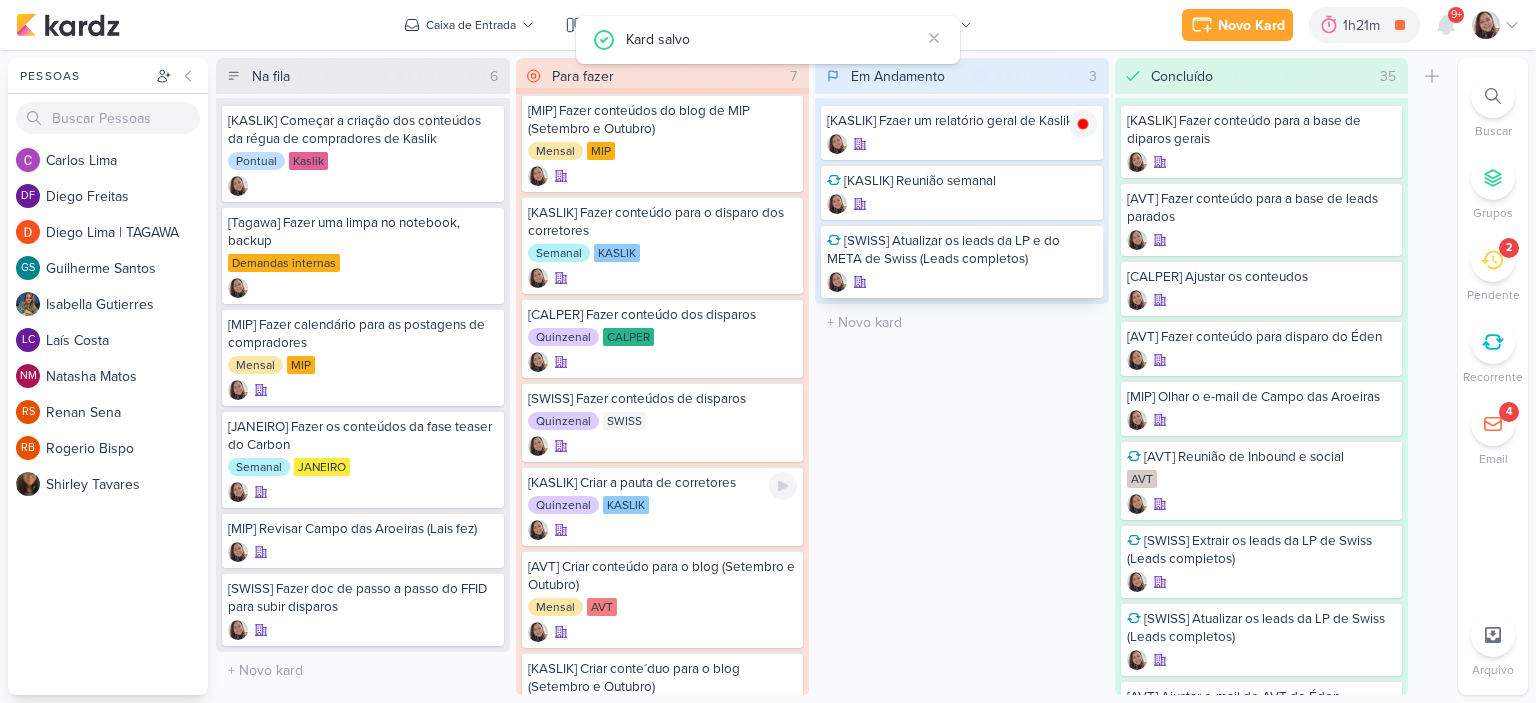 scroll, scrollTop: 0, scrollLeft: 0, axis: both 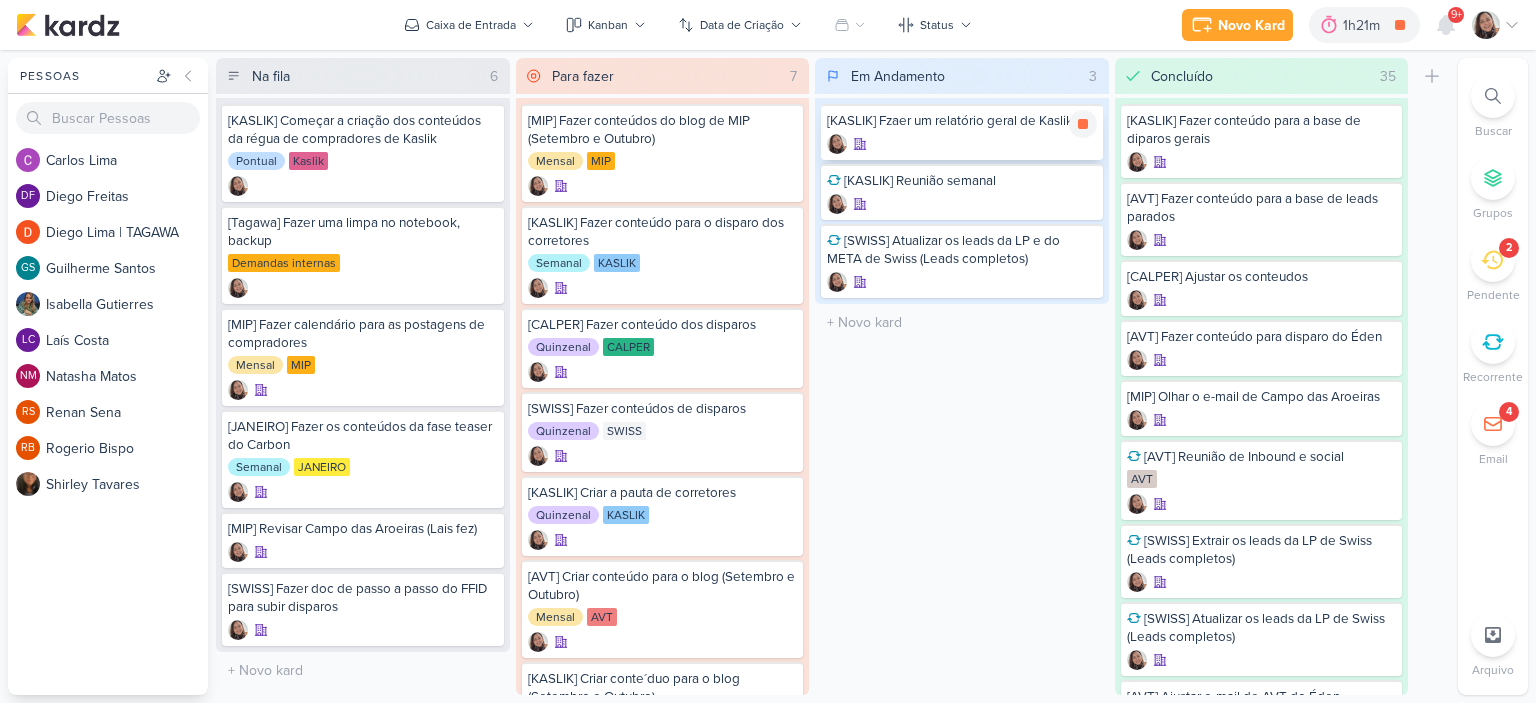 click at bounding box center [962, 144] 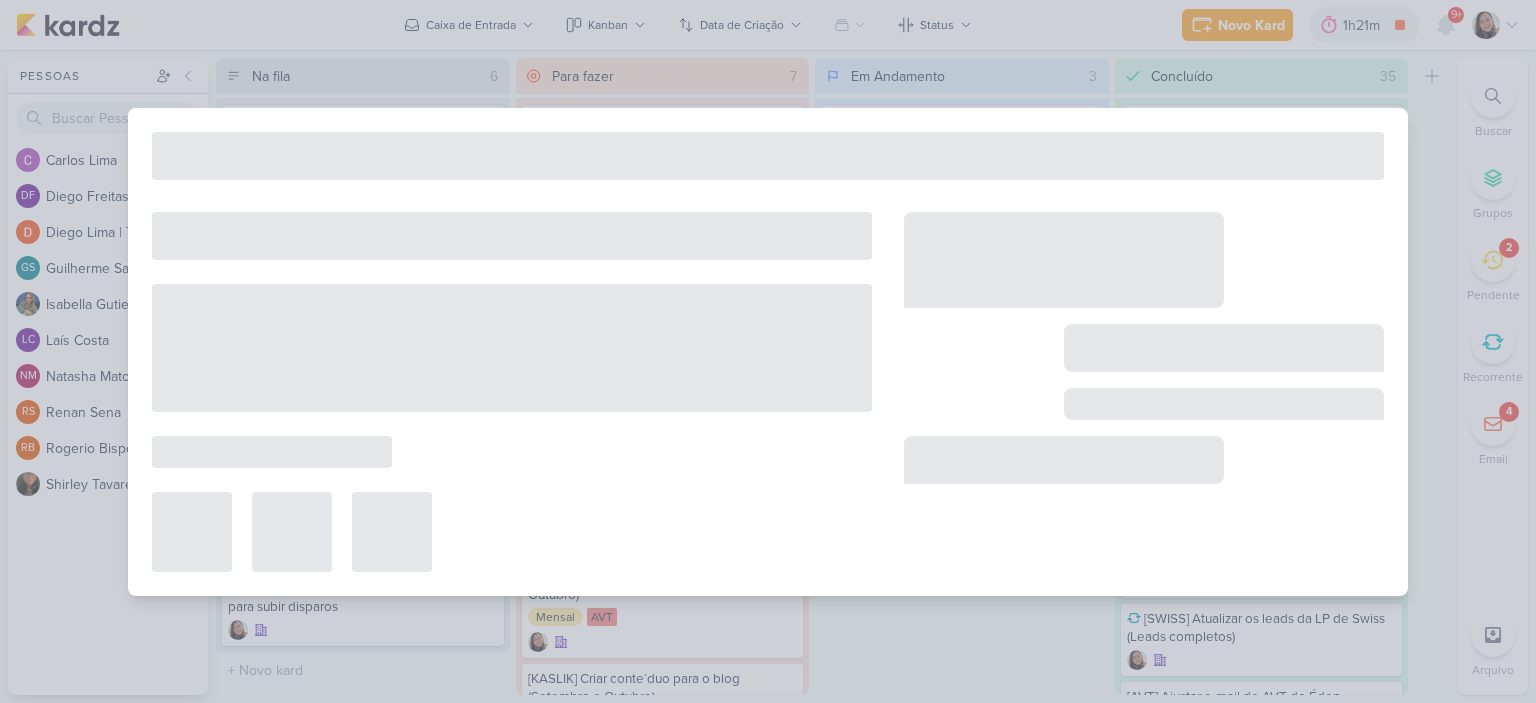 type on "[KASLIK] Fzaer um relatório geral de Kaslik" 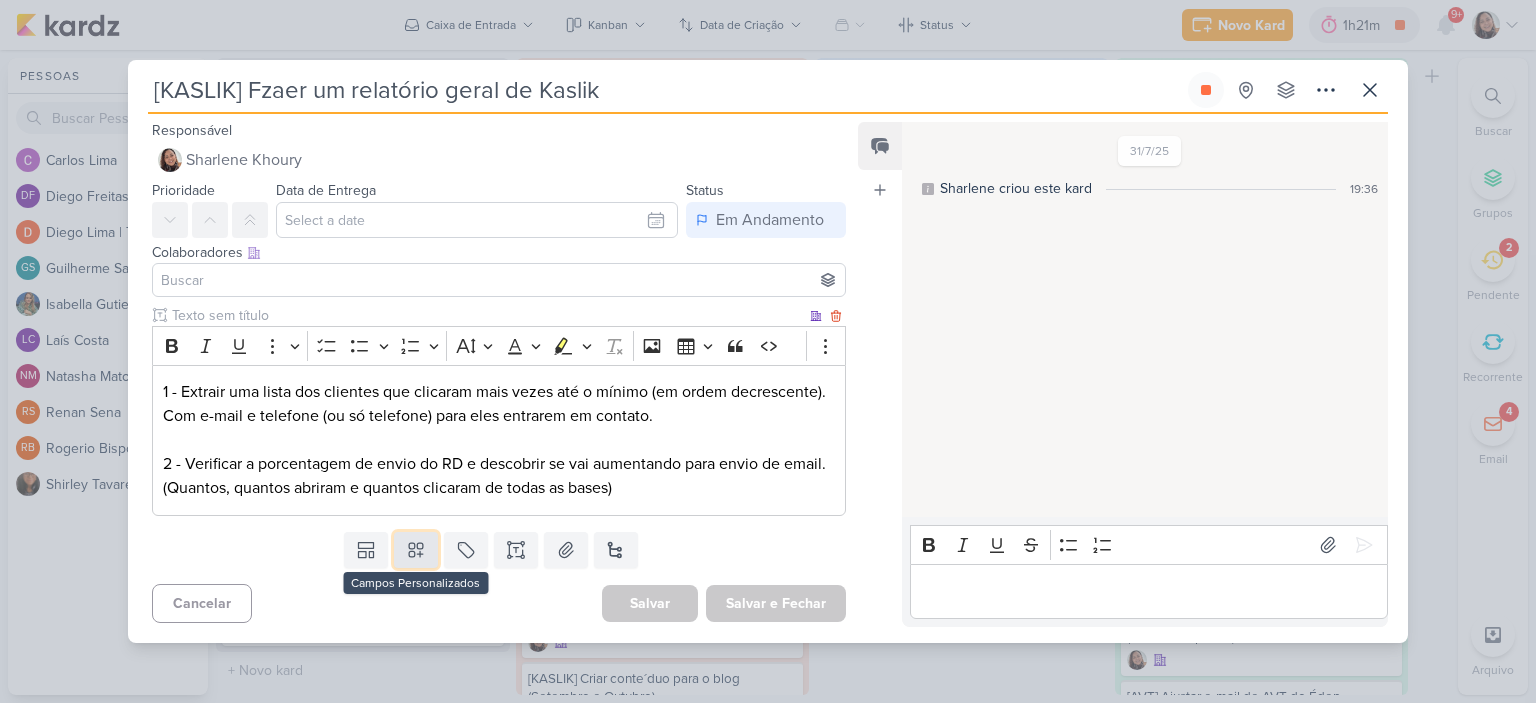 click 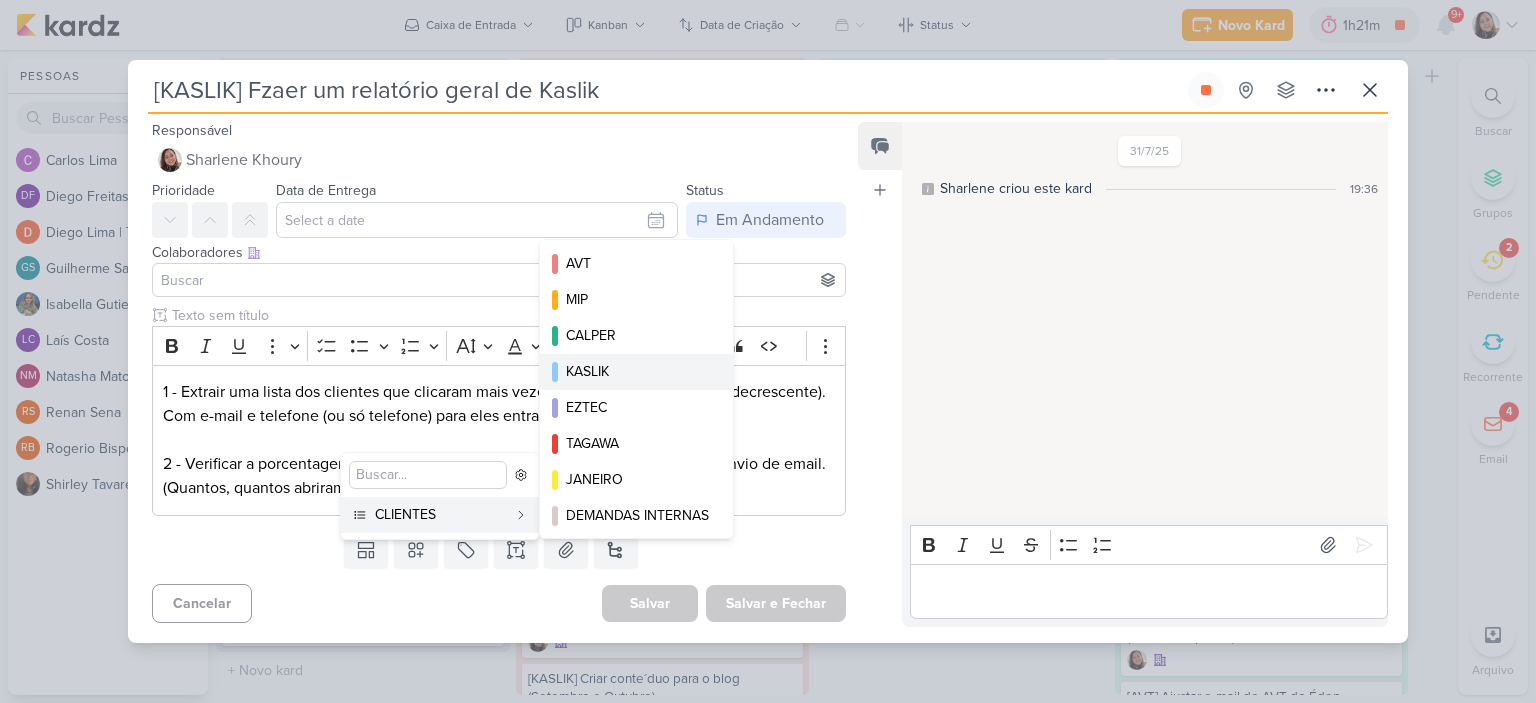click on "KASLIK" at bounding box center (637, 371) 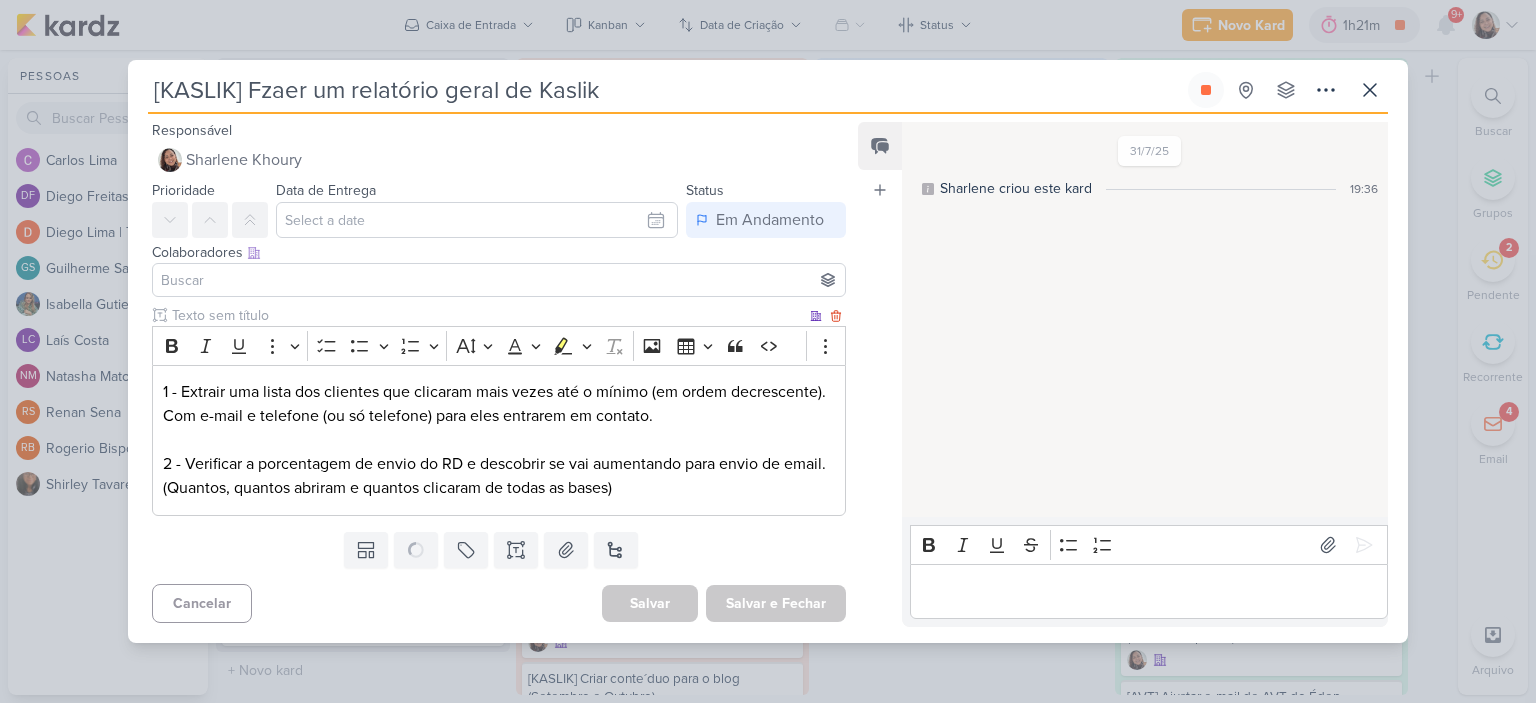 type 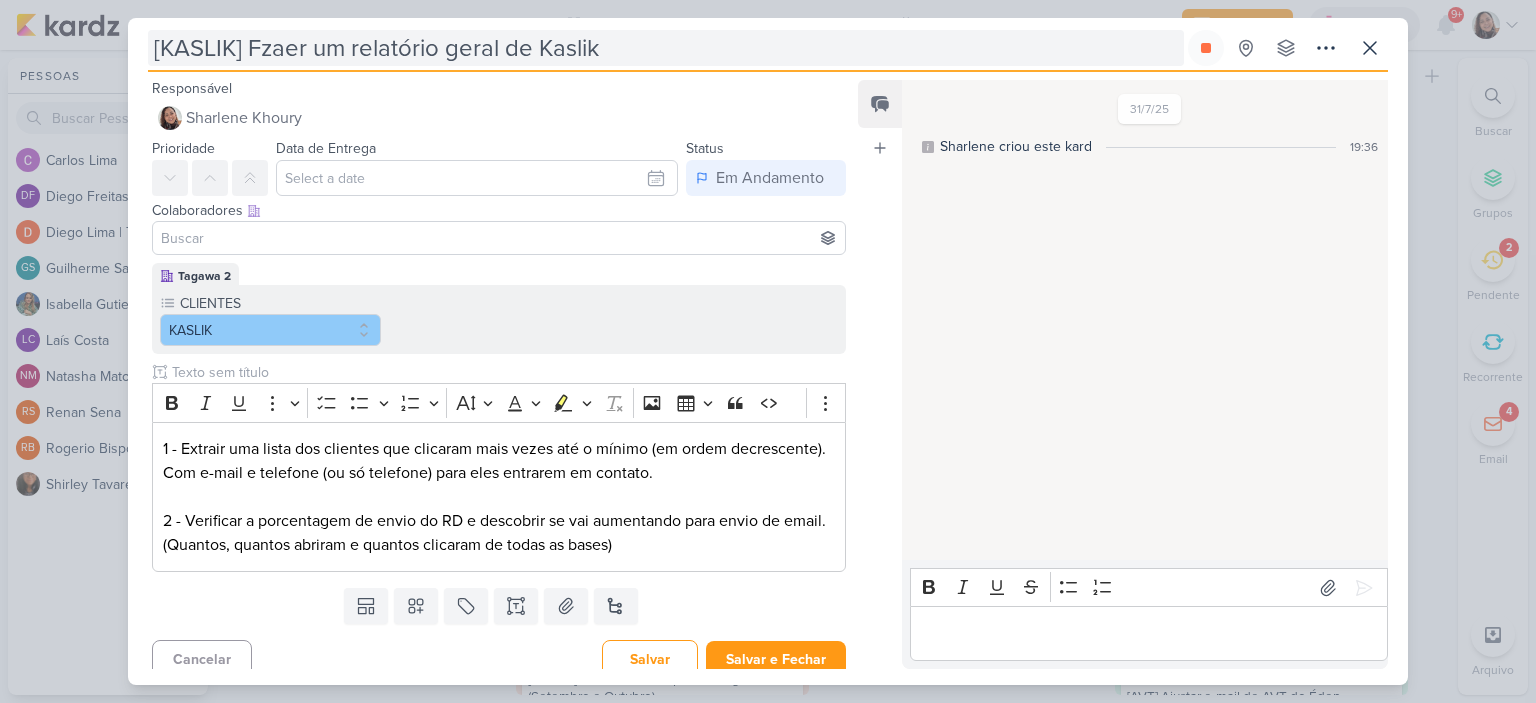 click on "[KASLIK] Fzaer um relatório geral de Kaslik" at bounding box center (666, 48) 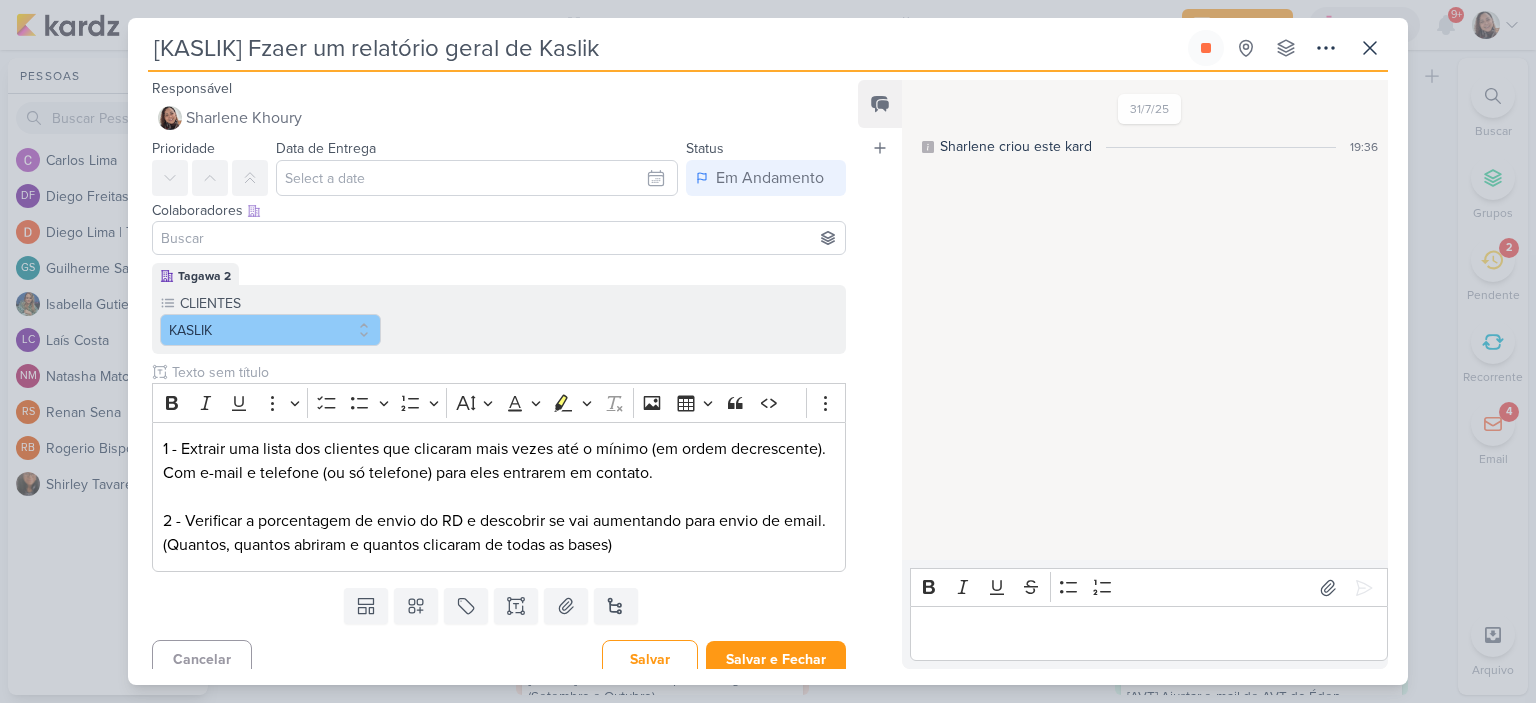 type on "[KASLIK] Faer um relatório geral de Kaslik" 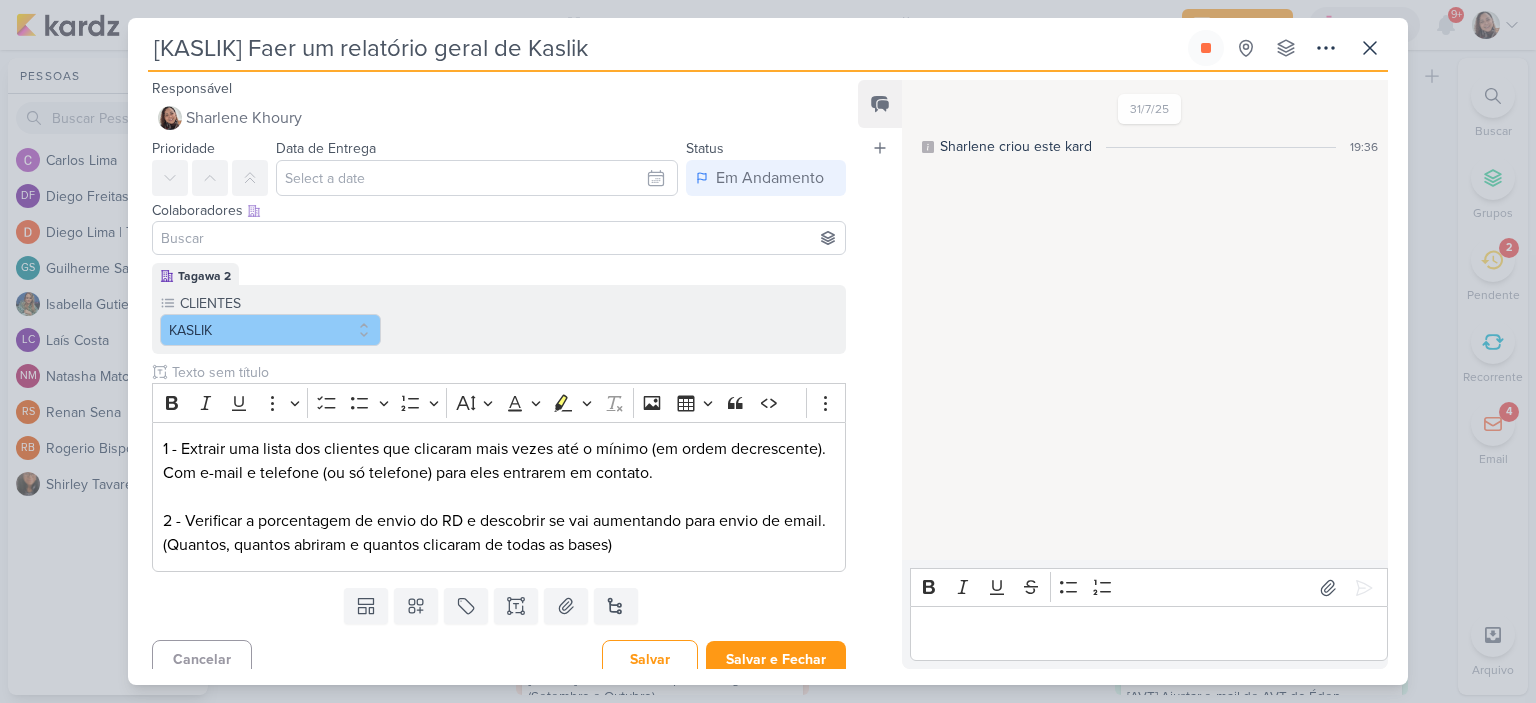 type 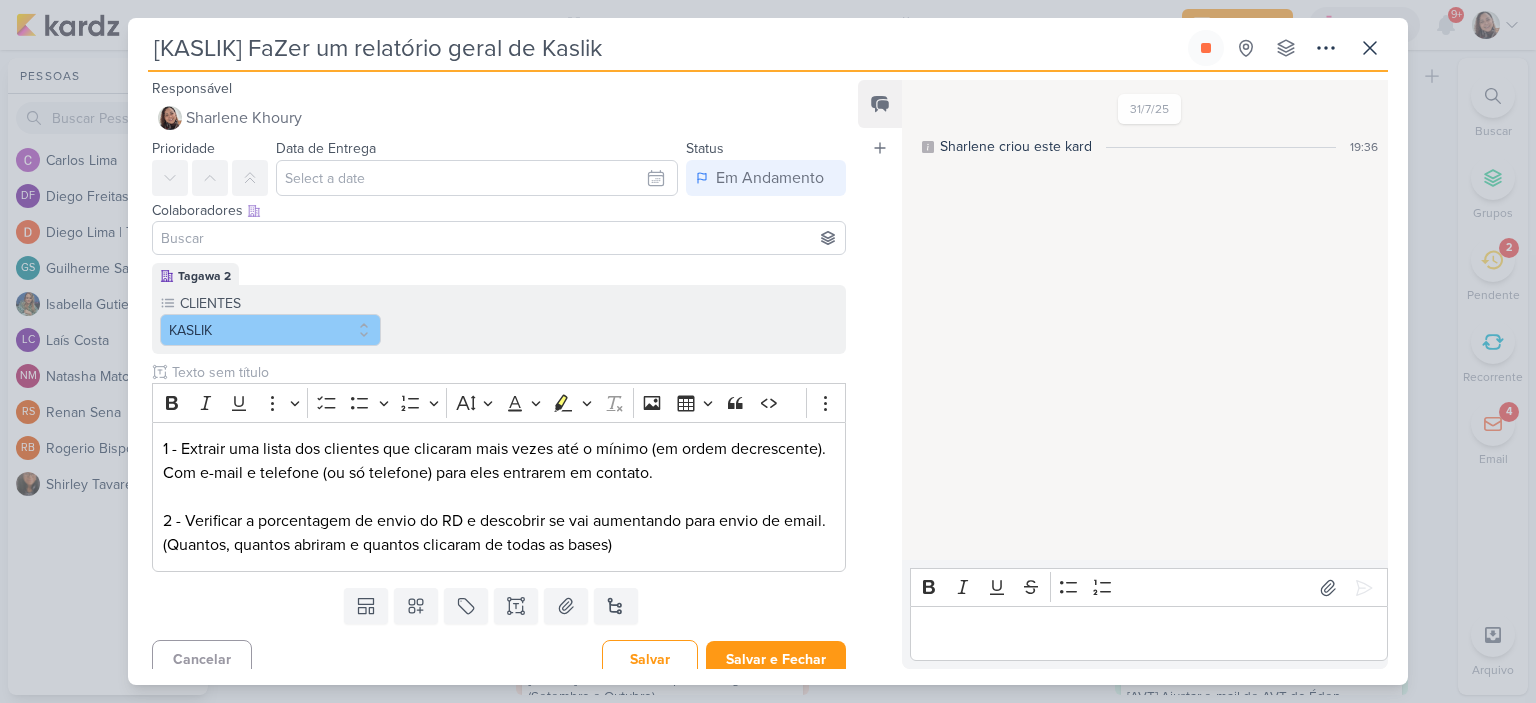 type 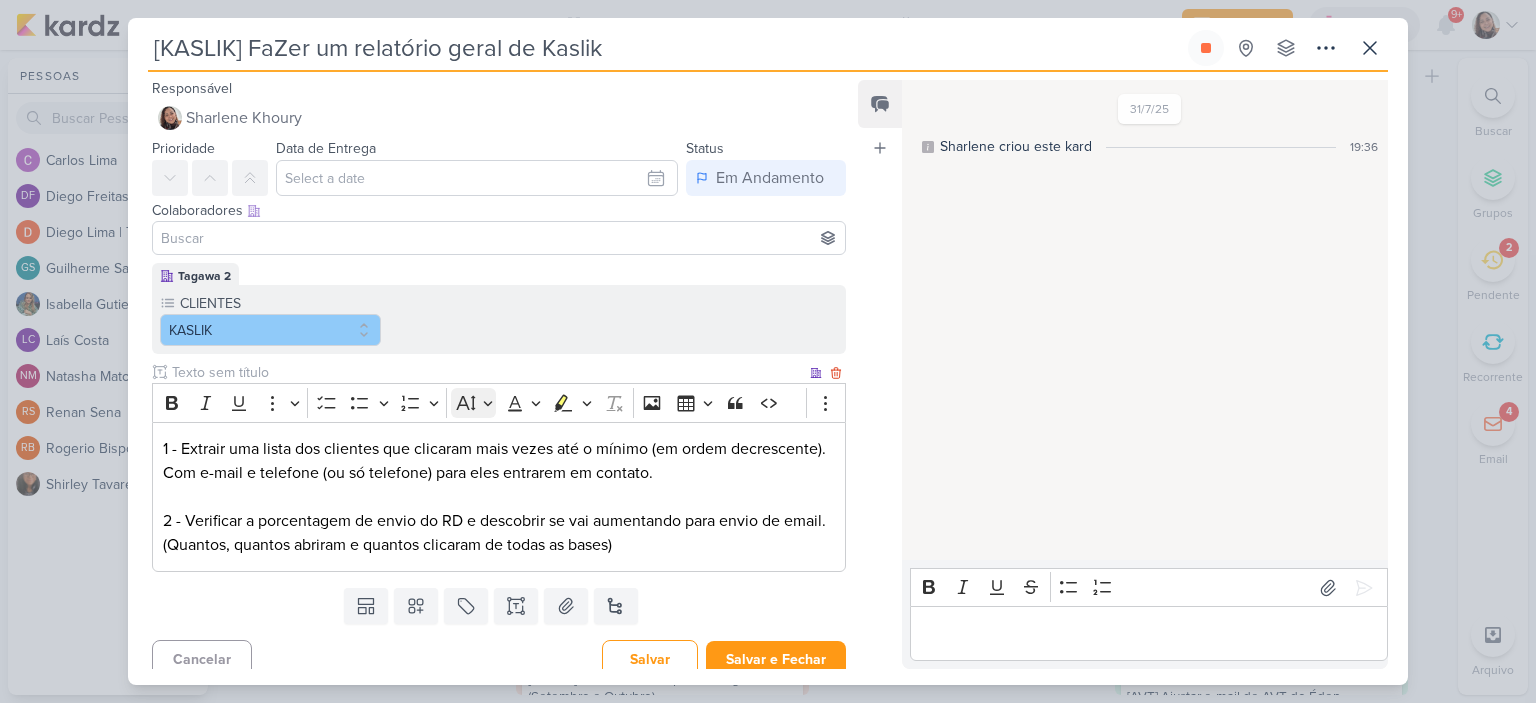 scroll, scrollTop: 36, scrollLeft: 0, axis: vertical 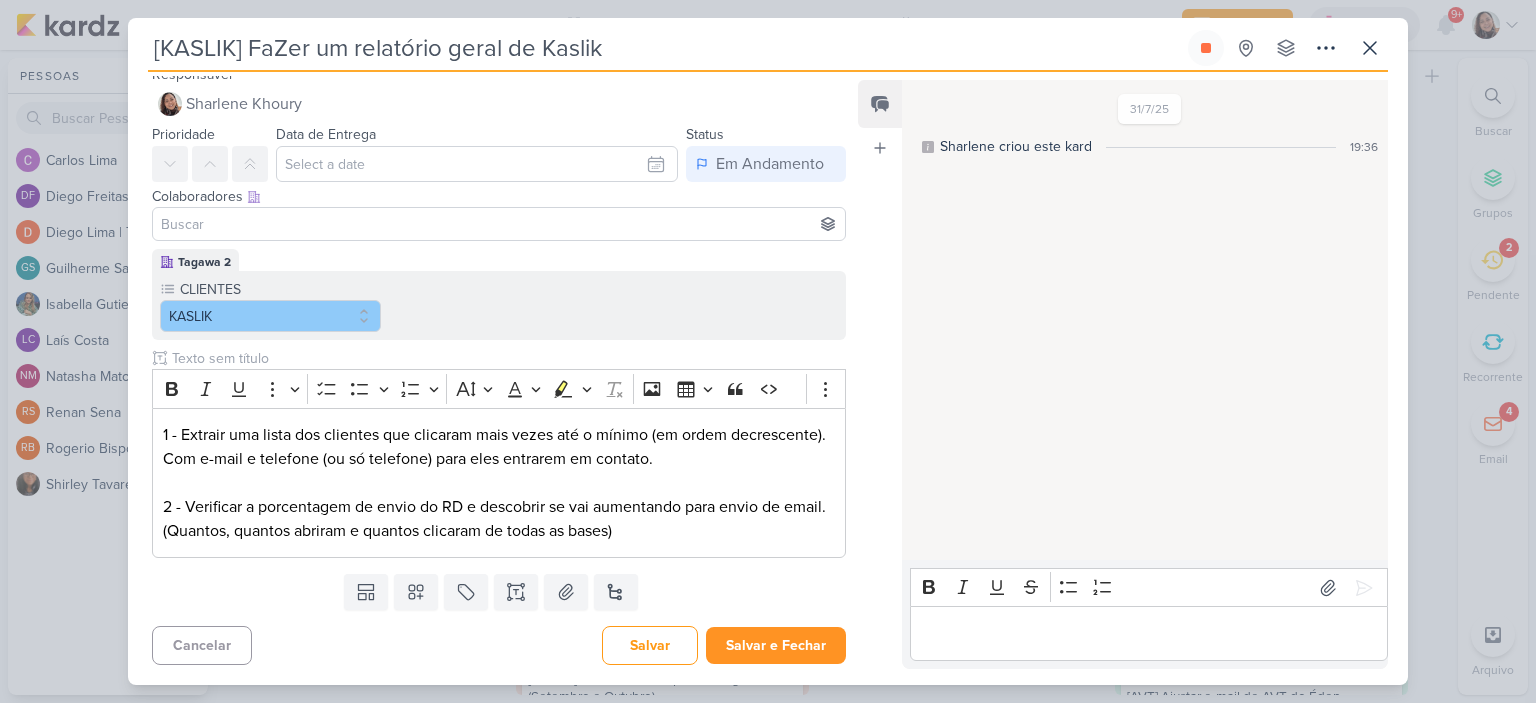 type on "[KASLIK] FaZer um relatório geral de Kaslik" 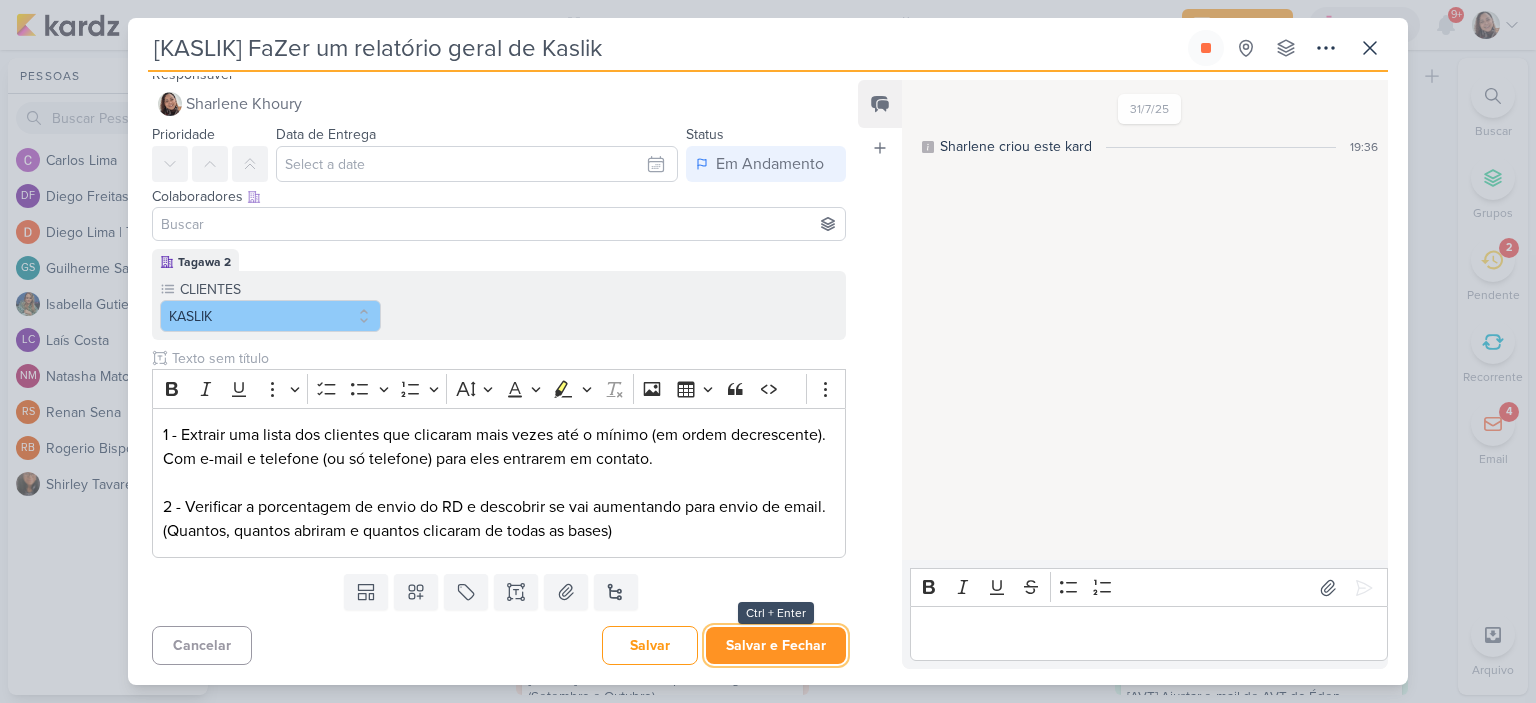 click on "Salvar e Fechar" at bounding box center [776, 645] 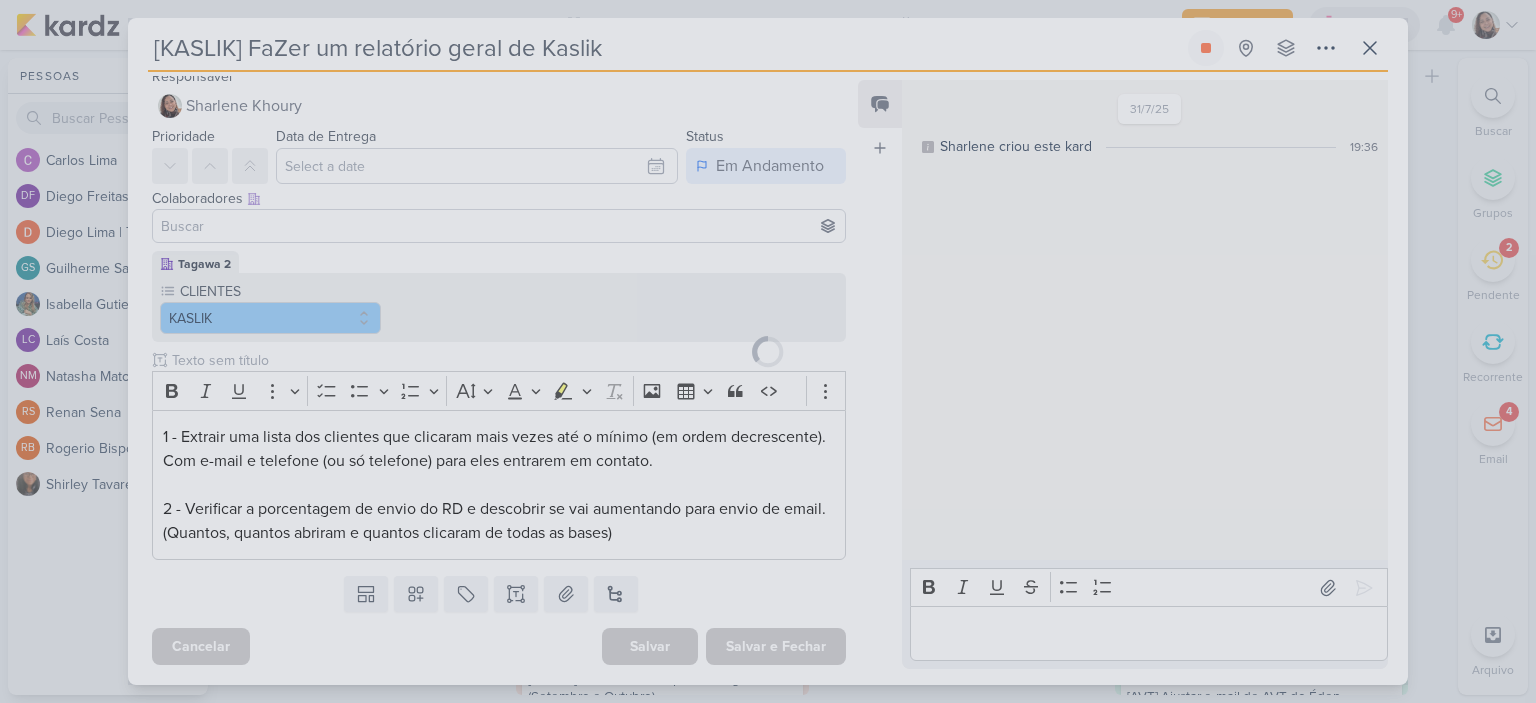 scroll, scrollTop: 35, scrollLeft: 0, axis: vertical 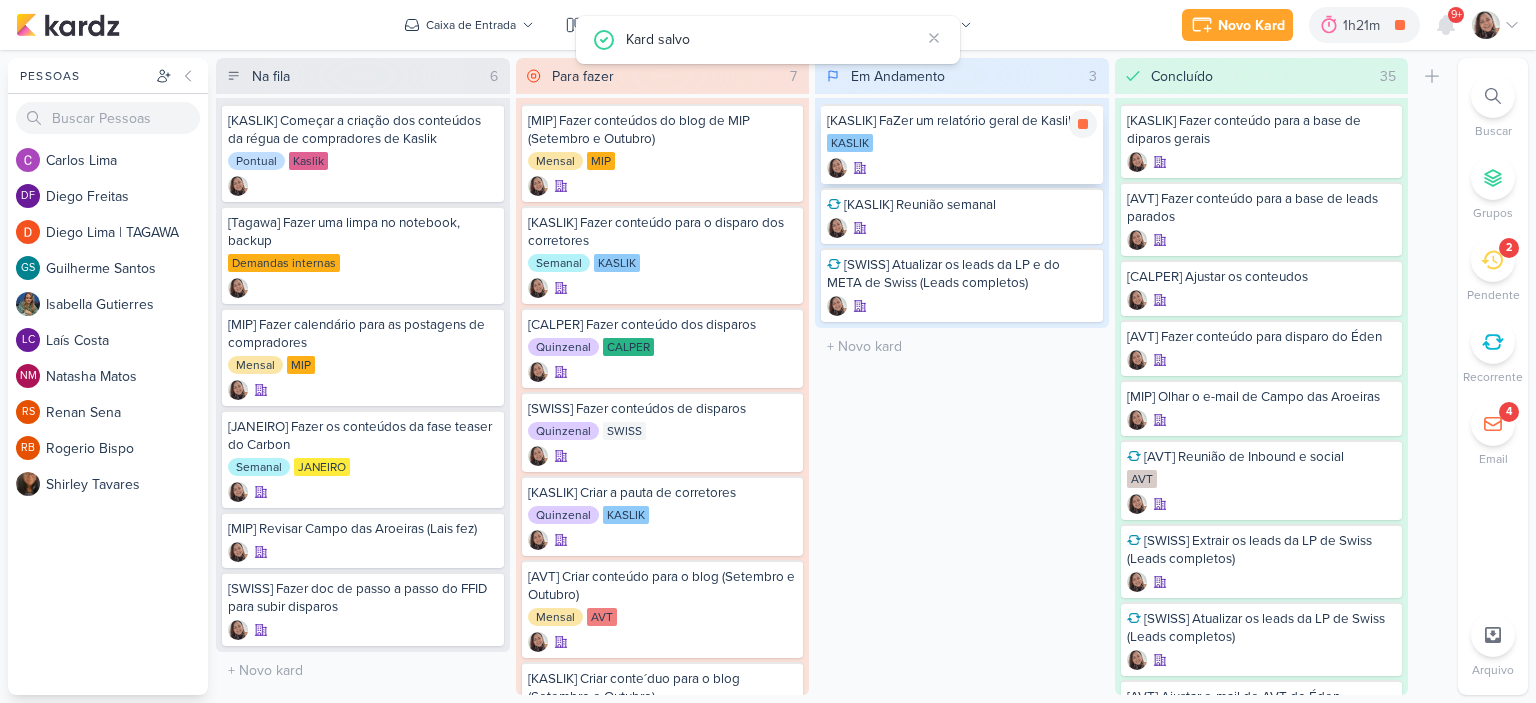click at bounding box center (962, 168) 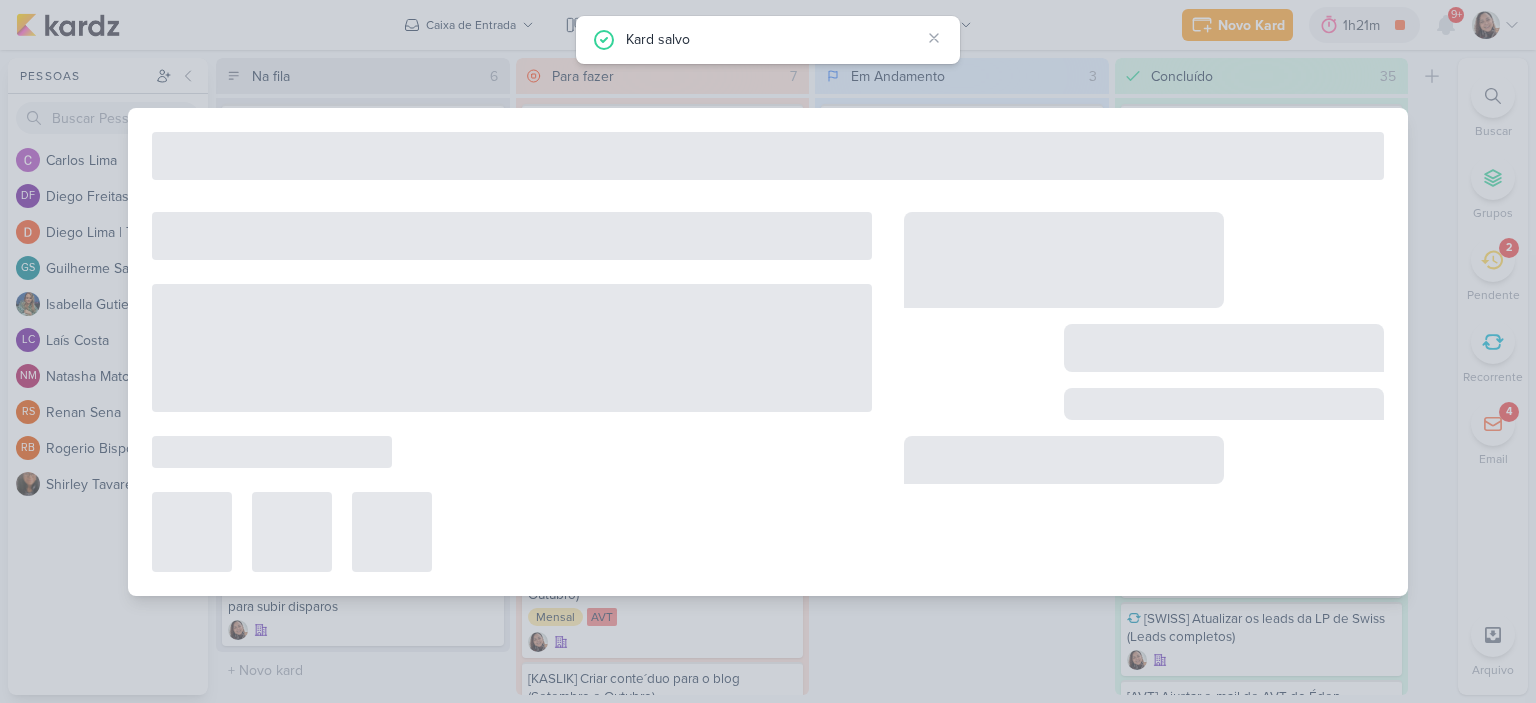 type 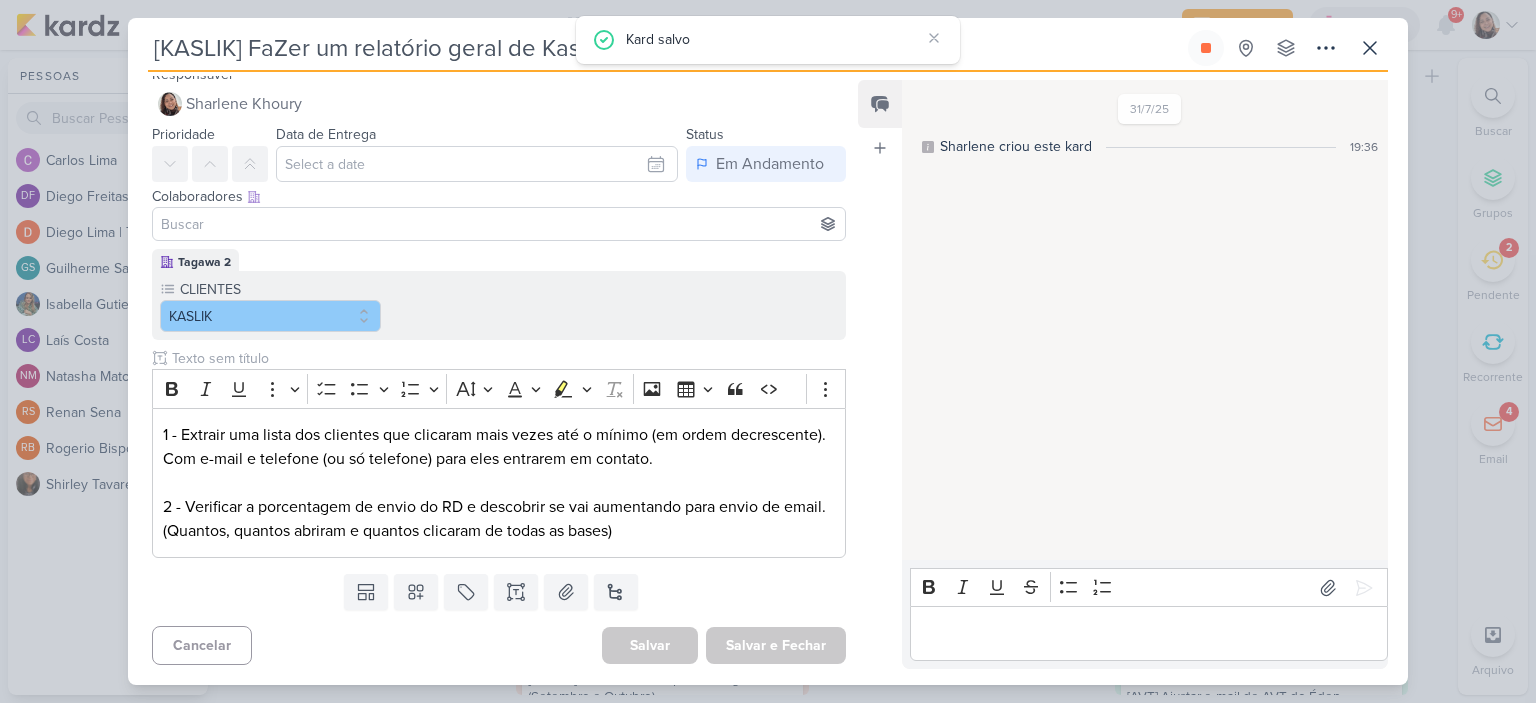click on "[KASLIK] FaZer um relatório geral de Kaslik" at bounding box center (666, 48) 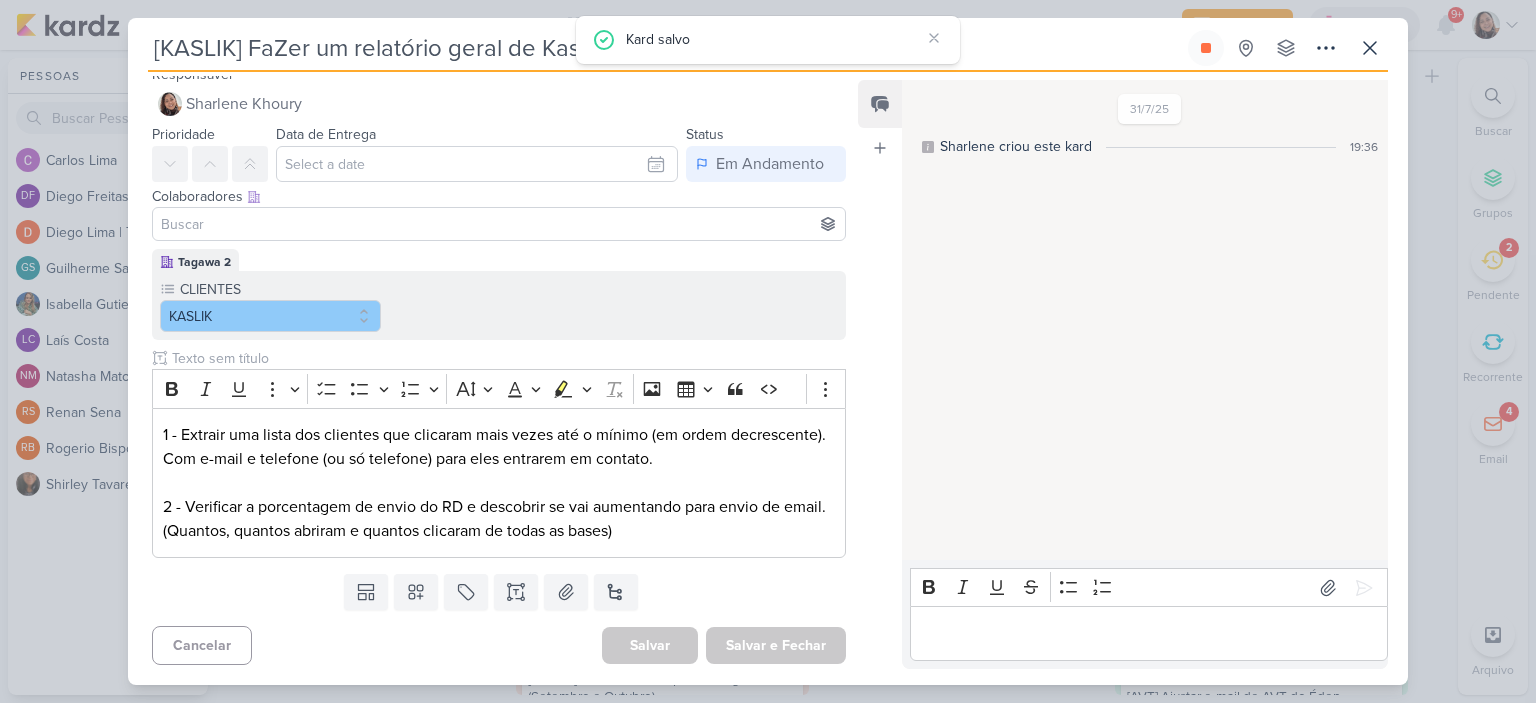 type on "[KASLIK] Faer um relatório geral de Kaslik" 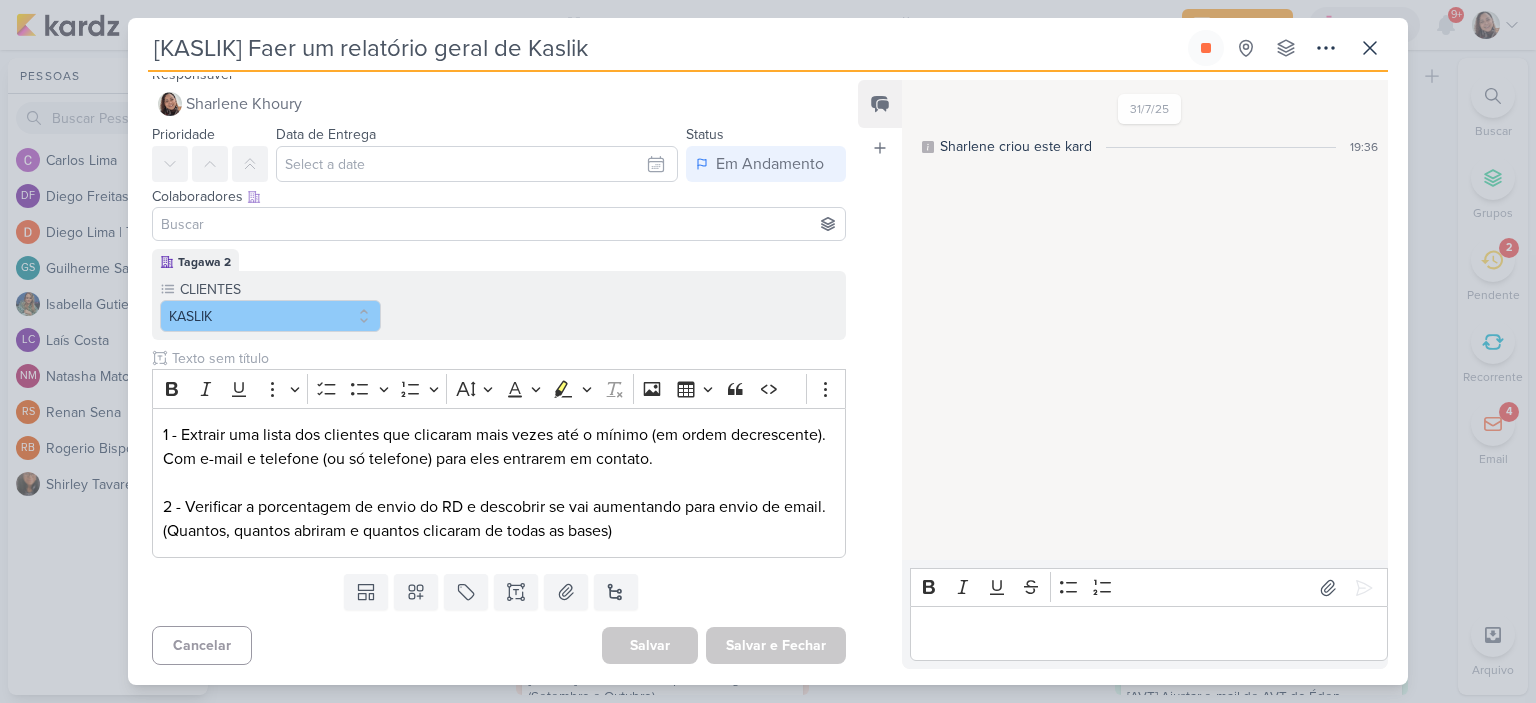 type 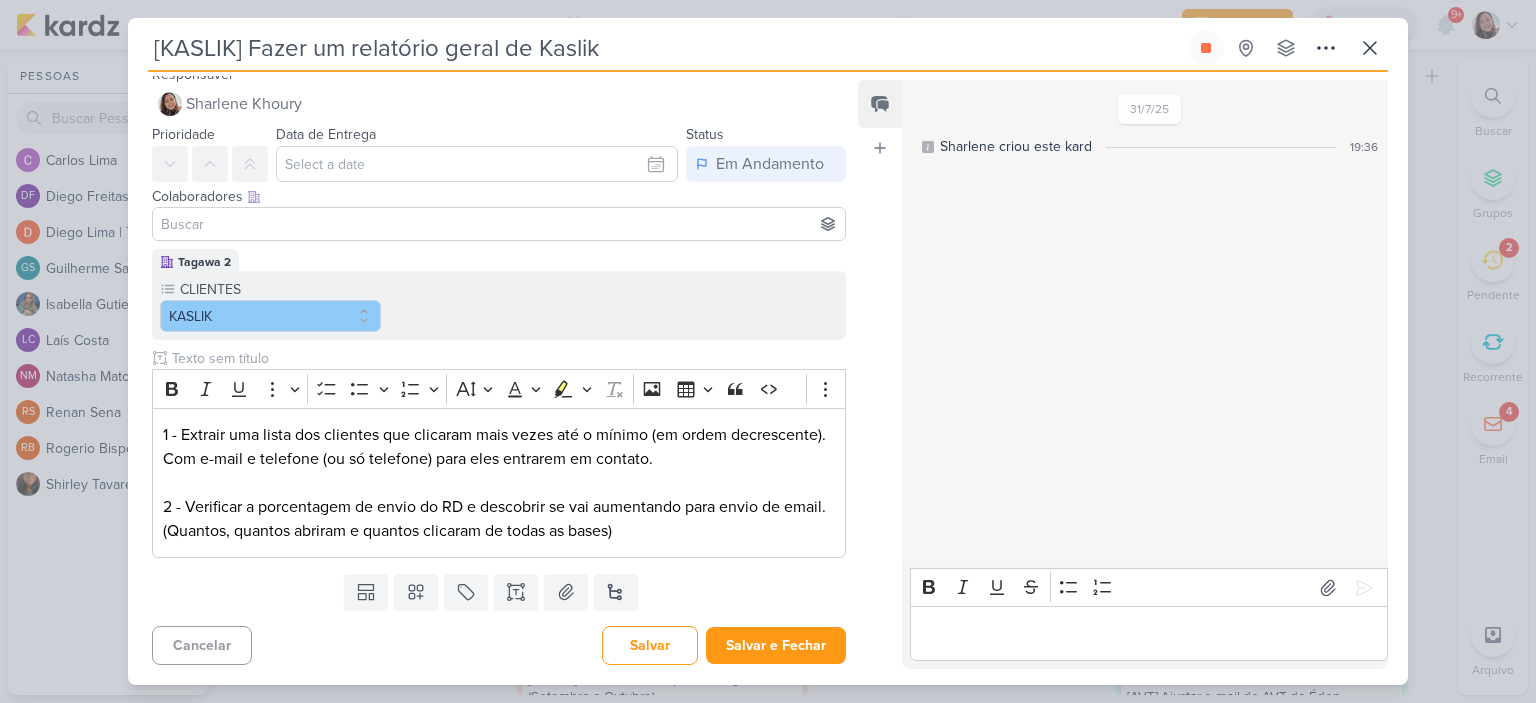 type 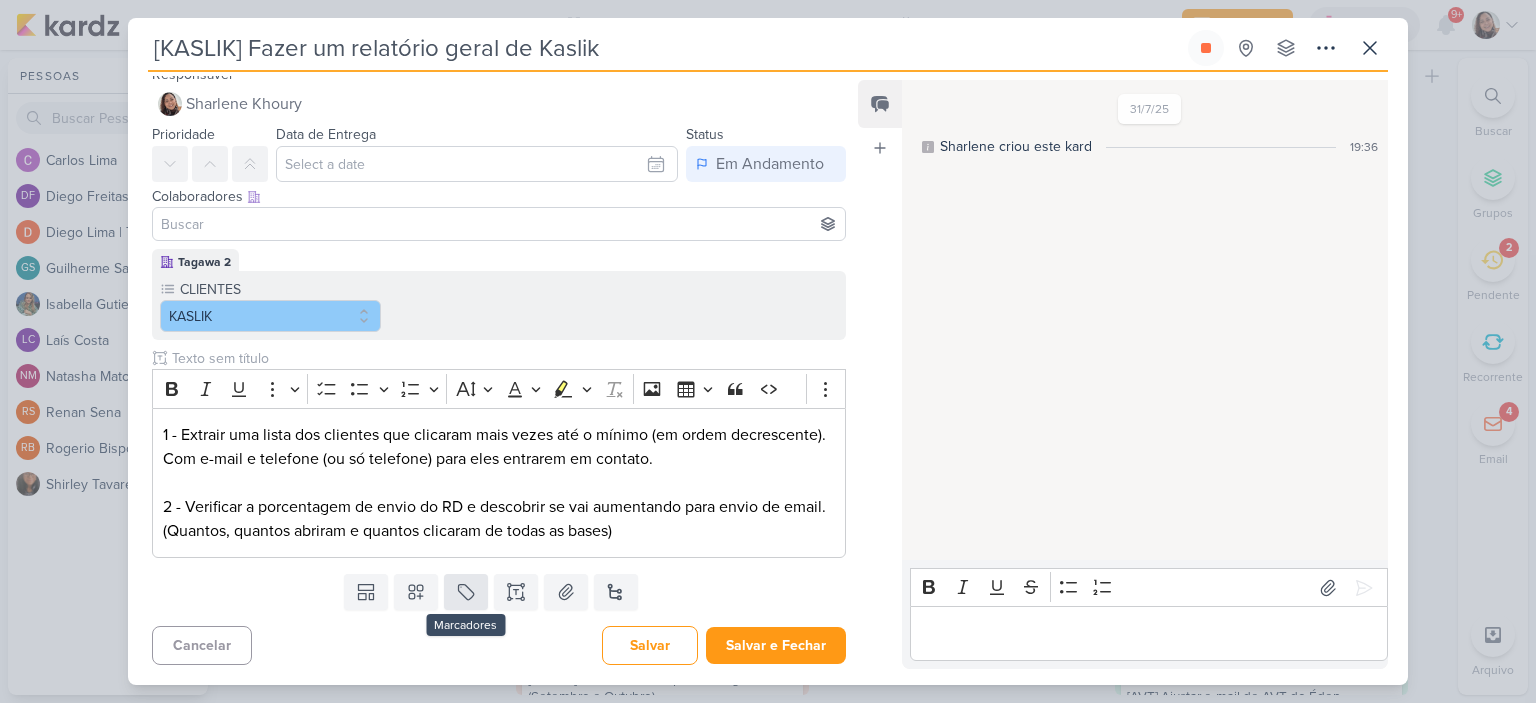 type on "[KASLIK] Fazer um relatório geral de Kaslik" 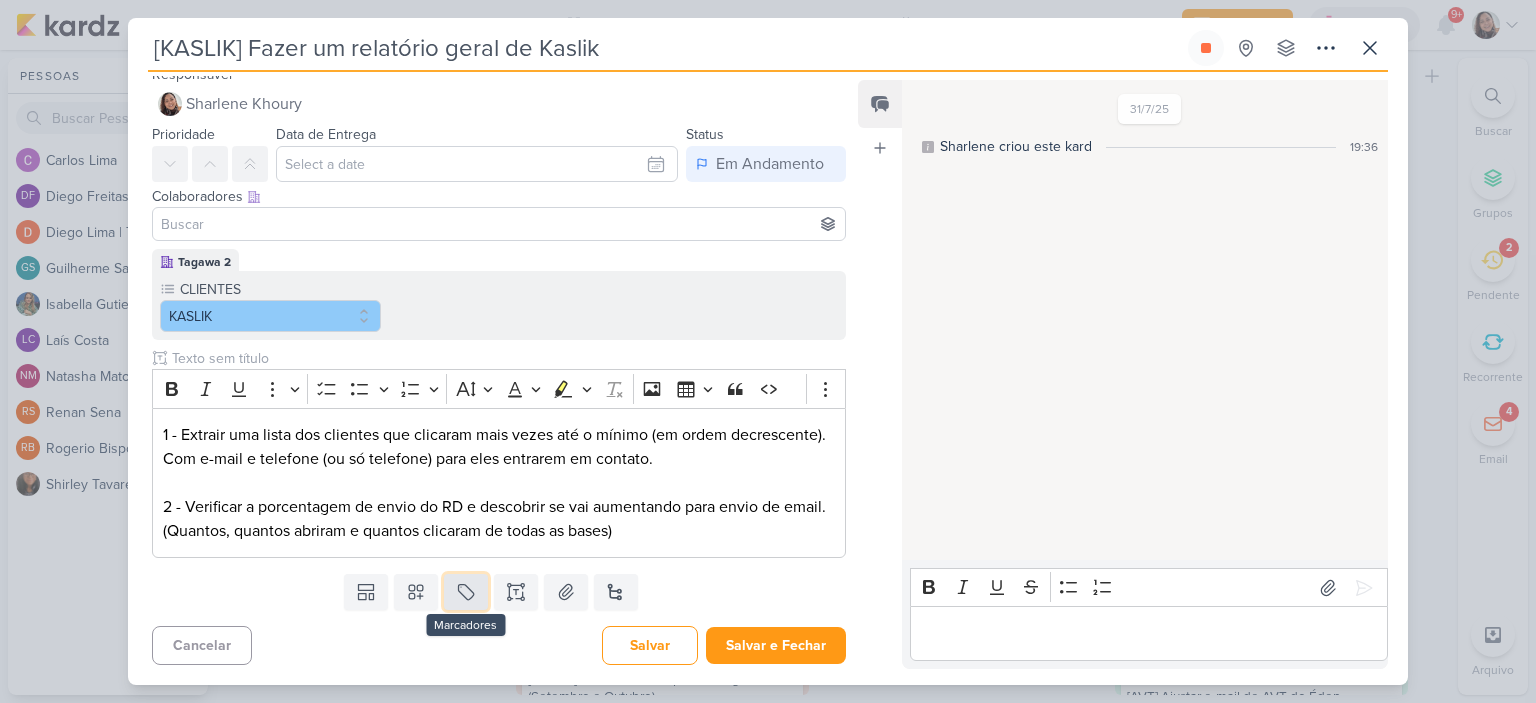 click 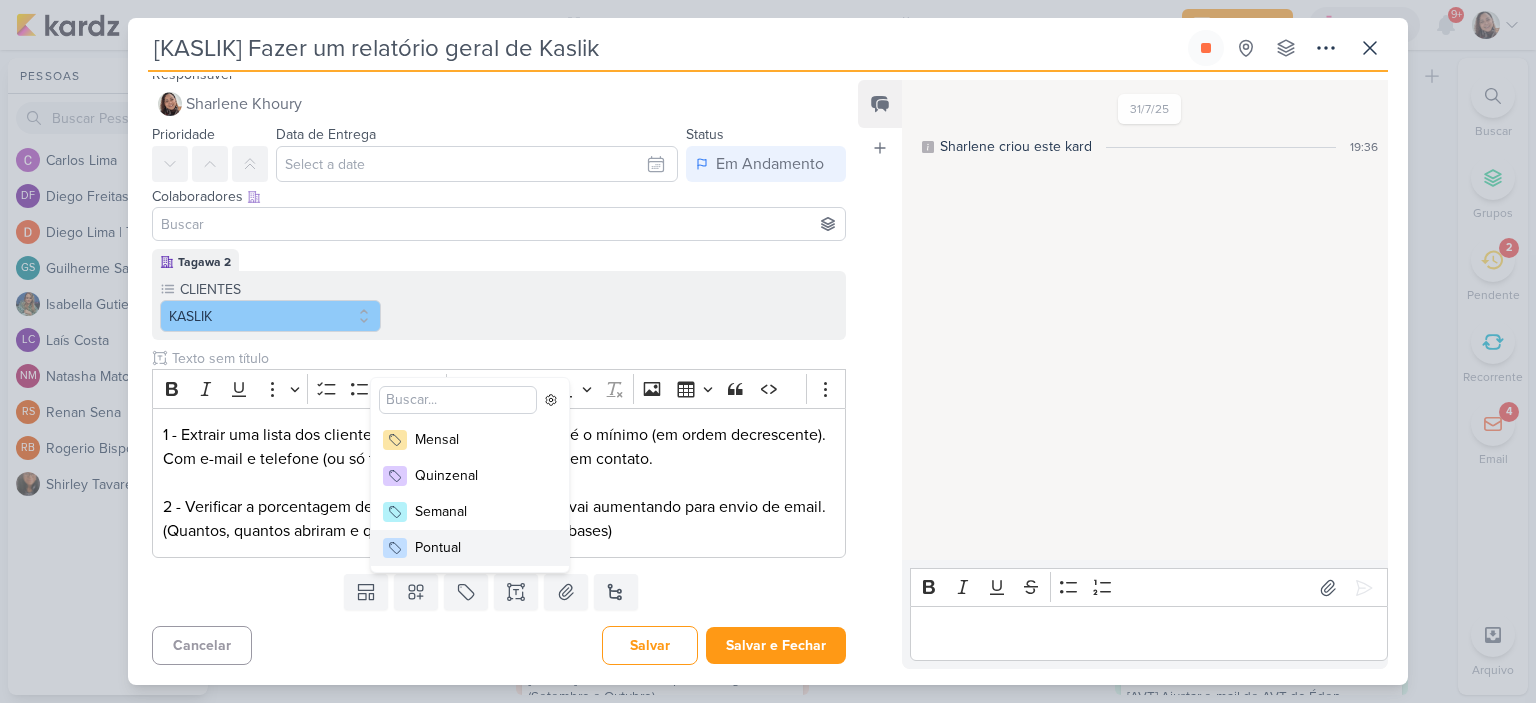 click on "Pontual" at bounding box center (480, 547) 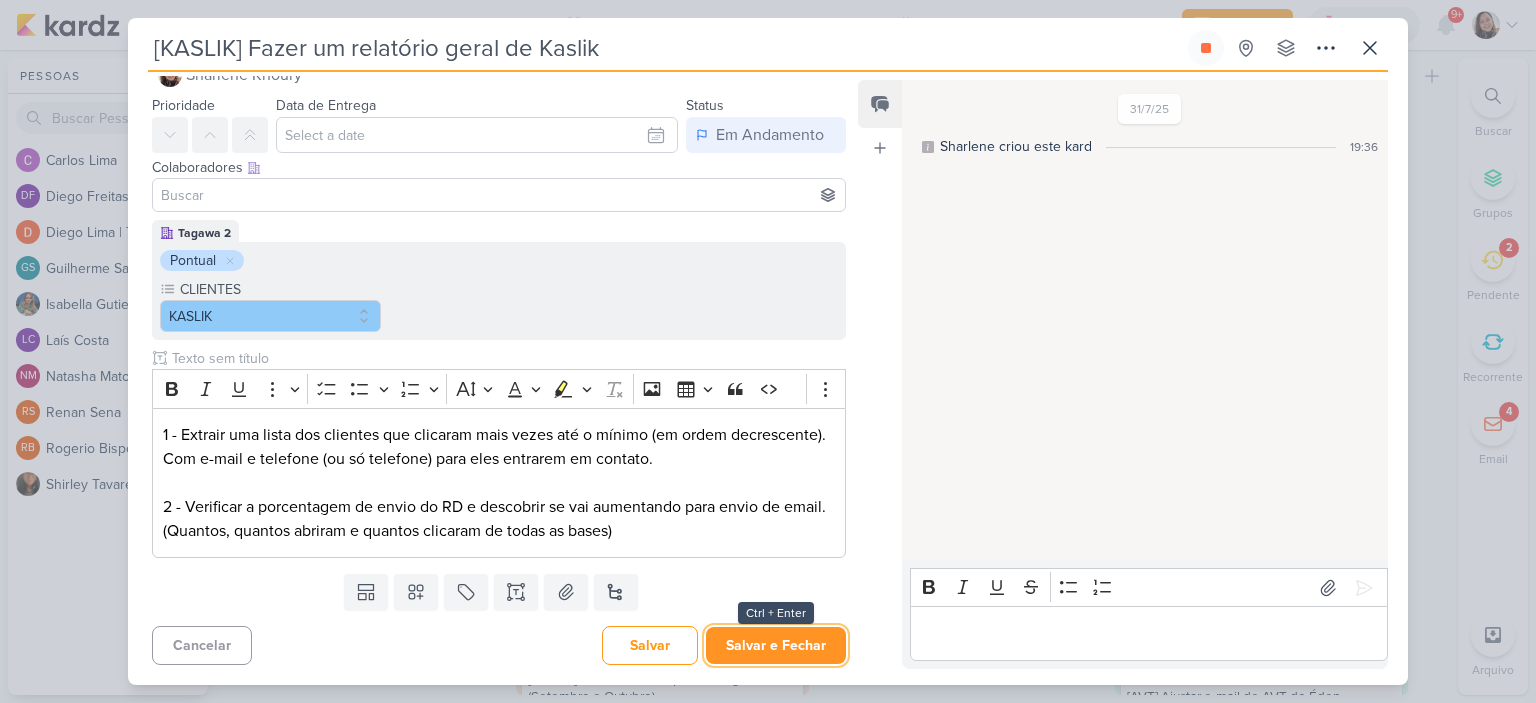 click on "Salvar e Fechar" at bounding box center (776, 645) 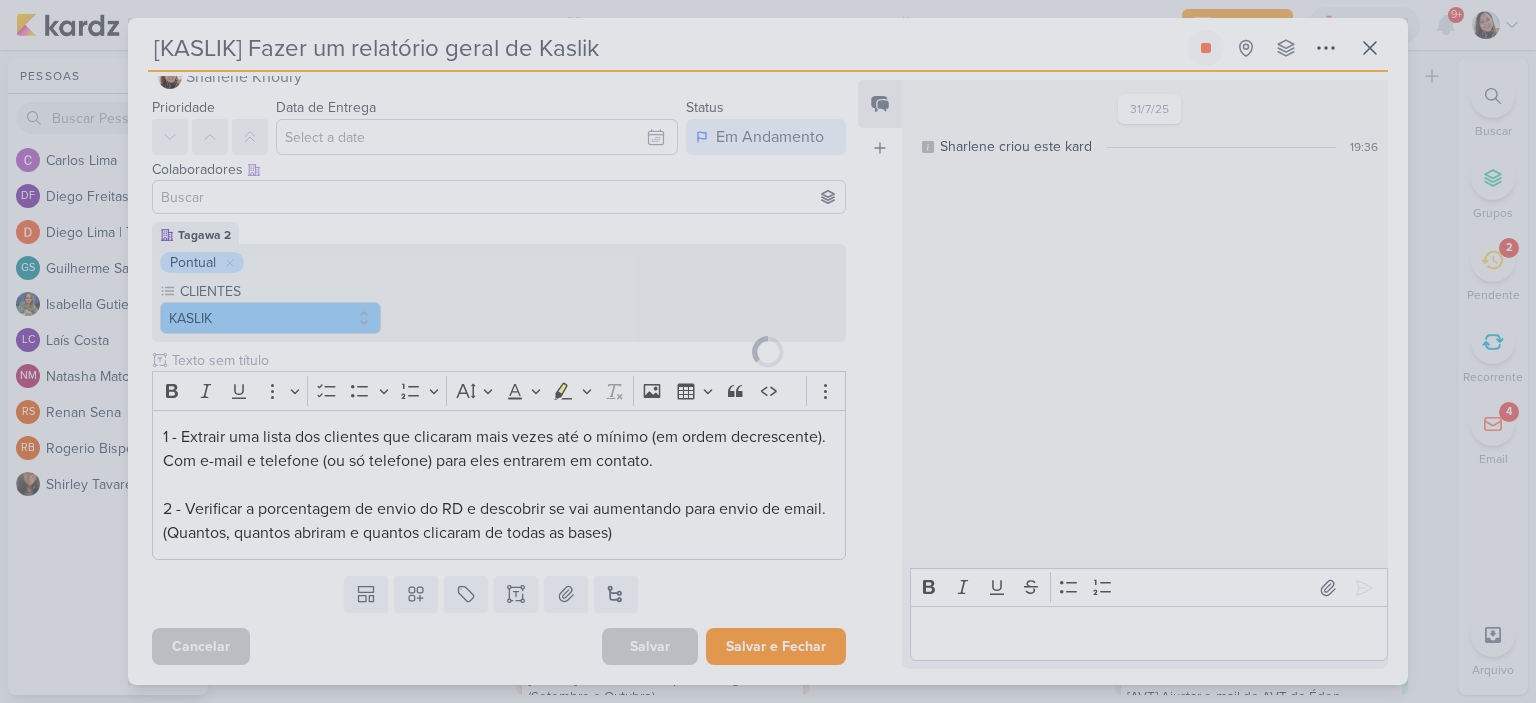 scroll, scrollTop: 64, scrollLeft: 0, axis: vertical 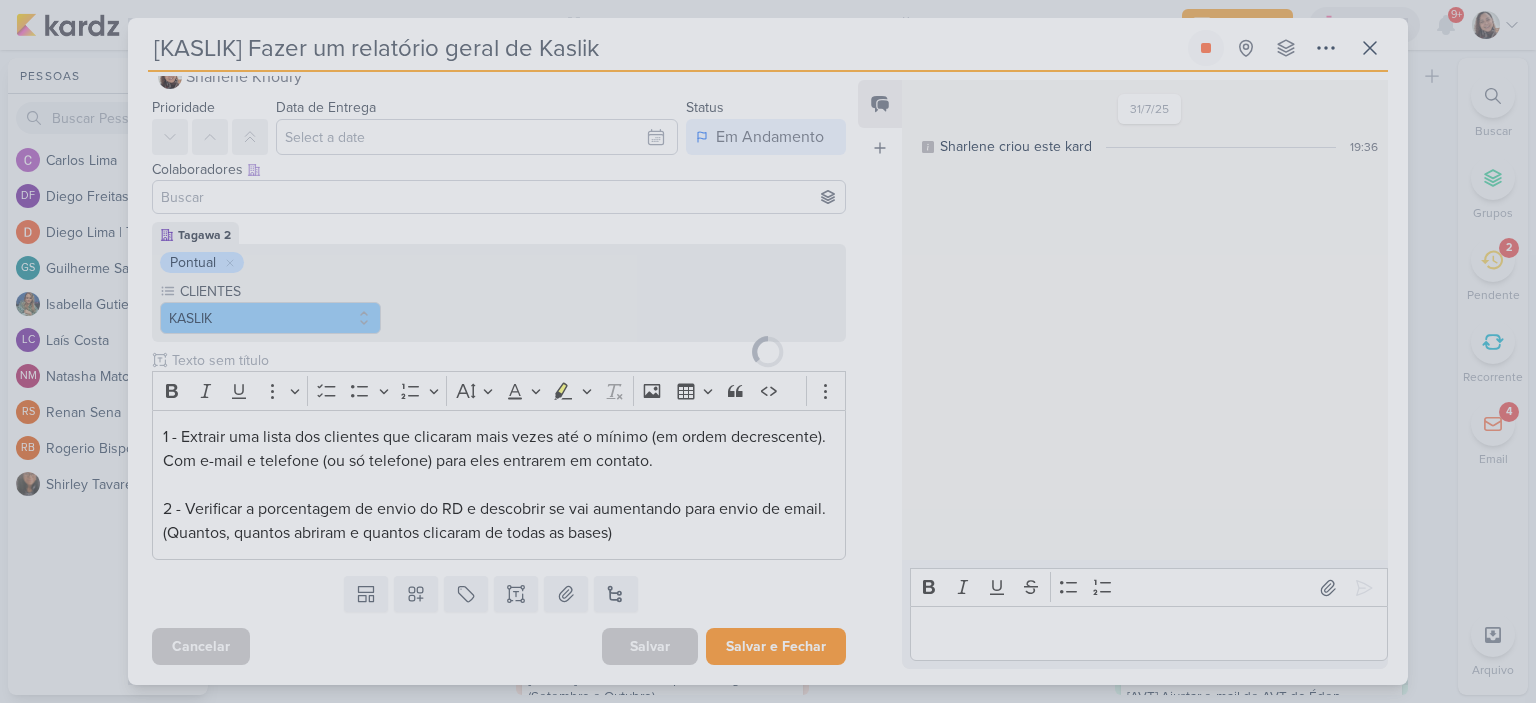 type 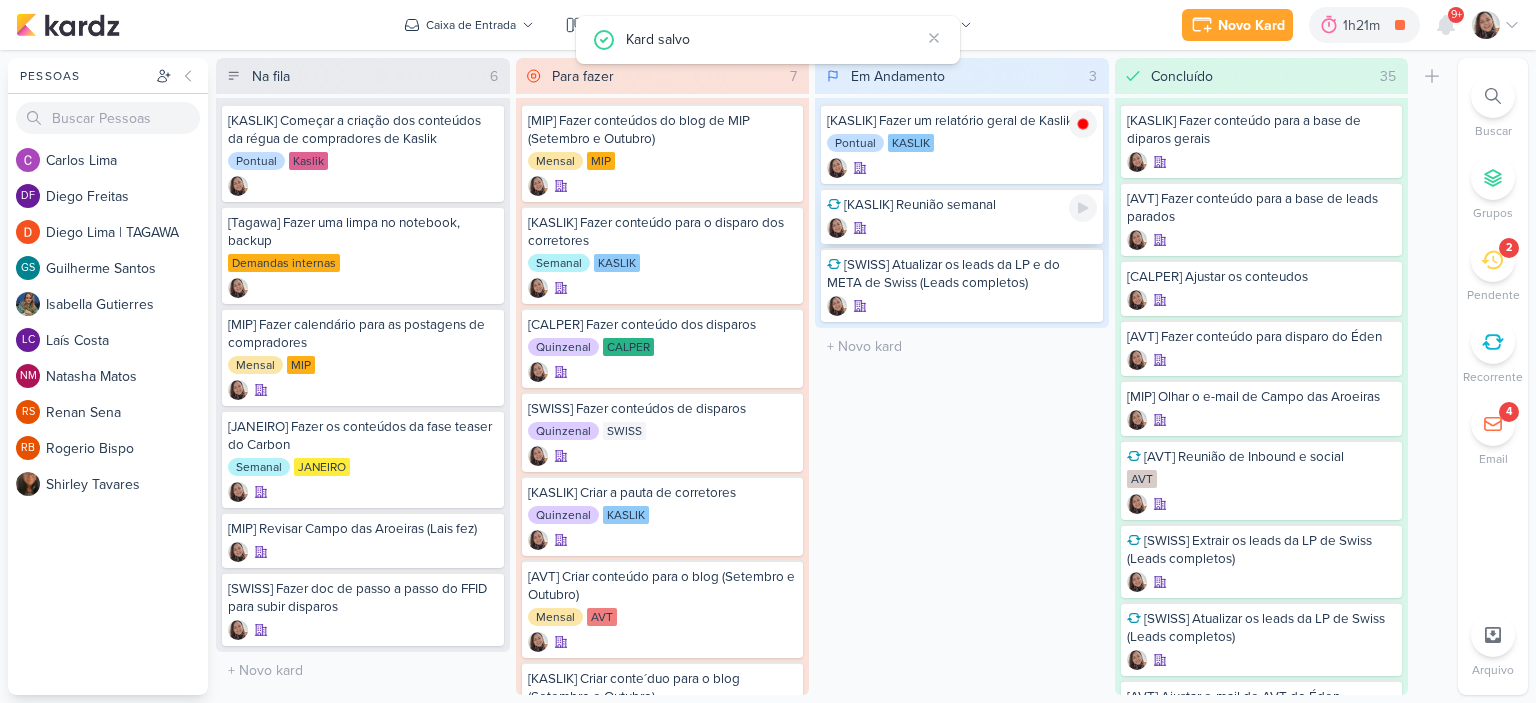 click at bounding box center [962, 228] 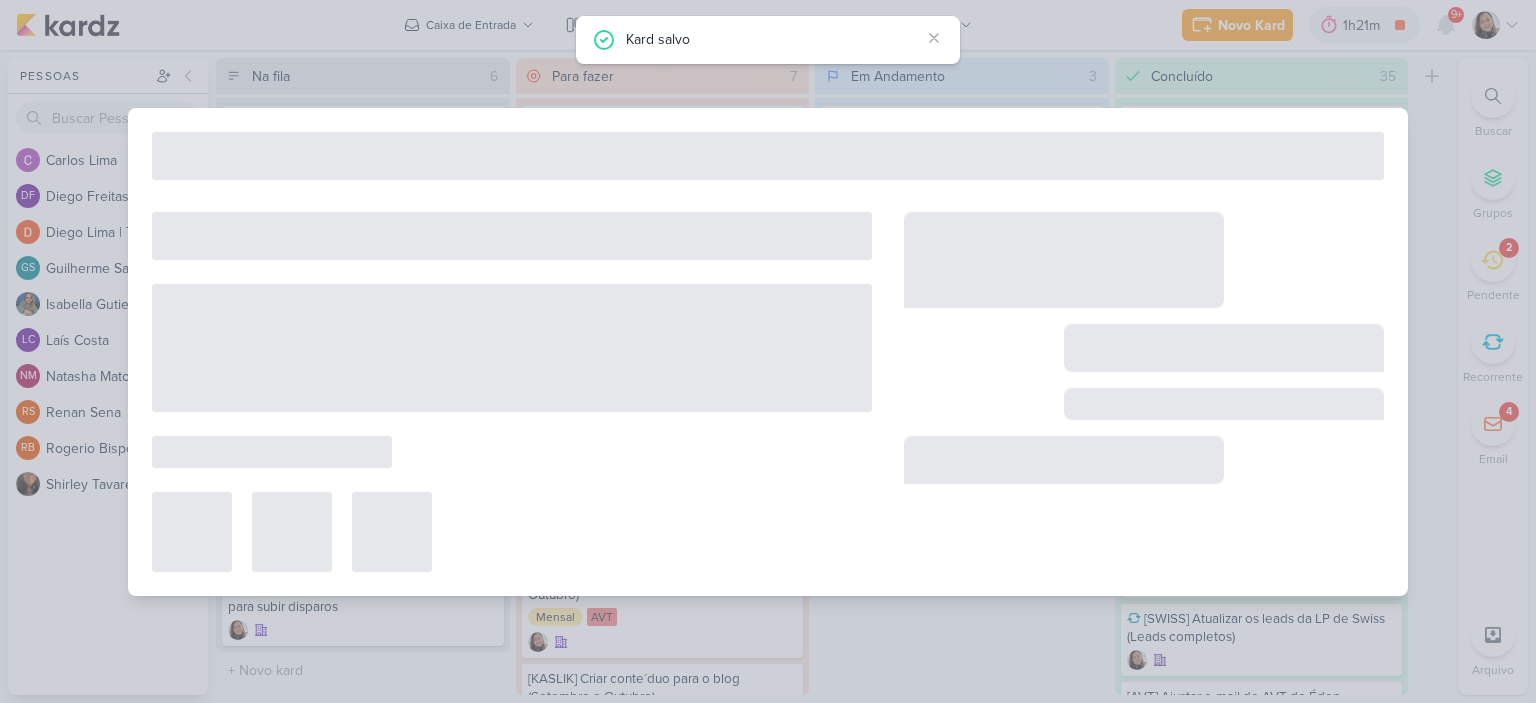 type on "[KASLIK] Reunião semanal" 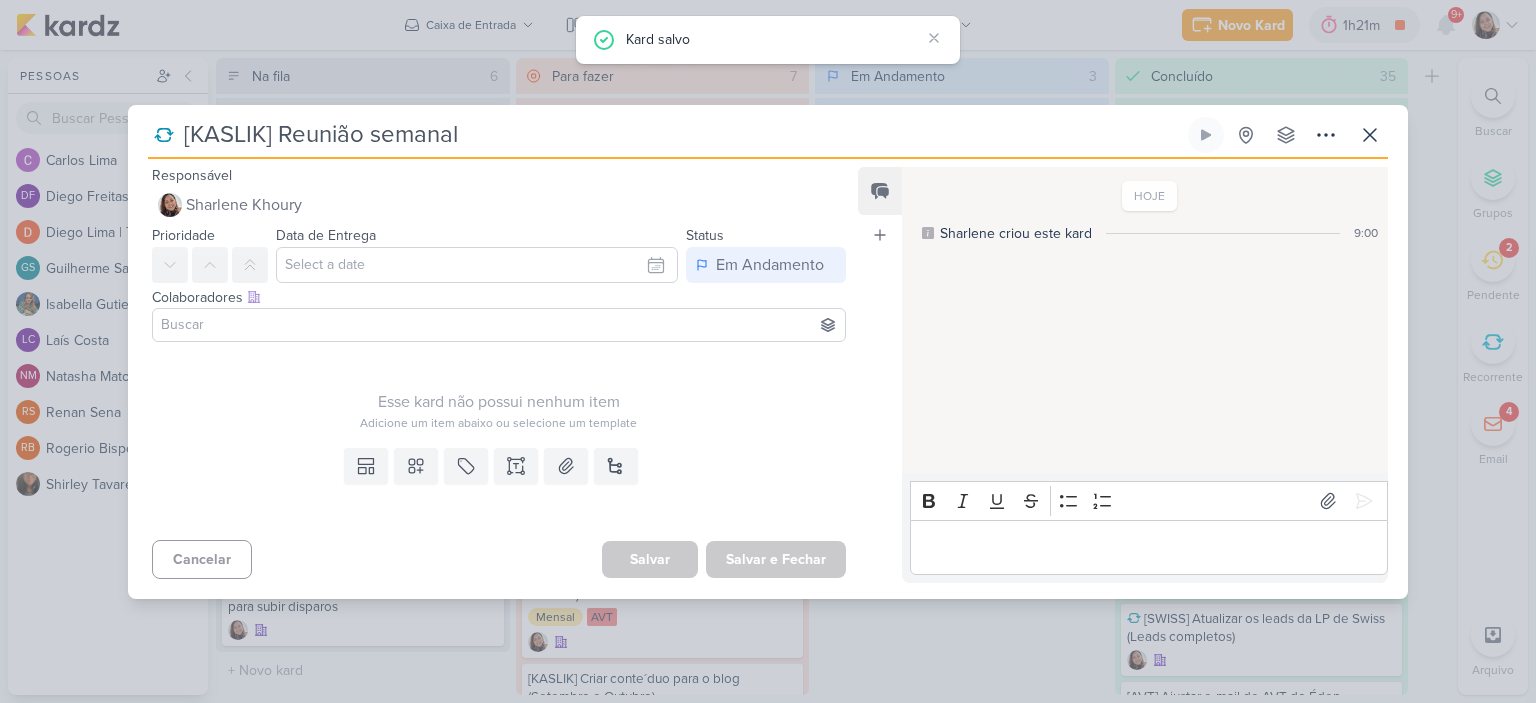 scroll, scrollTop: 0, scrollLeft: 0, axis: both 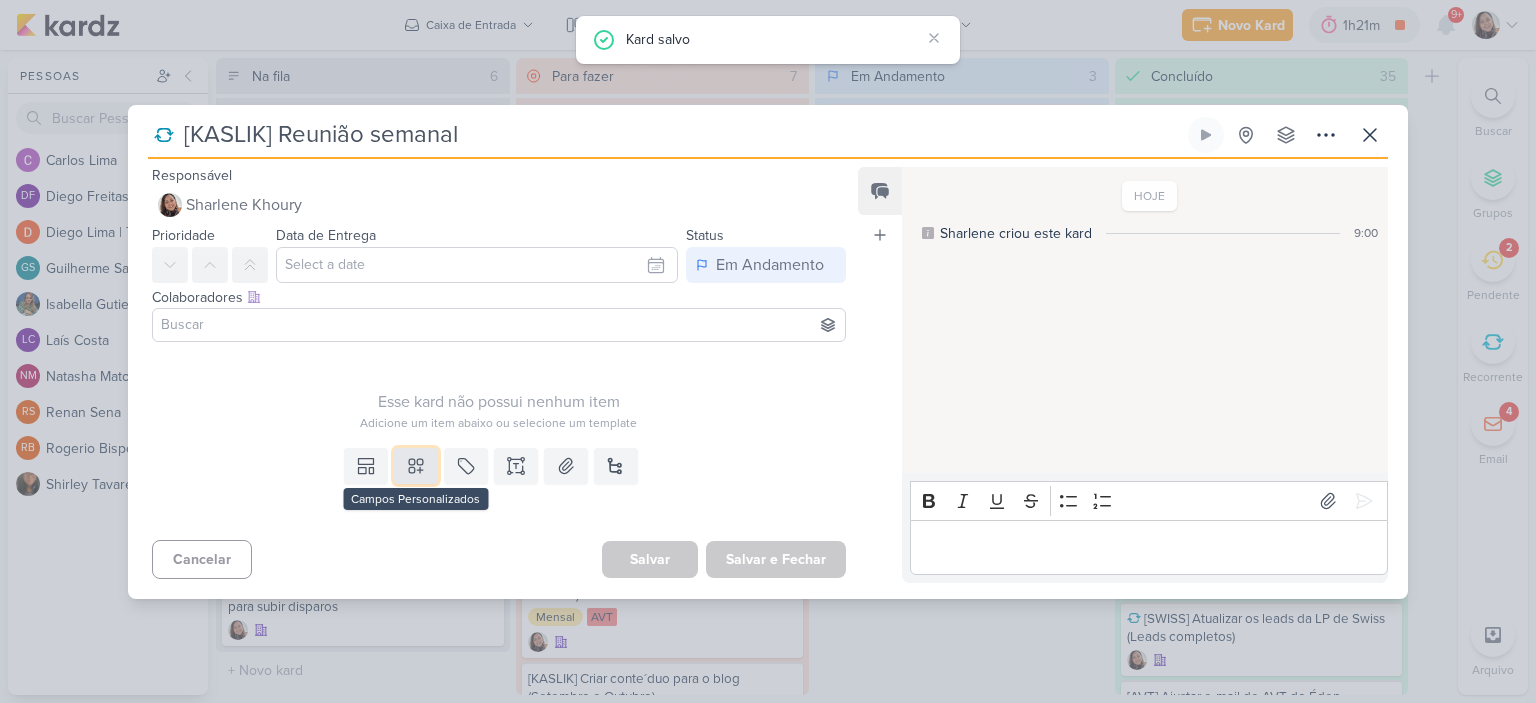click at bounding box center [416, 466] 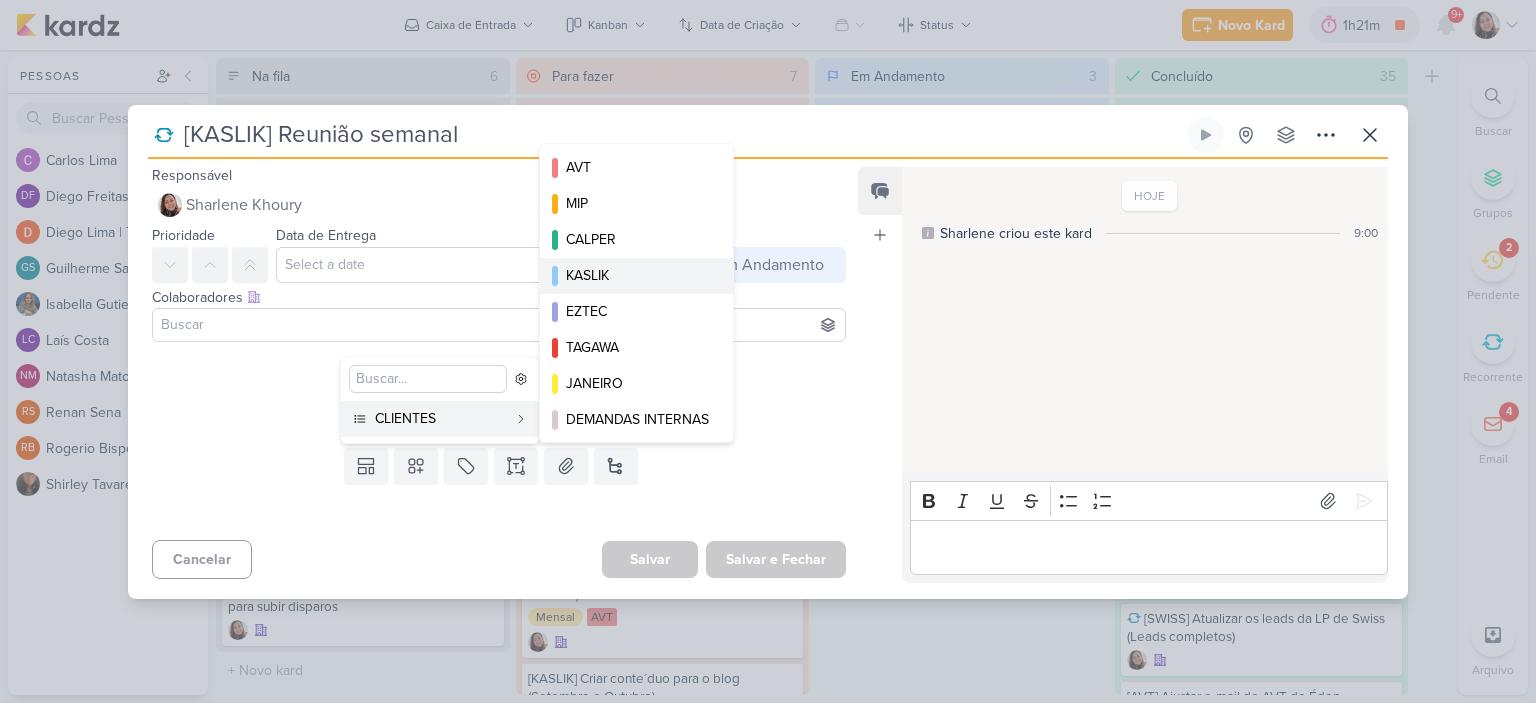click on "KASLIK" at bounding box center [637, 275] 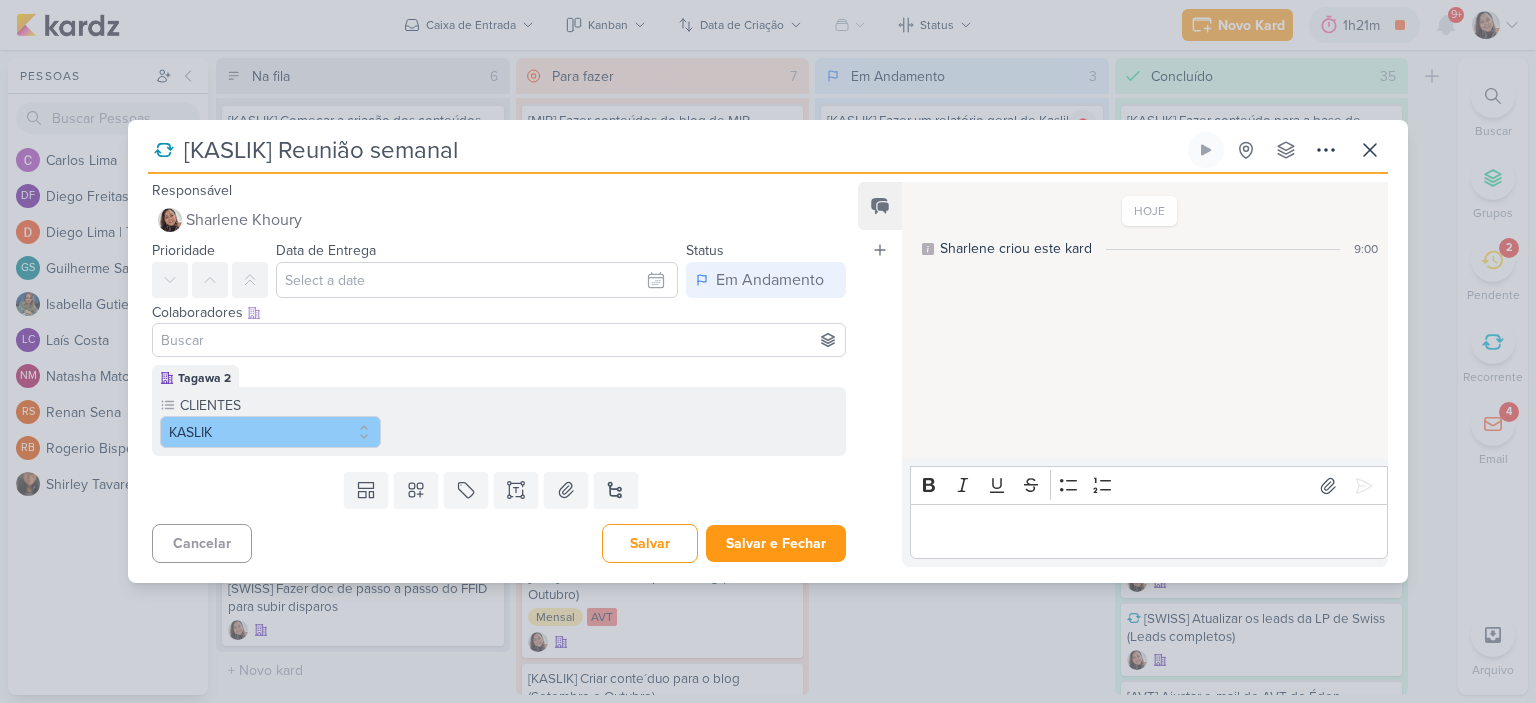 click on "Templates
Campos Personalizados
CLIENTES
AVT" at bounding box center (491, 490) 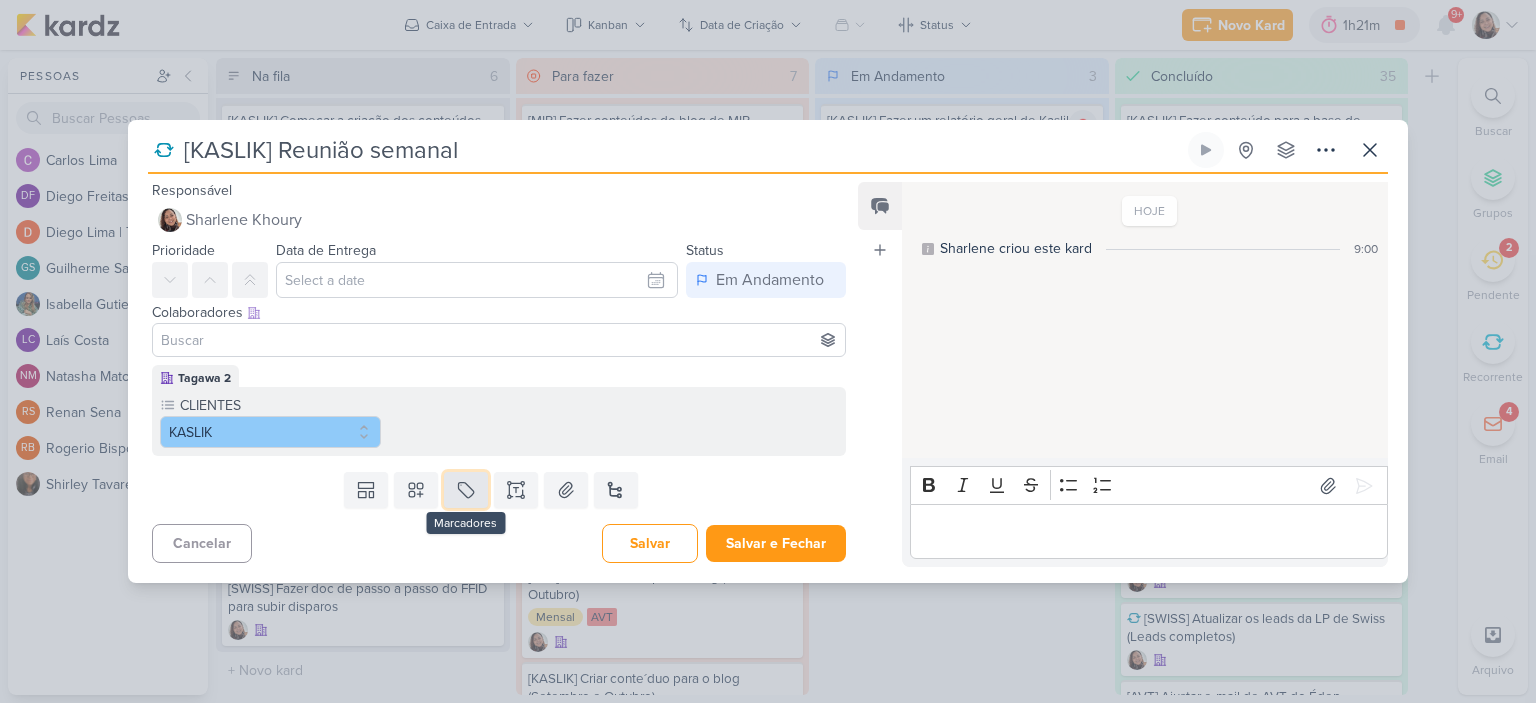 click at bounding box center [466, 490] 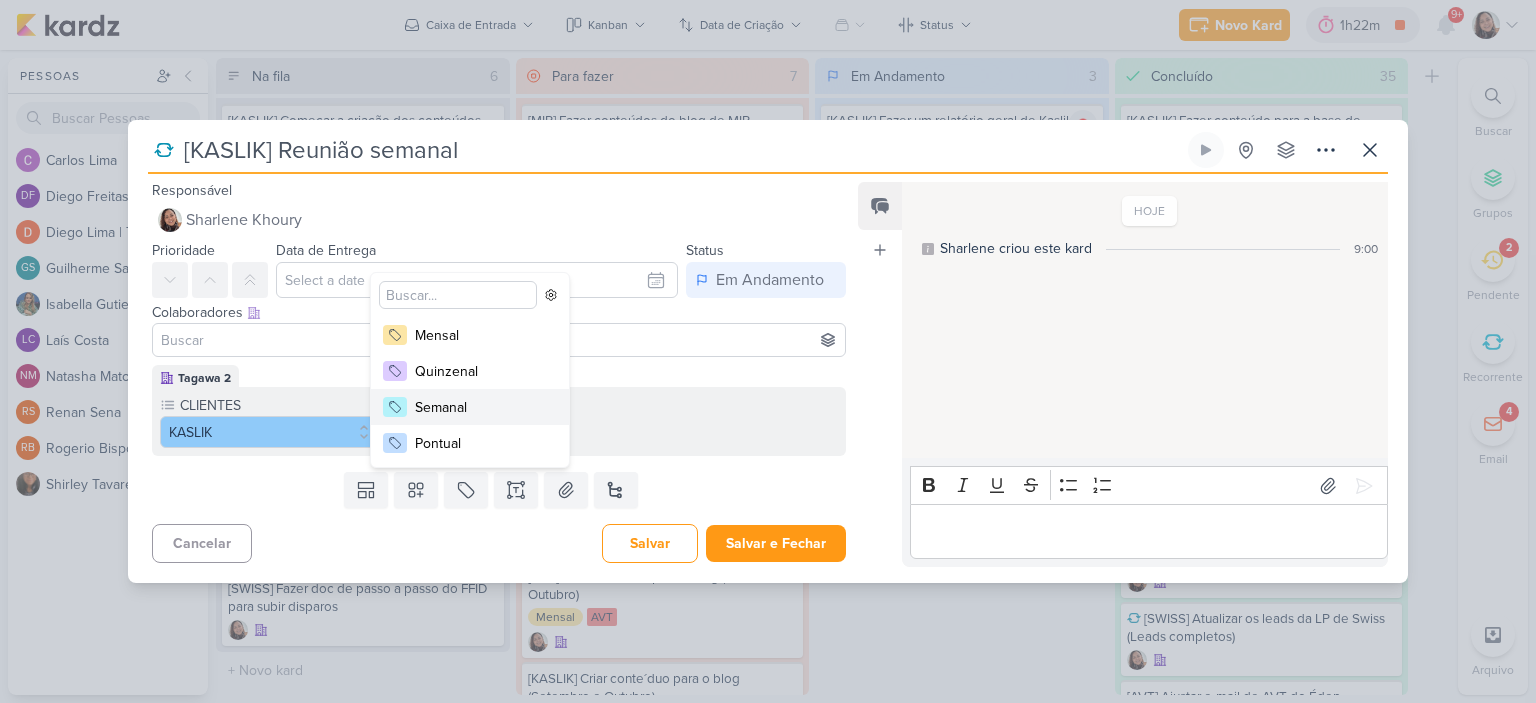 click on "Semanal" at bounding box center [480, 407] 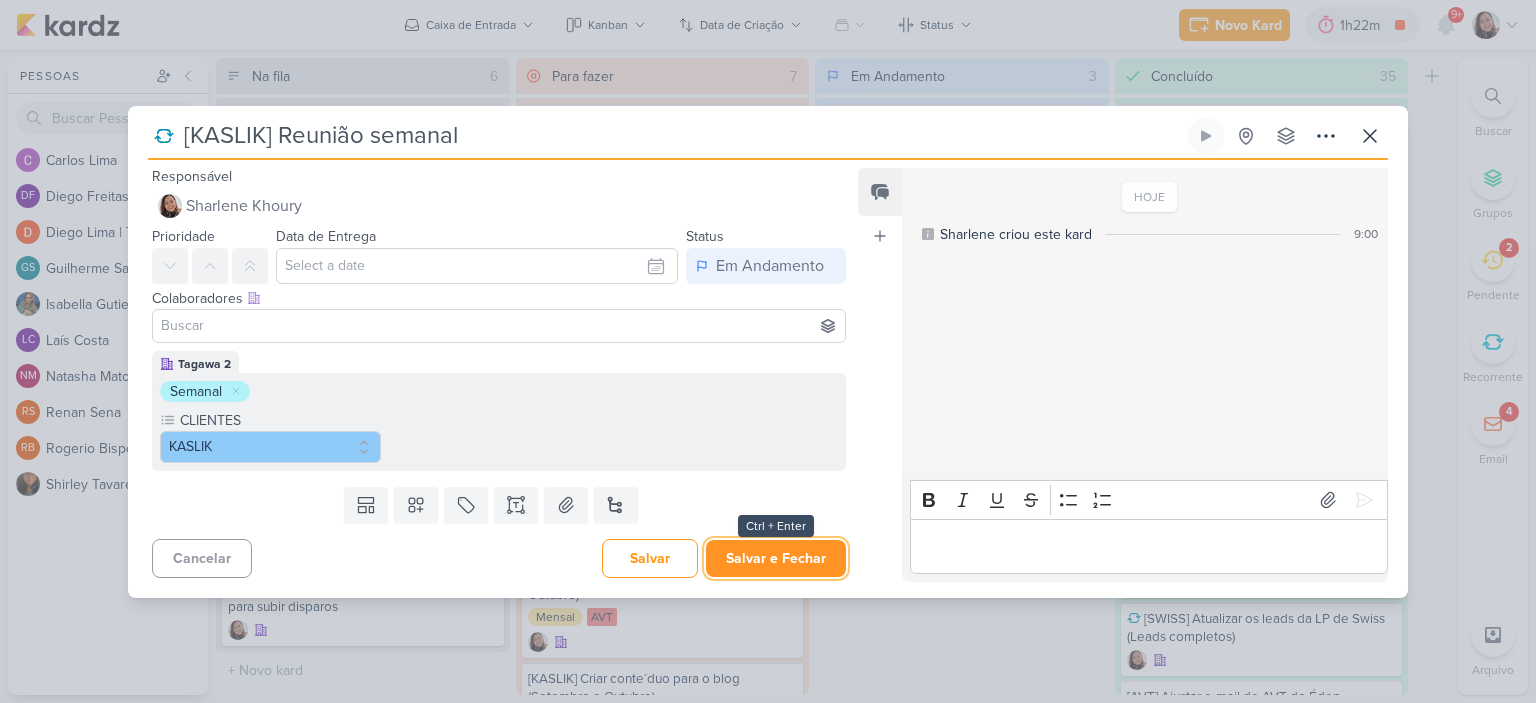 click on "Salvar e Fechar" at bounding box center (776, 558) 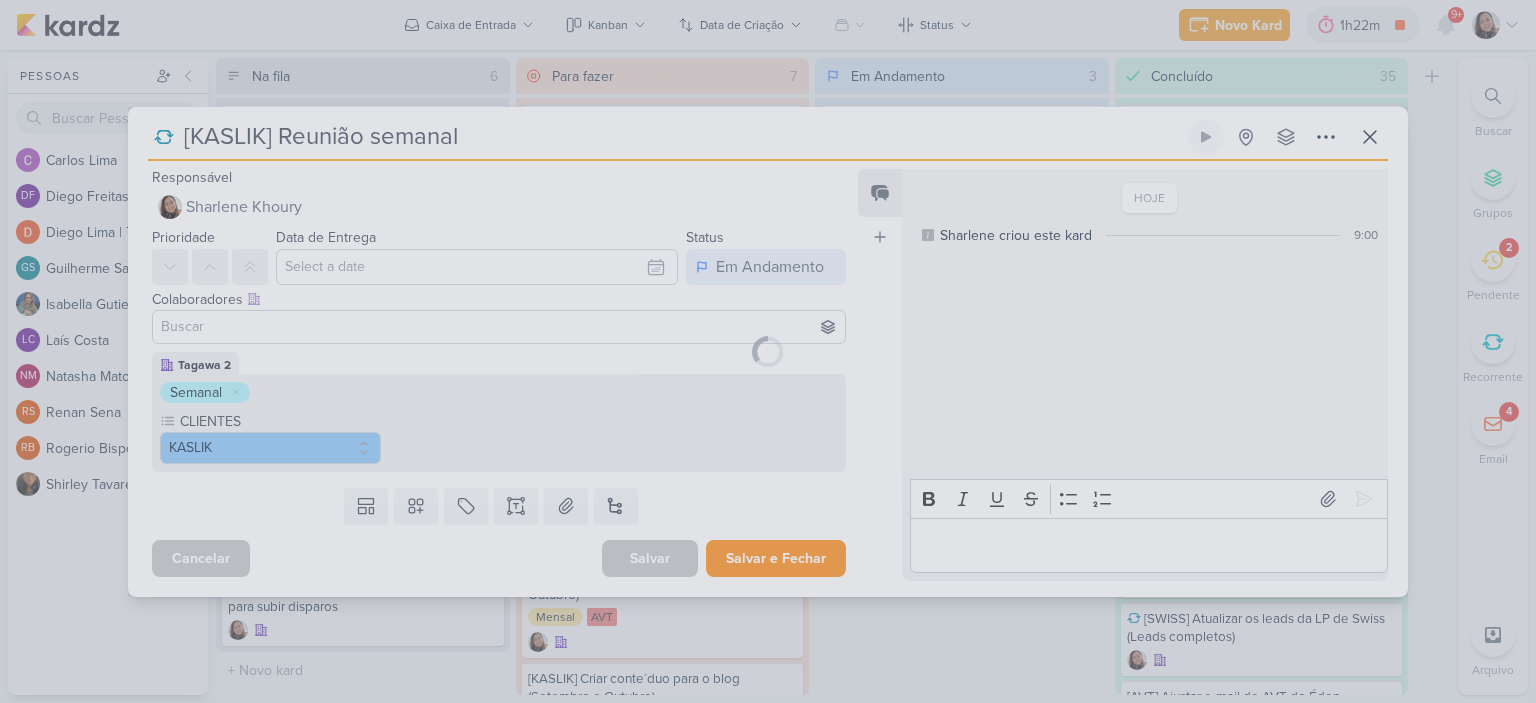 type 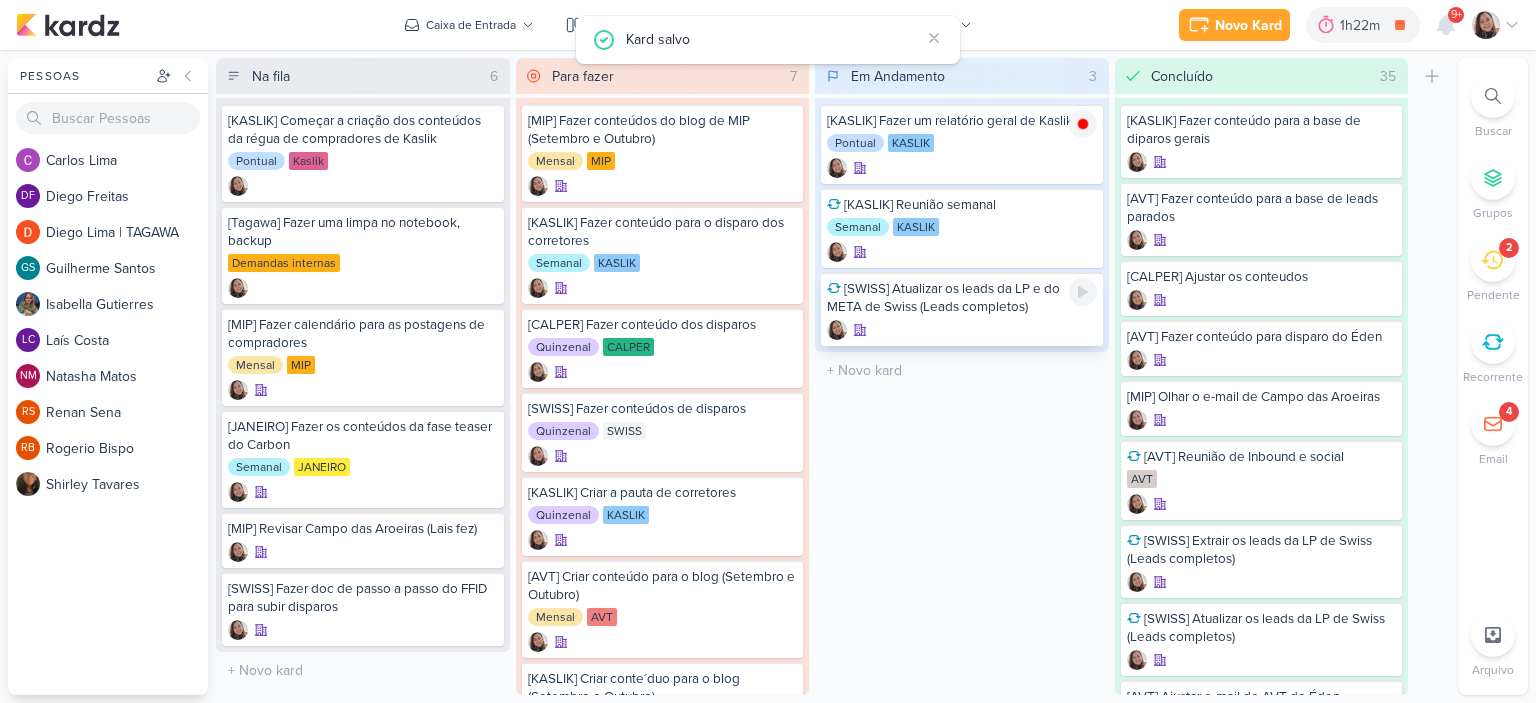 click on "[SWISS] Atualizar os leads da LP e do META de Swiss (Leads completos)" at bounding box center [962, 298] 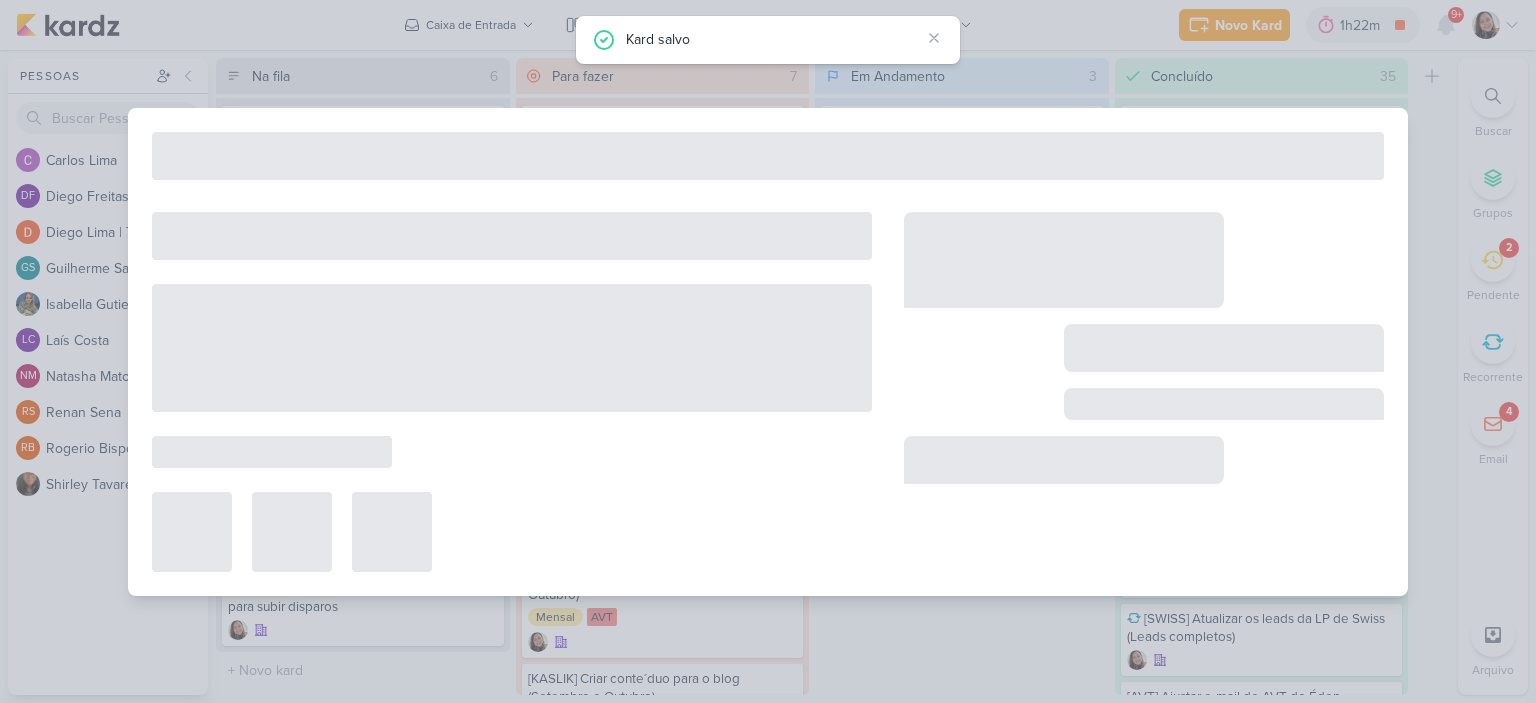 type on "[SWISS] Atualizar os leads da LP e do META de Swiss (Leads completos)" 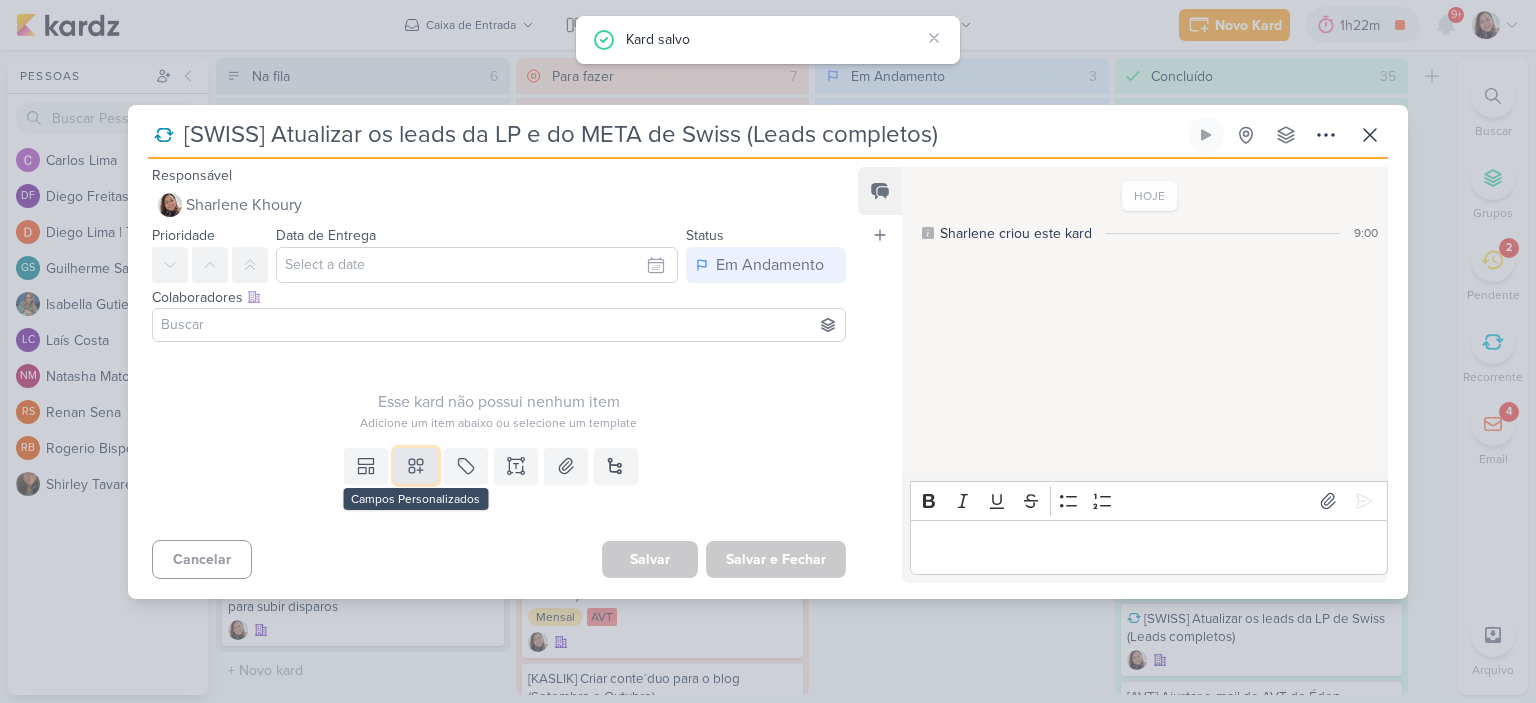 click 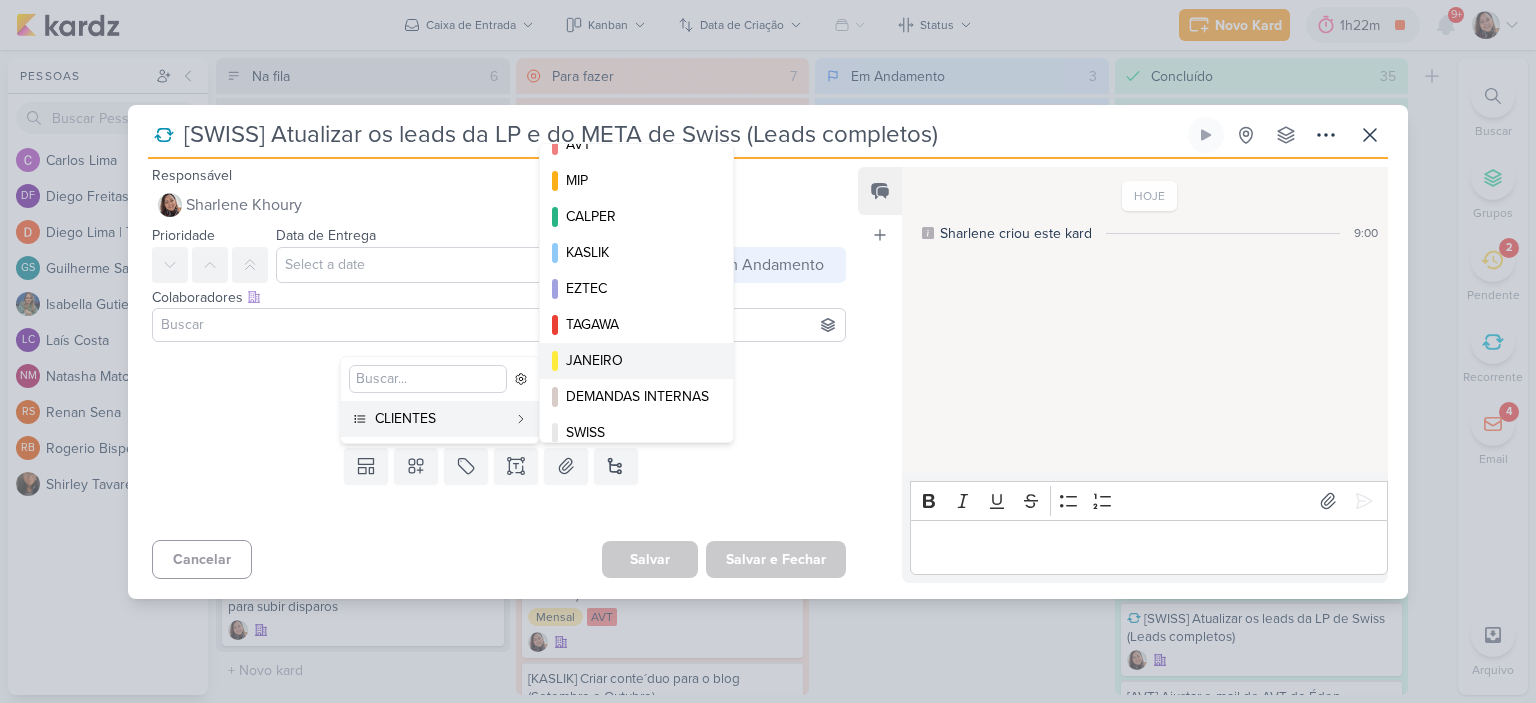 scroll, scrollTop: 37, scrollLeft: 0, axis: vertical 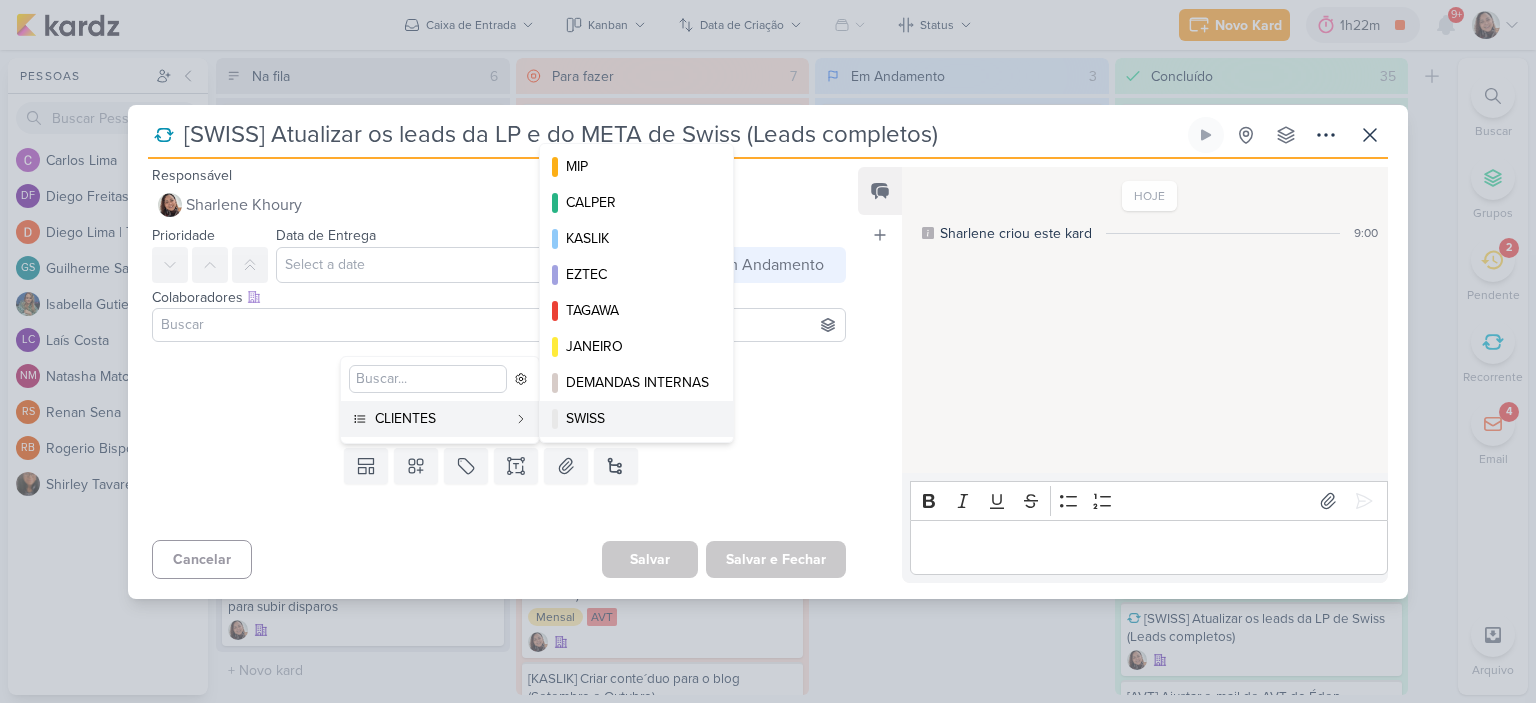click on "SWISS" at bounding box center (637, 418) 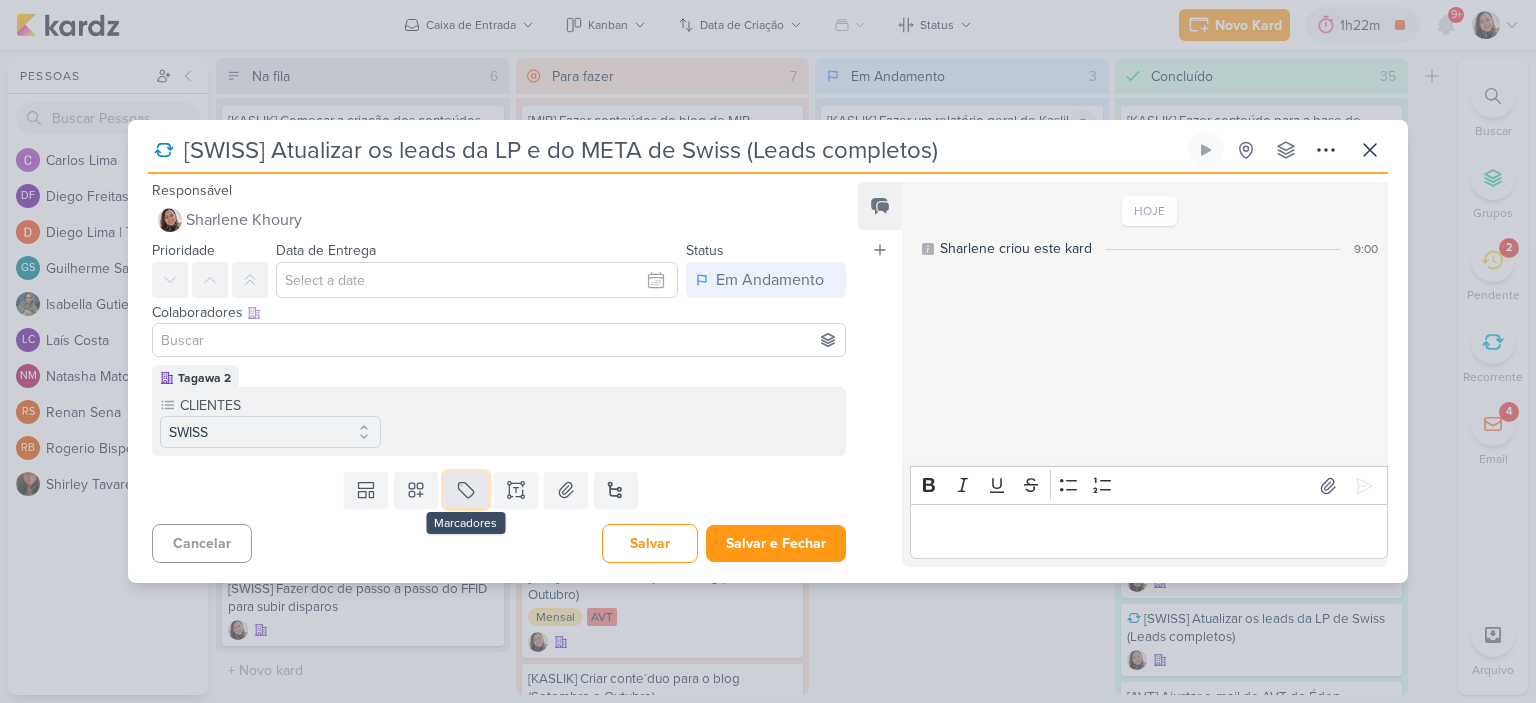 click 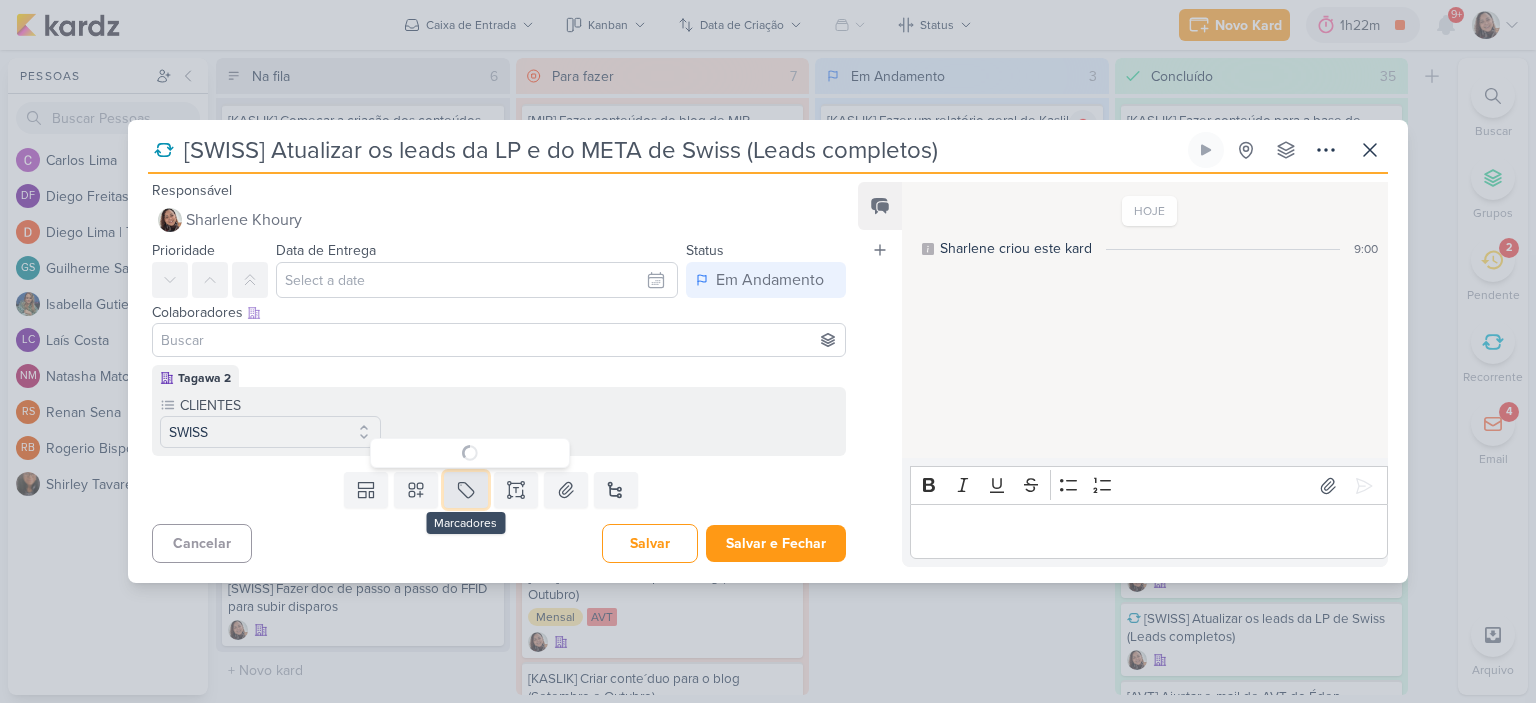 type 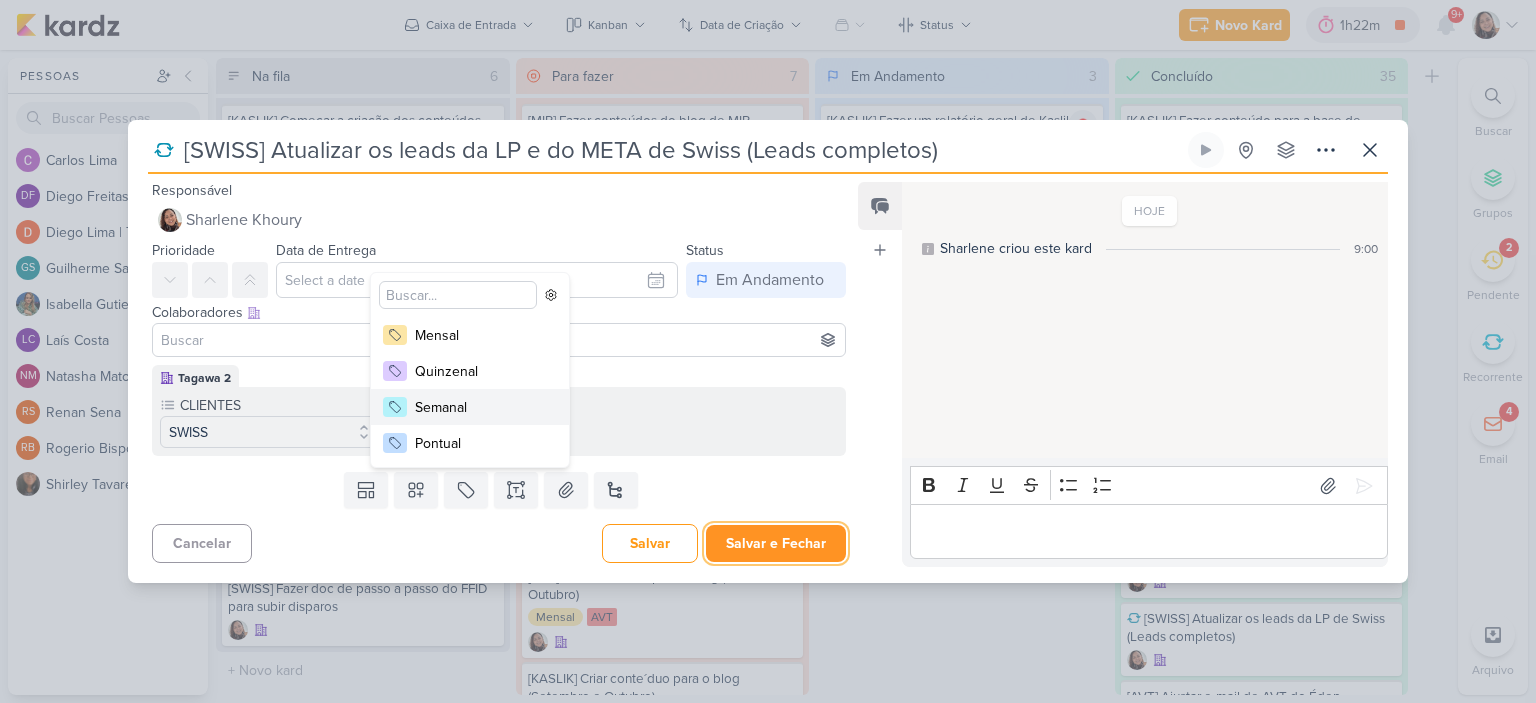 click on "Salvar e Fechar" at bounding box center [776, 543] 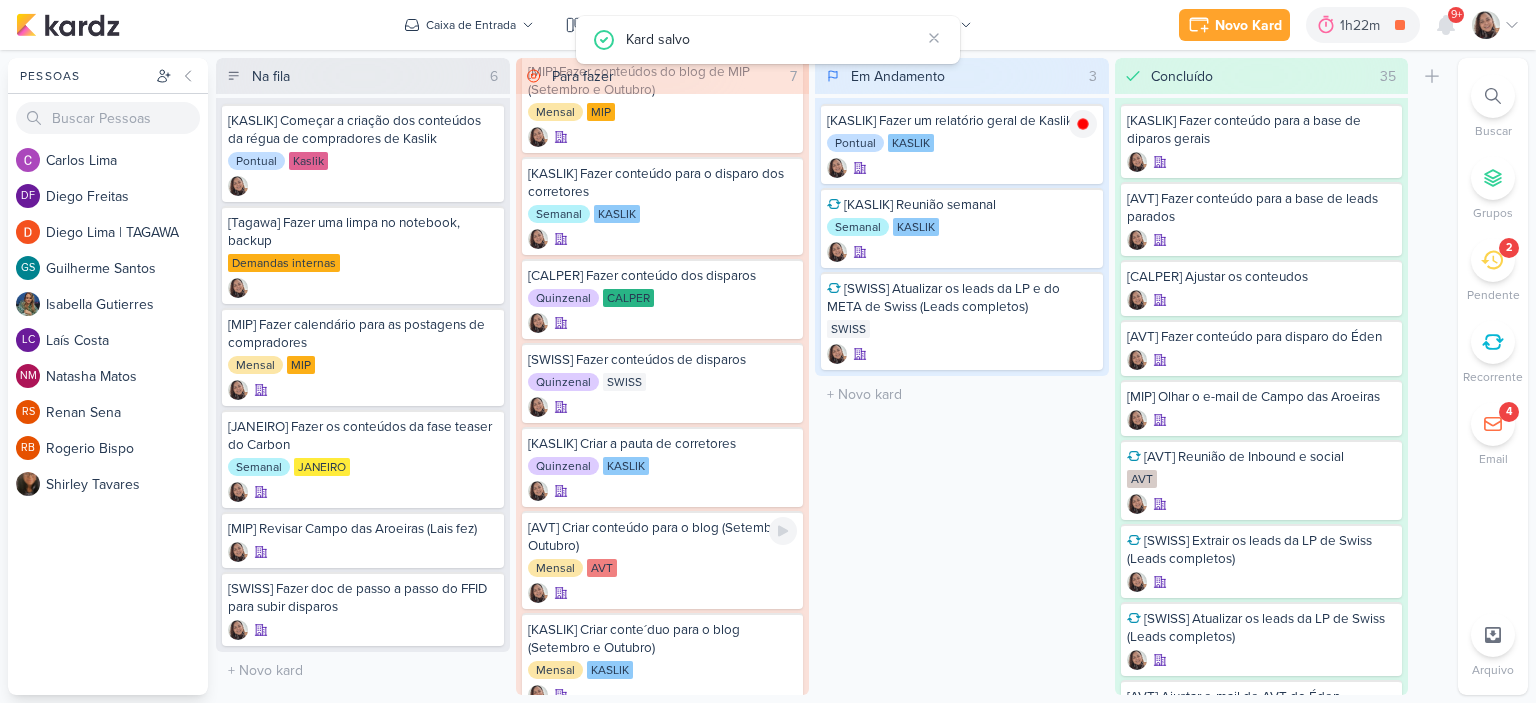 scroll, scrollTop: 104, scrollLeft: 0, axis: vertical 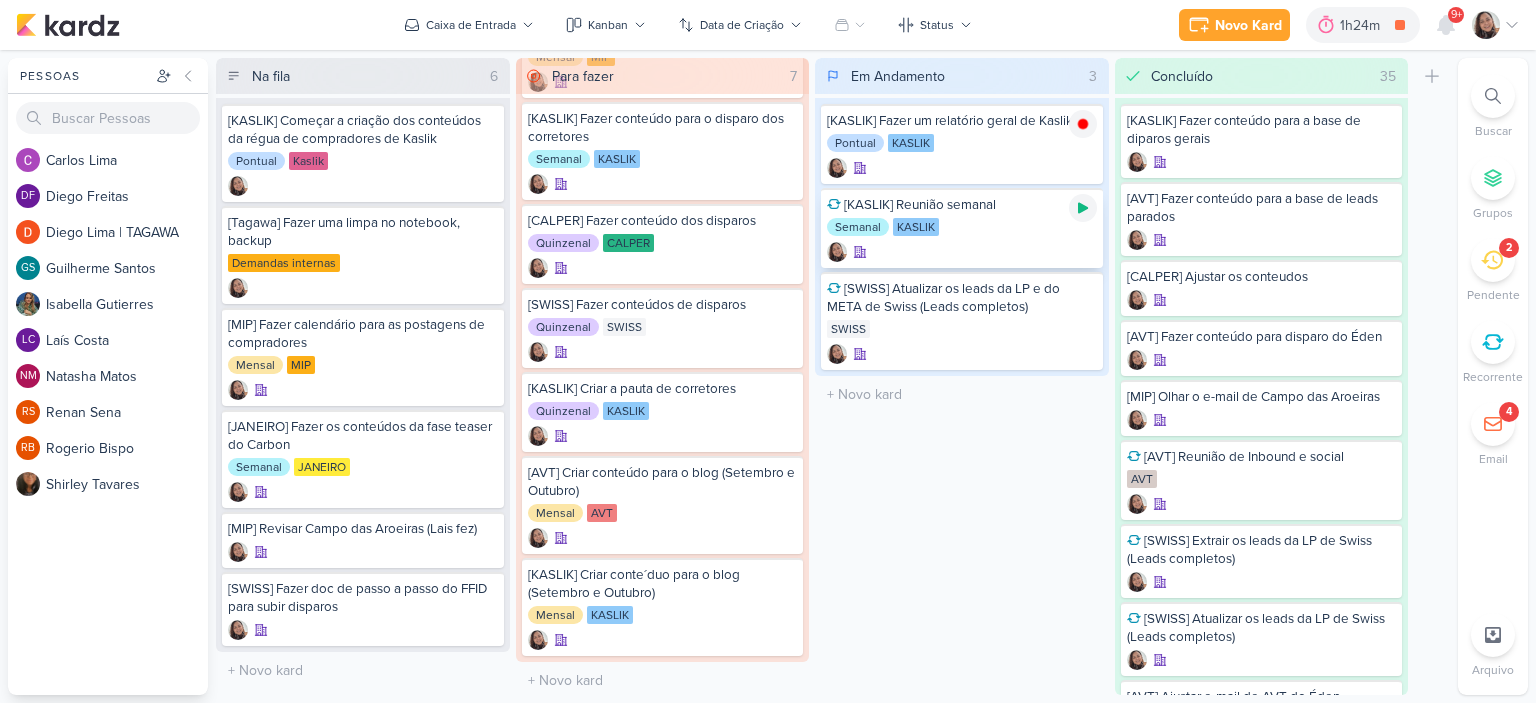 click 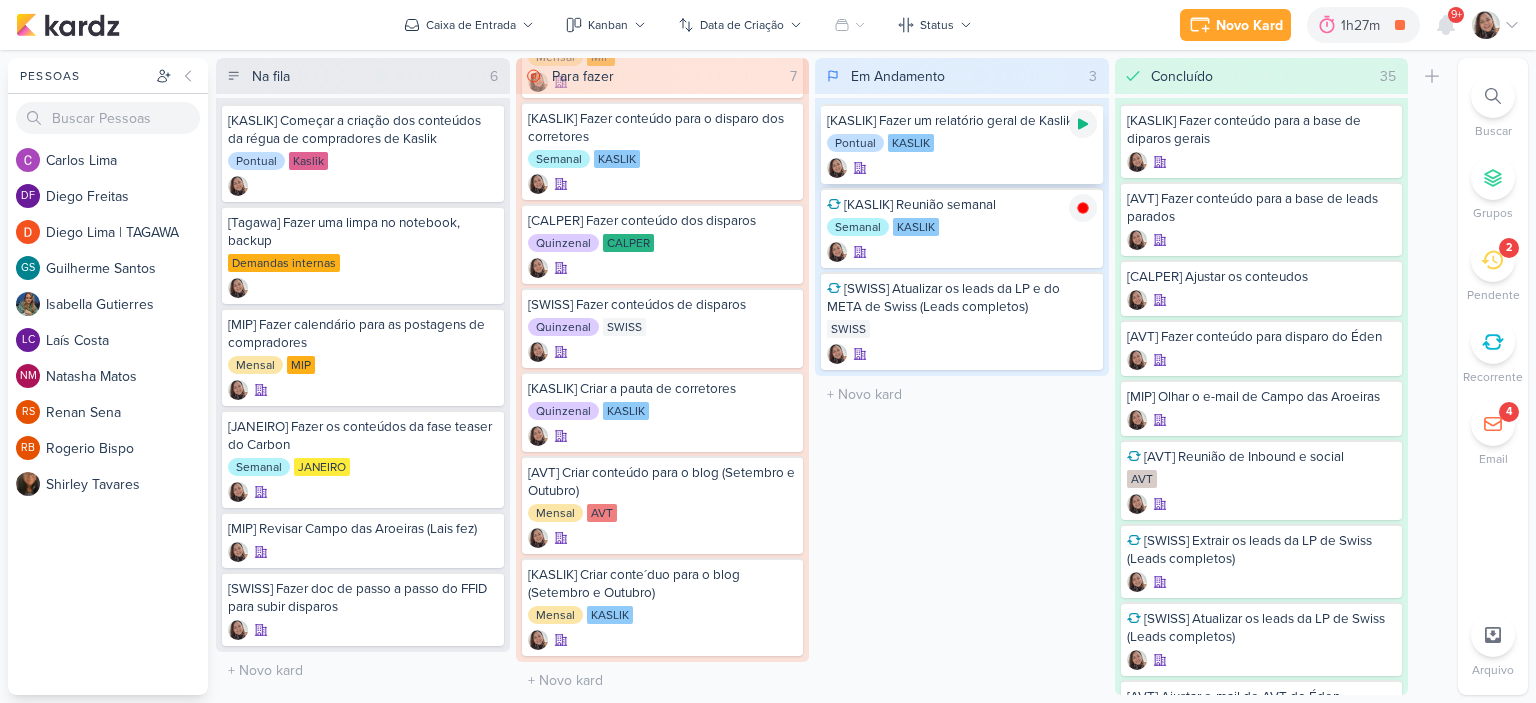 click 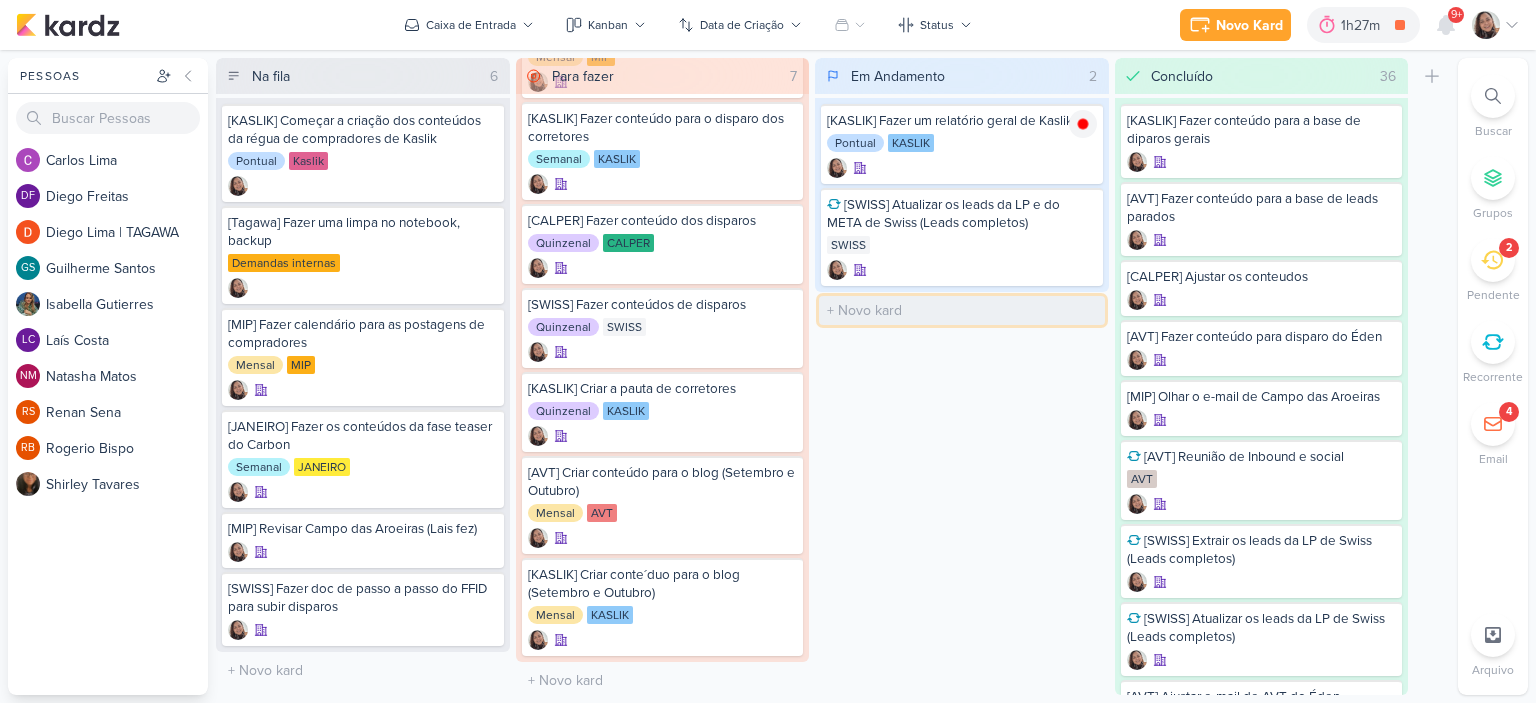 click at bounding box center [962, 310] 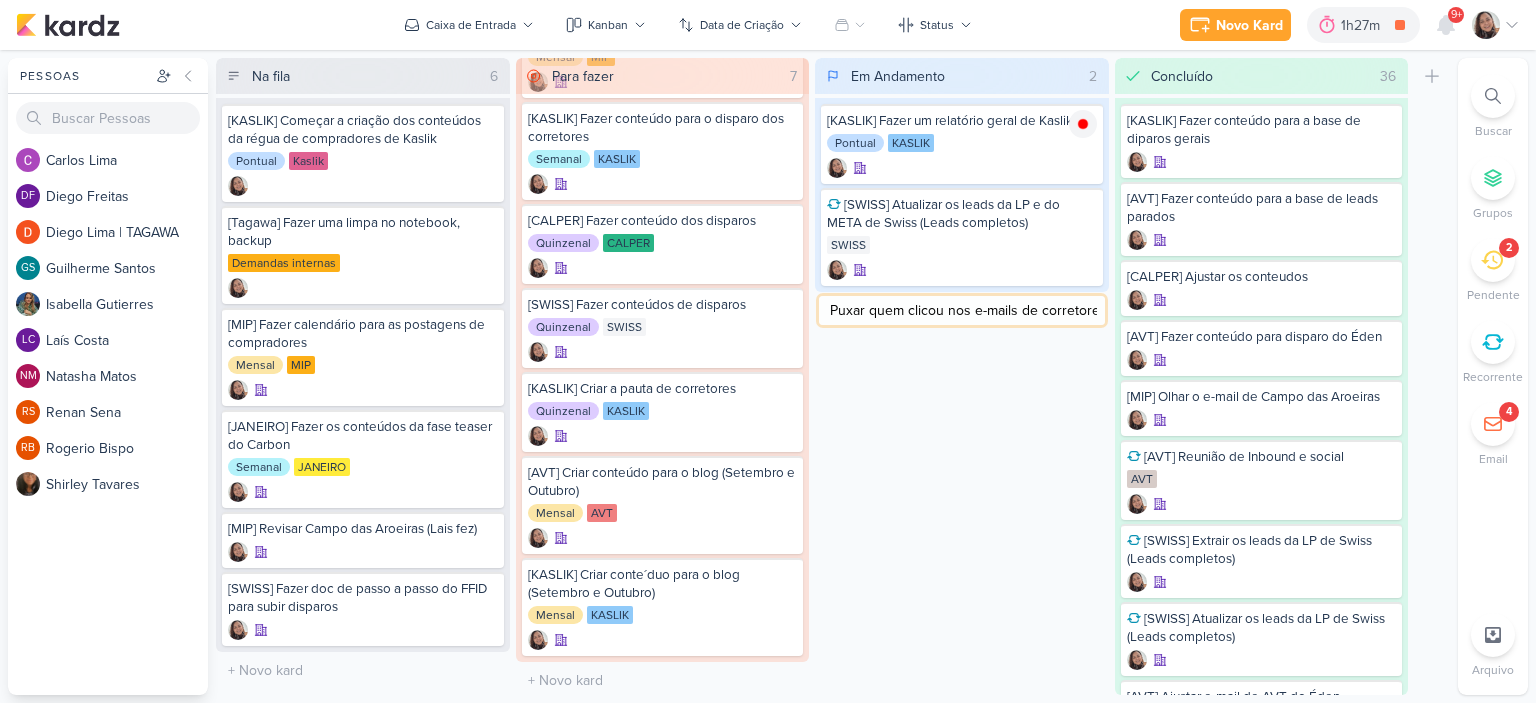 type on "[KASLIK]  Puxar quem clicou nos e-mails de corretores" 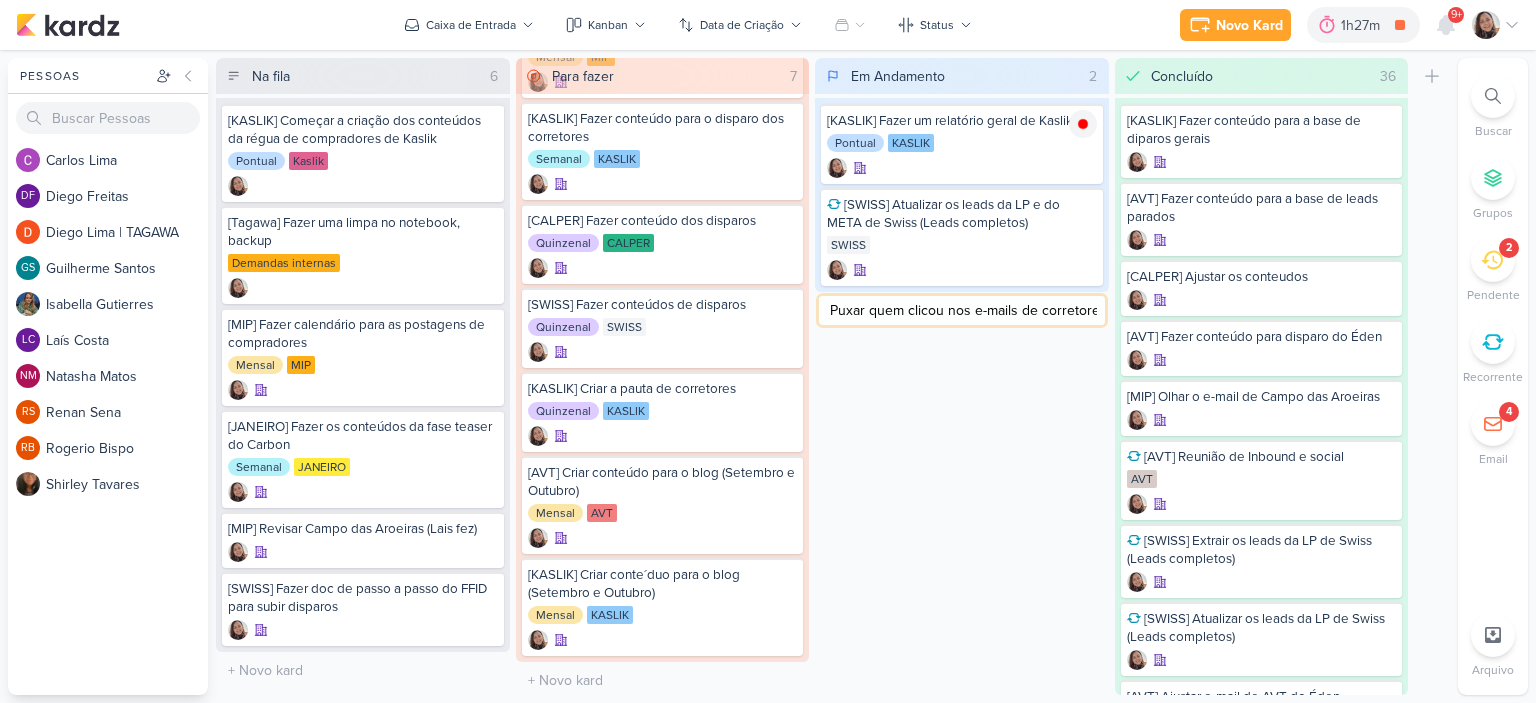 scroll, scrollTop: 0, scrollLeft: 60, axis: horizontal 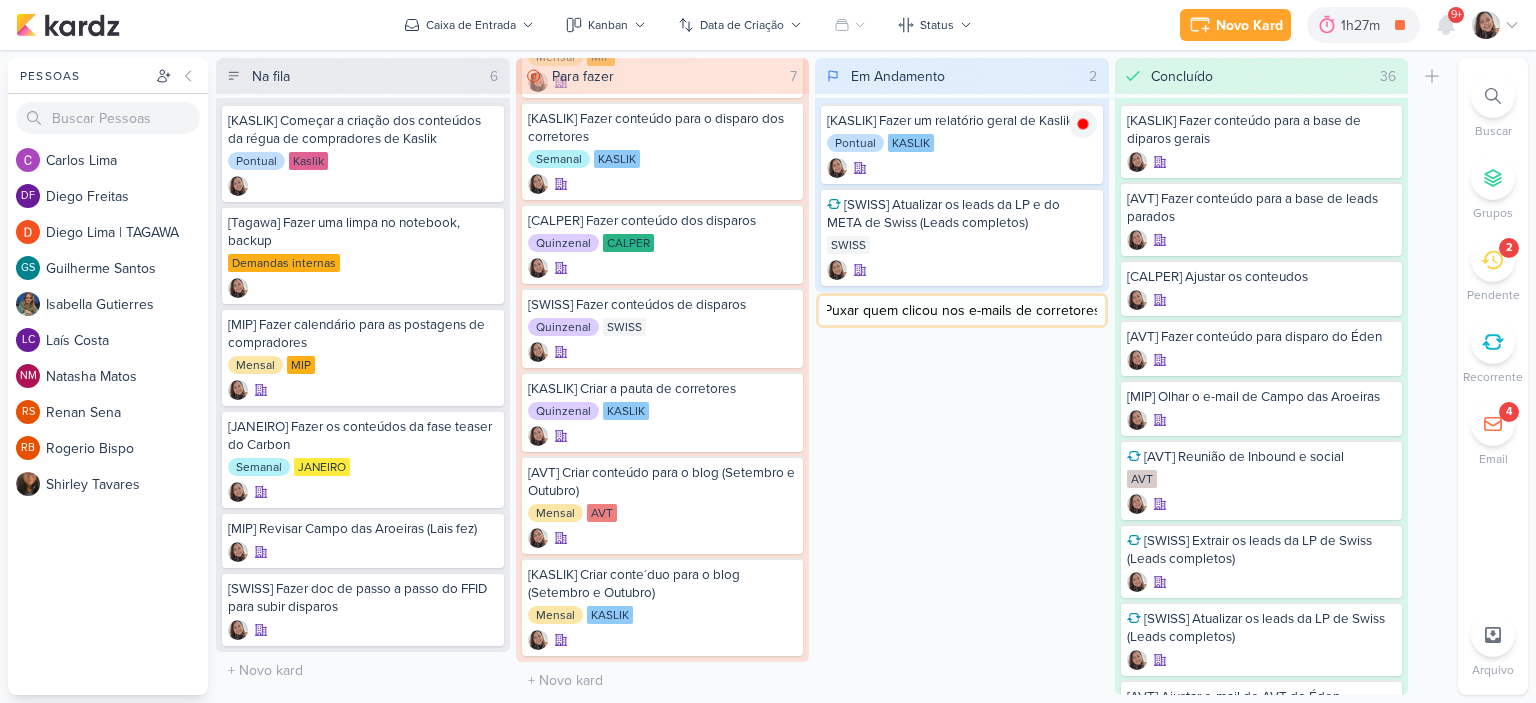 type 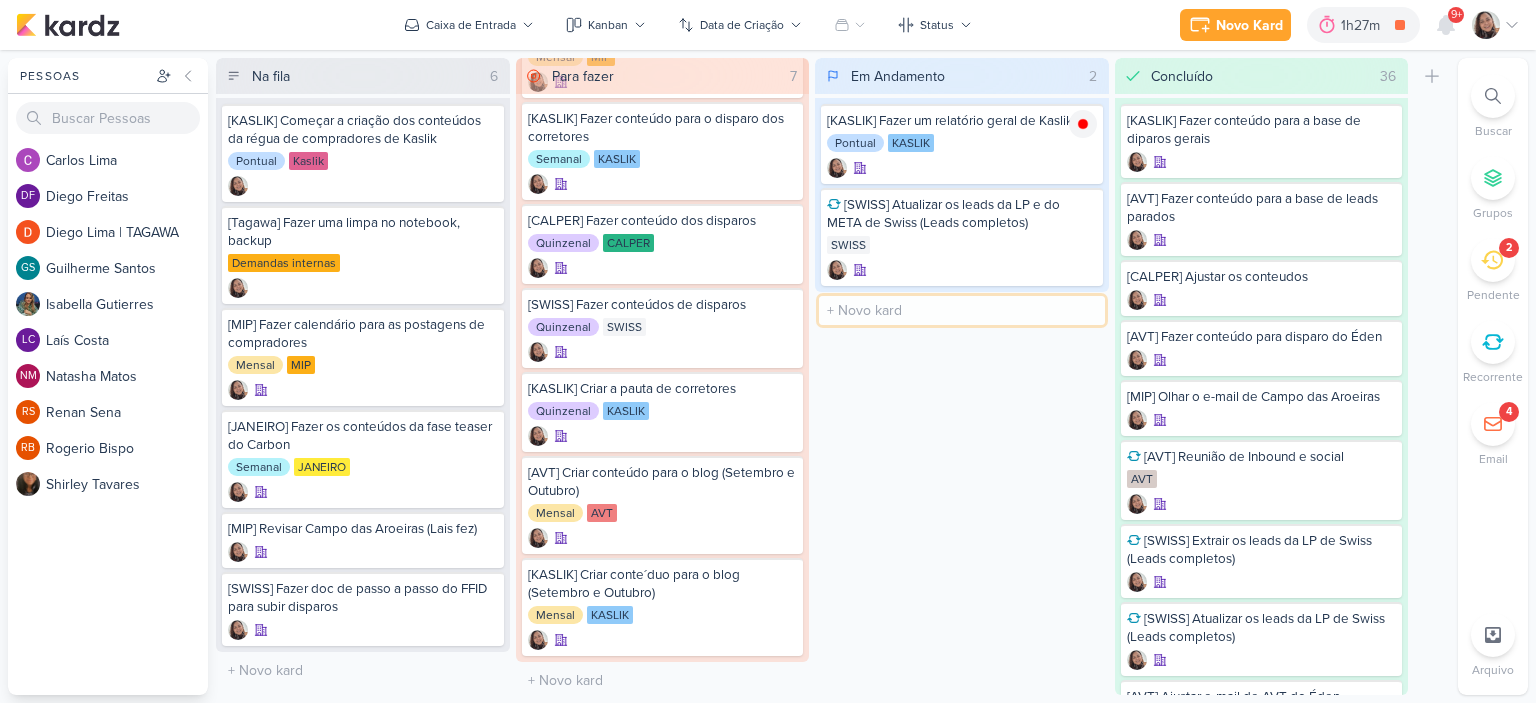 scroll, scrollTop: 0, scrollLeft: 0, axis: both 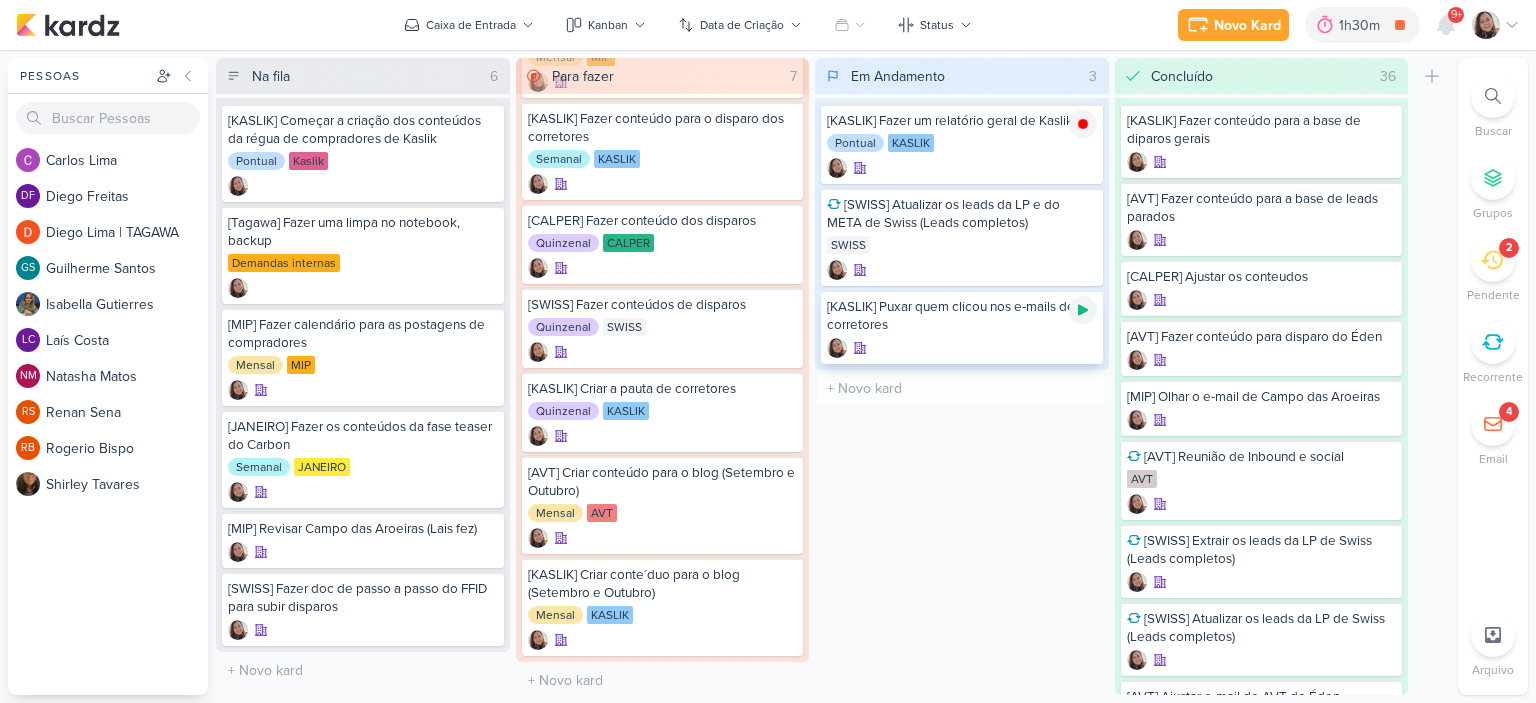click 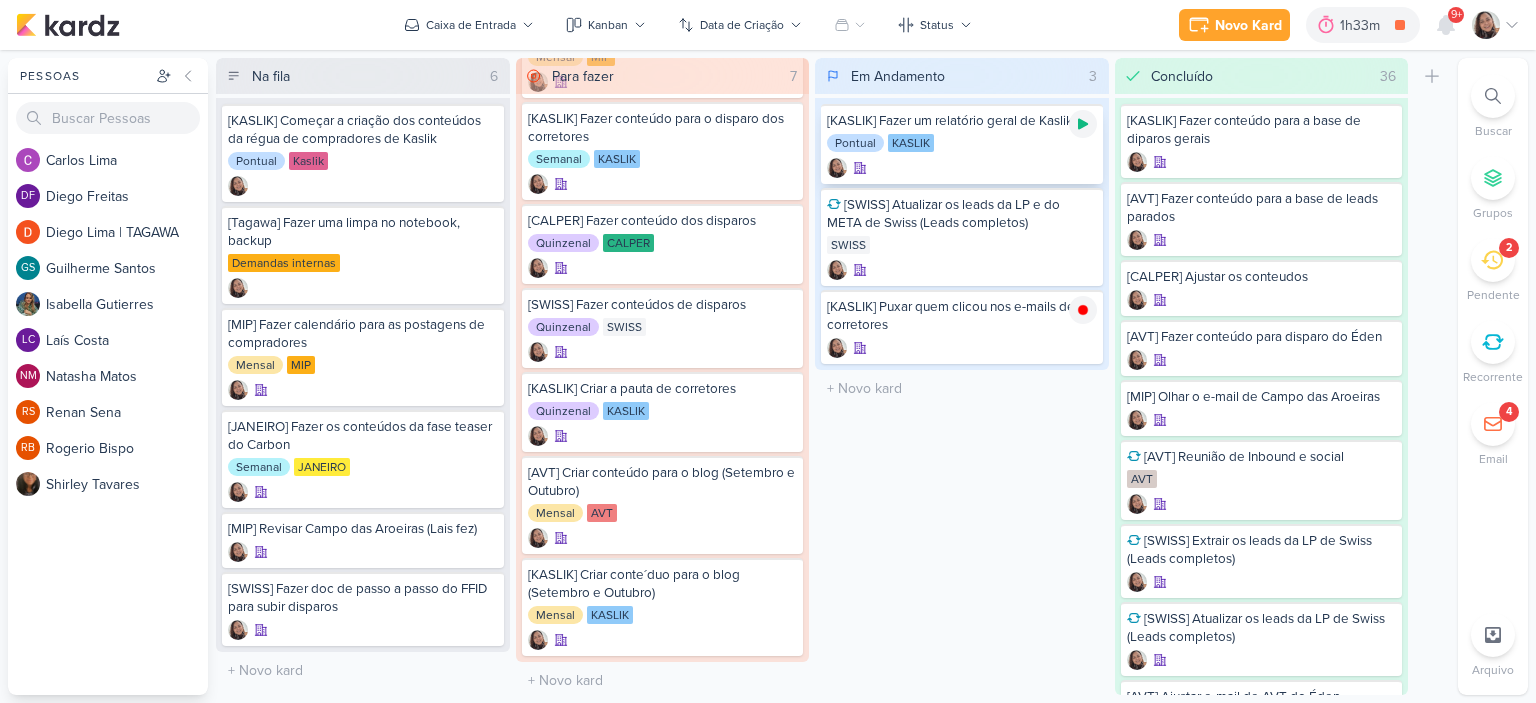 click 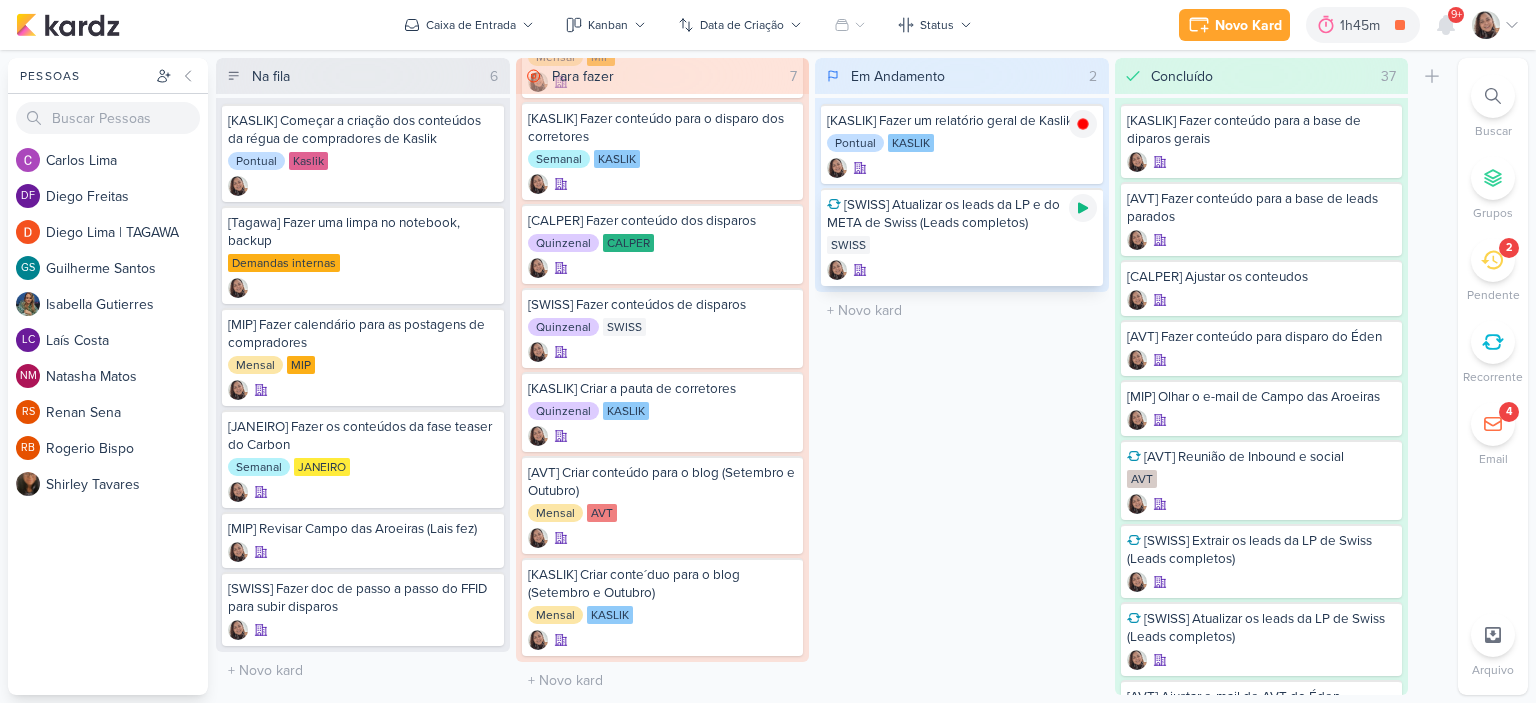 click 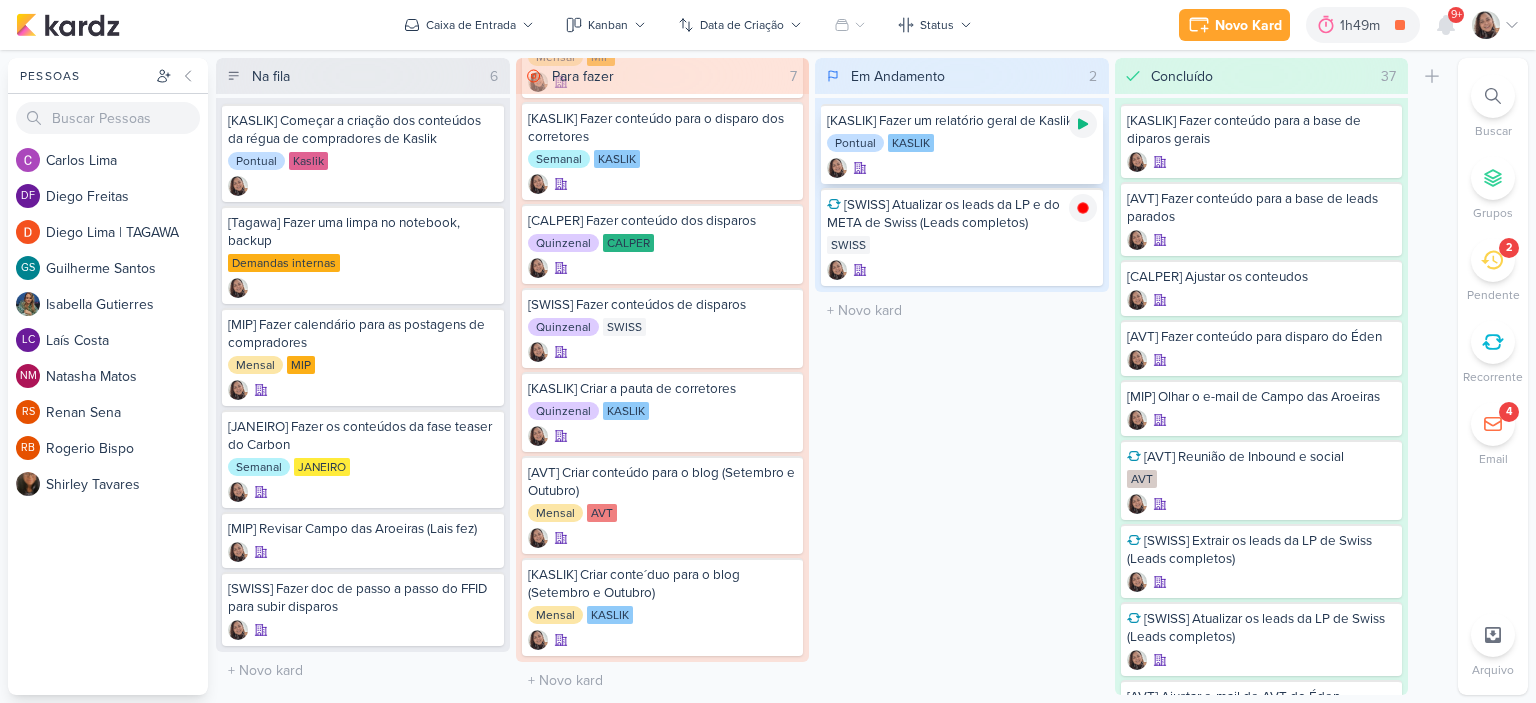 click 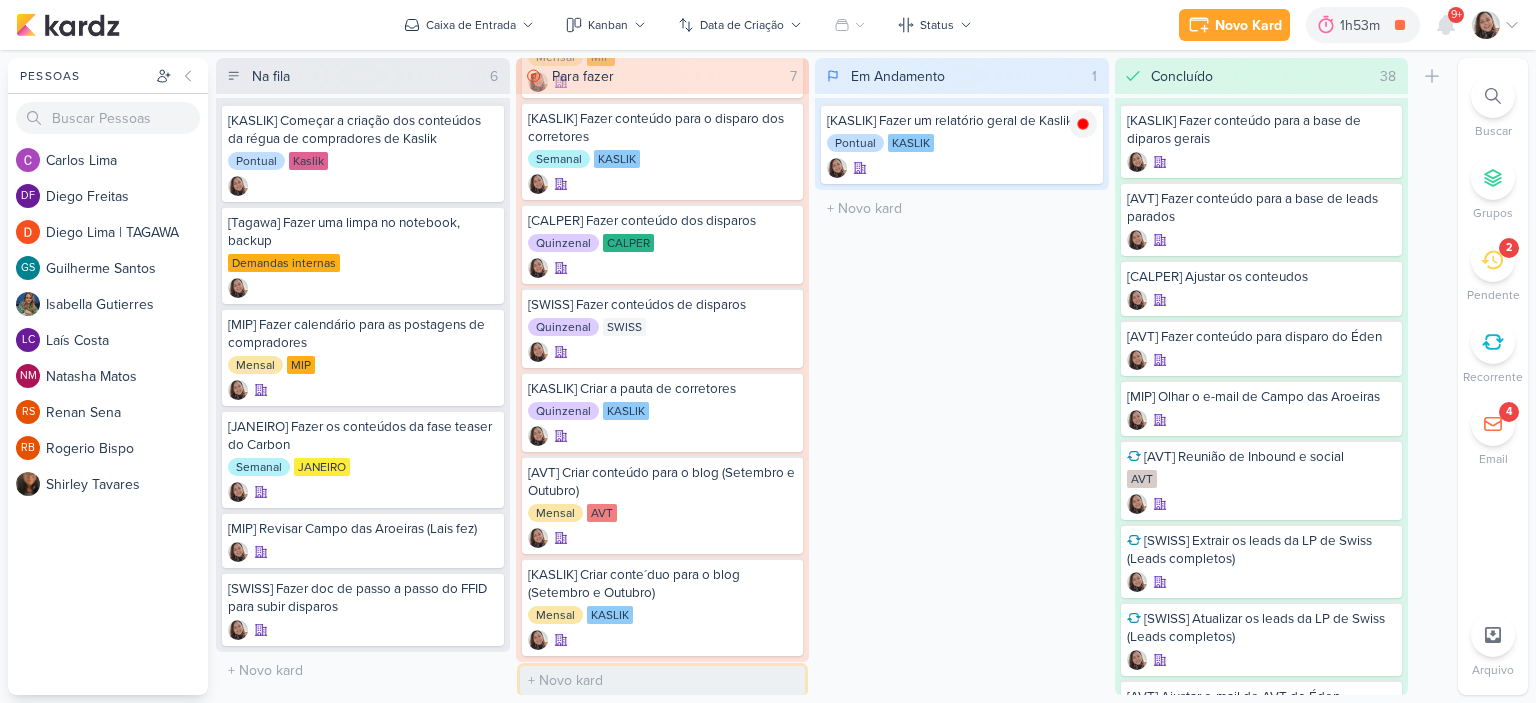 click at bounding box center (663, 680) 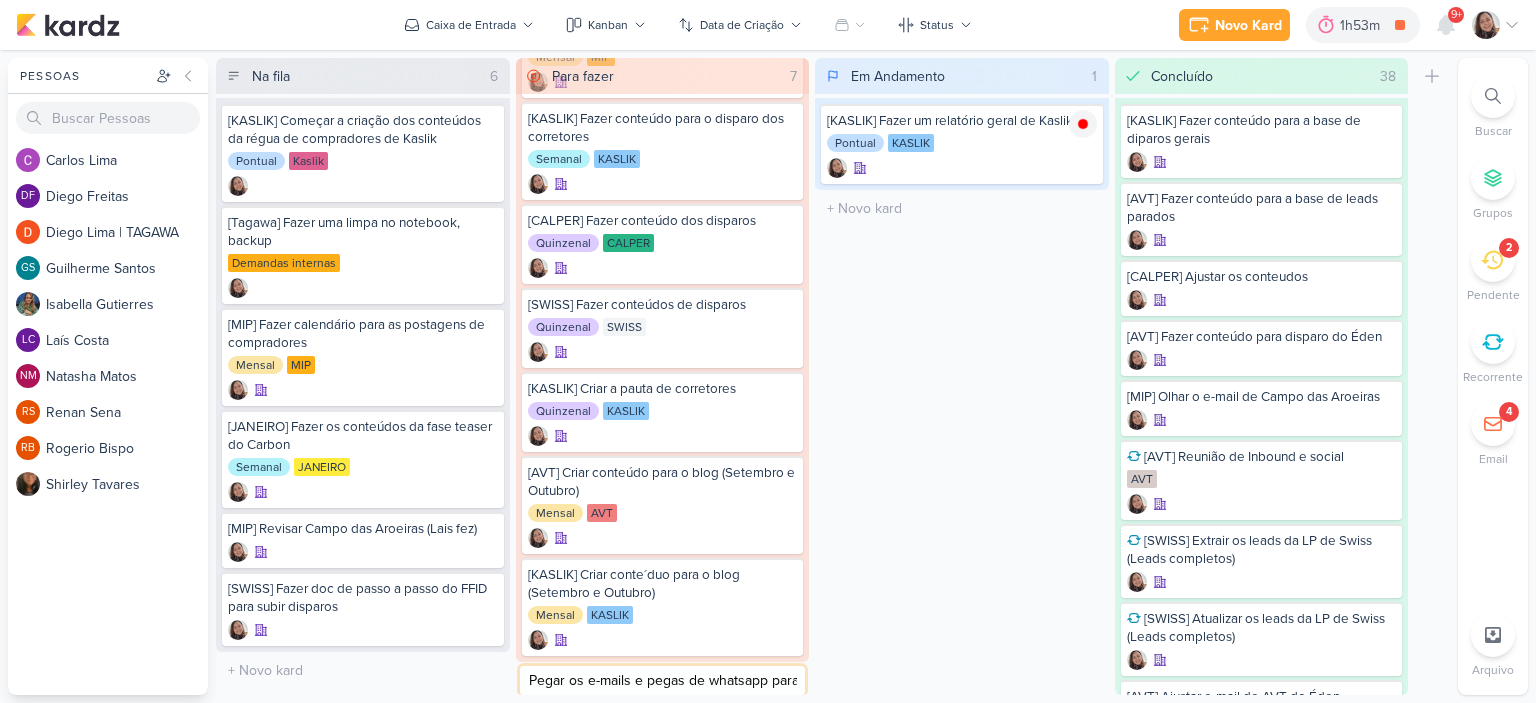 scroll, scrollTop: 0, scrollLeft: 52, axis: horizontal 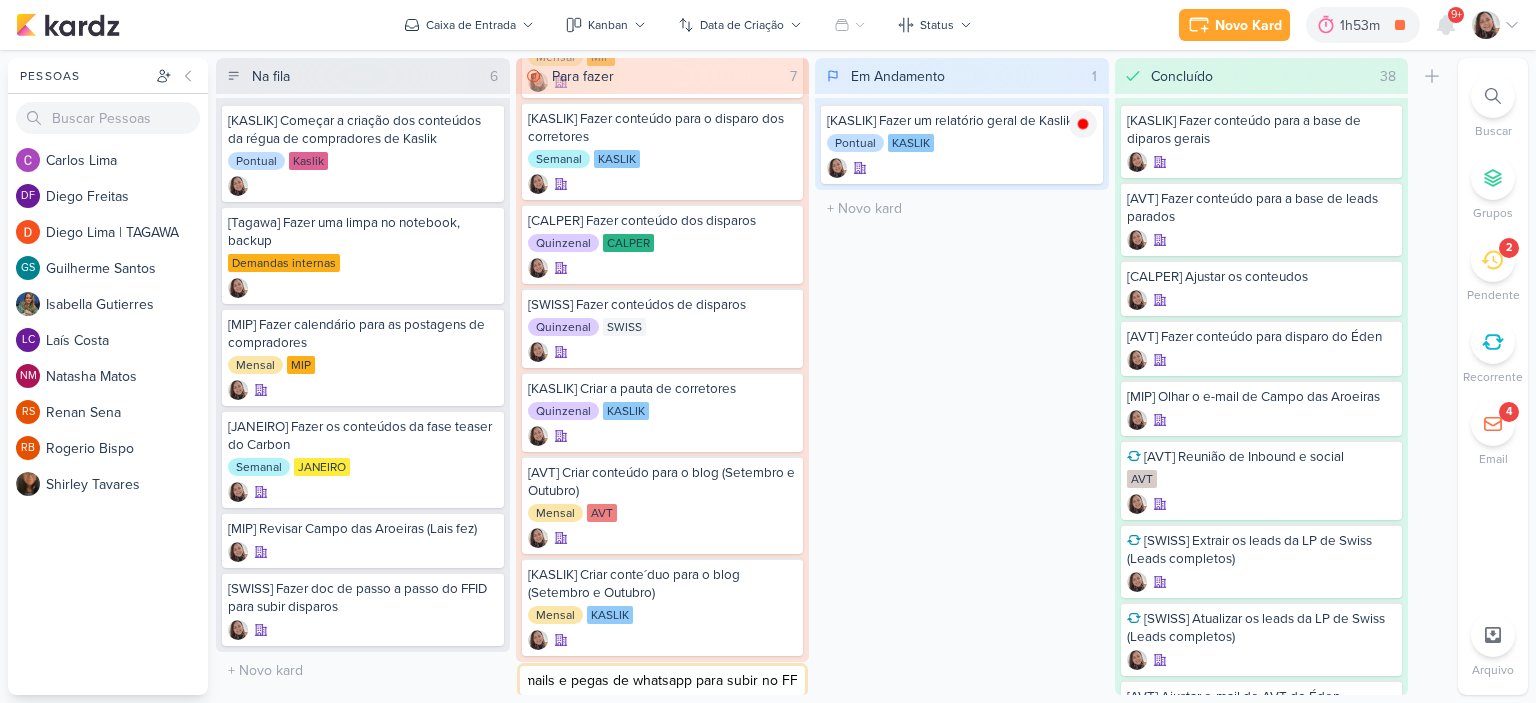 type on "[SWISS] Pegar os e-mails e pegas de whatsapp para subir no FFID" 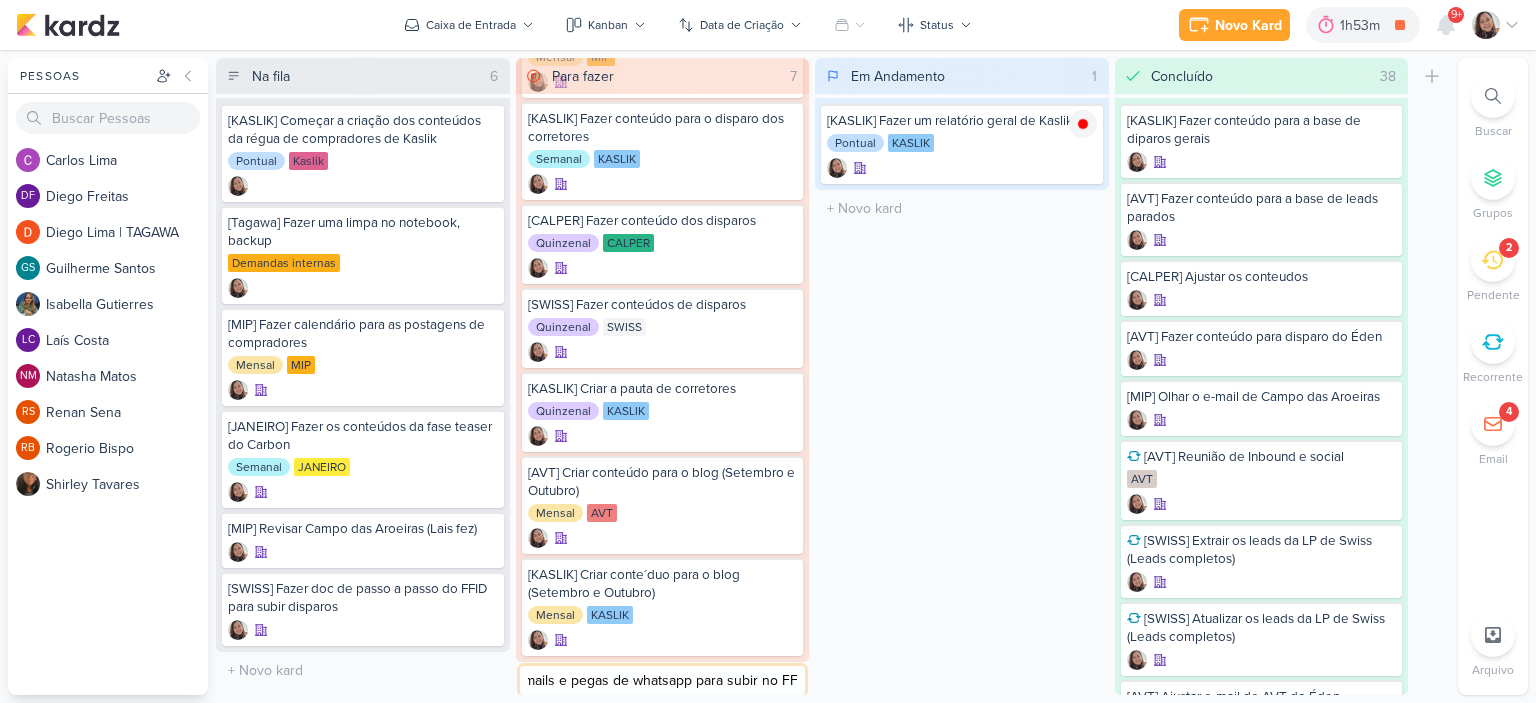 scroll, scrollTop: 0, scrollLeft: 134, axis: horizontal 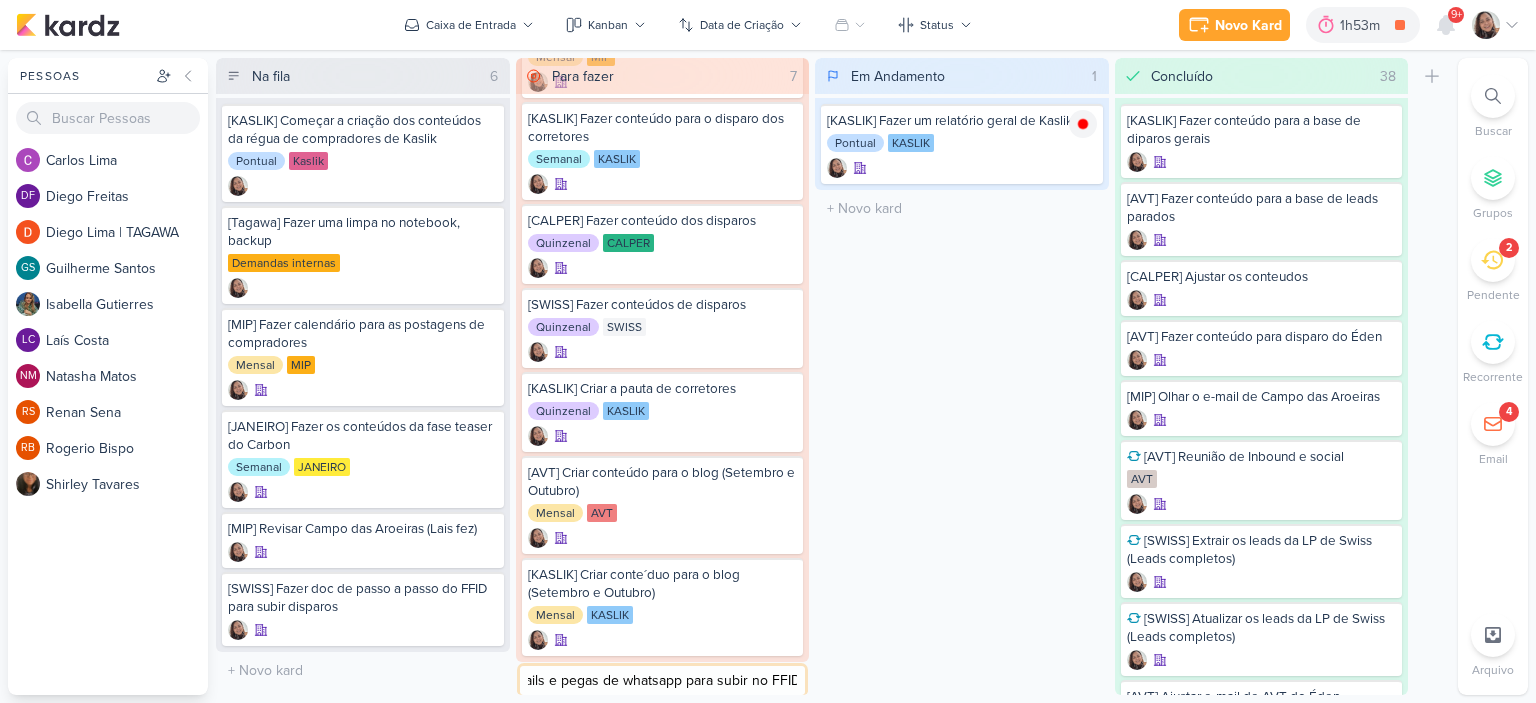 type 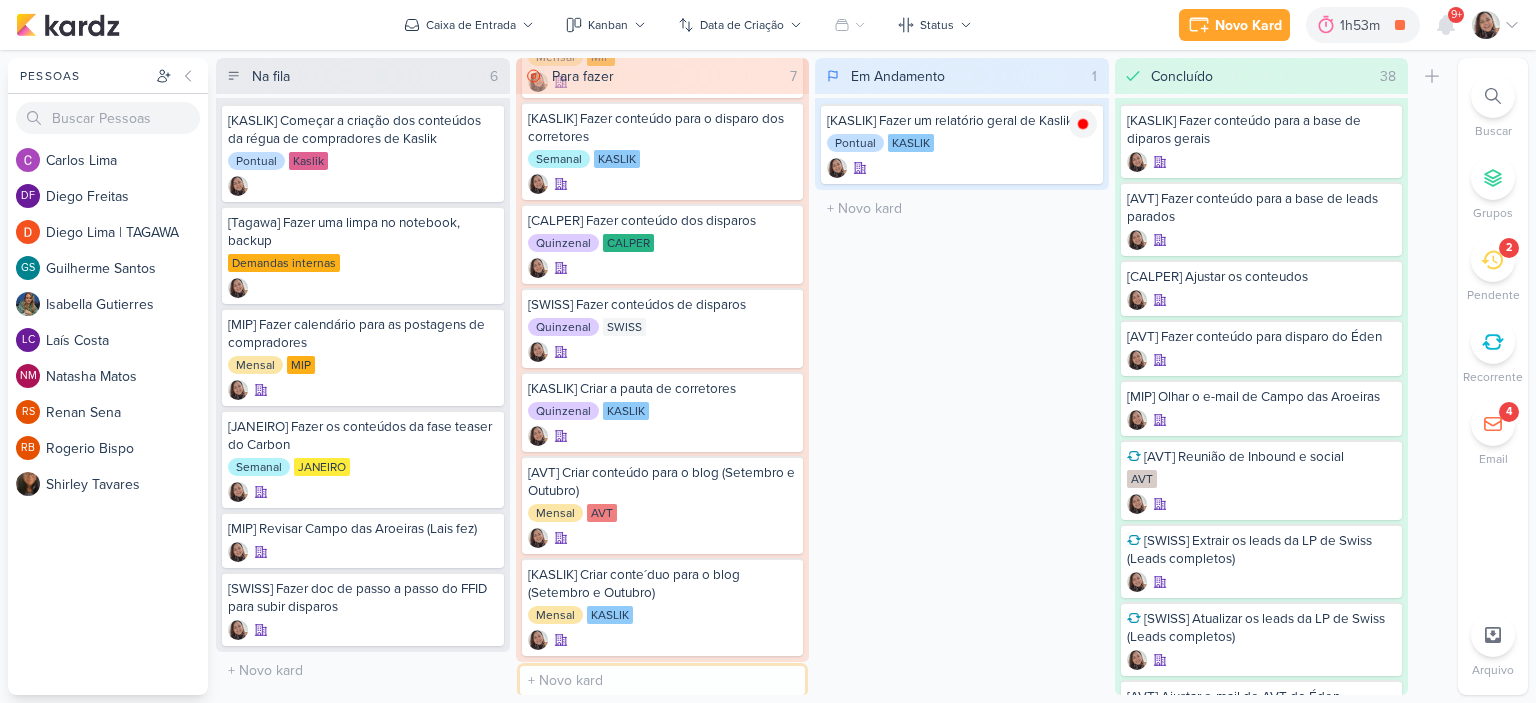 scroll, scrollTop: 0, scrollLeft: 0, axis: both 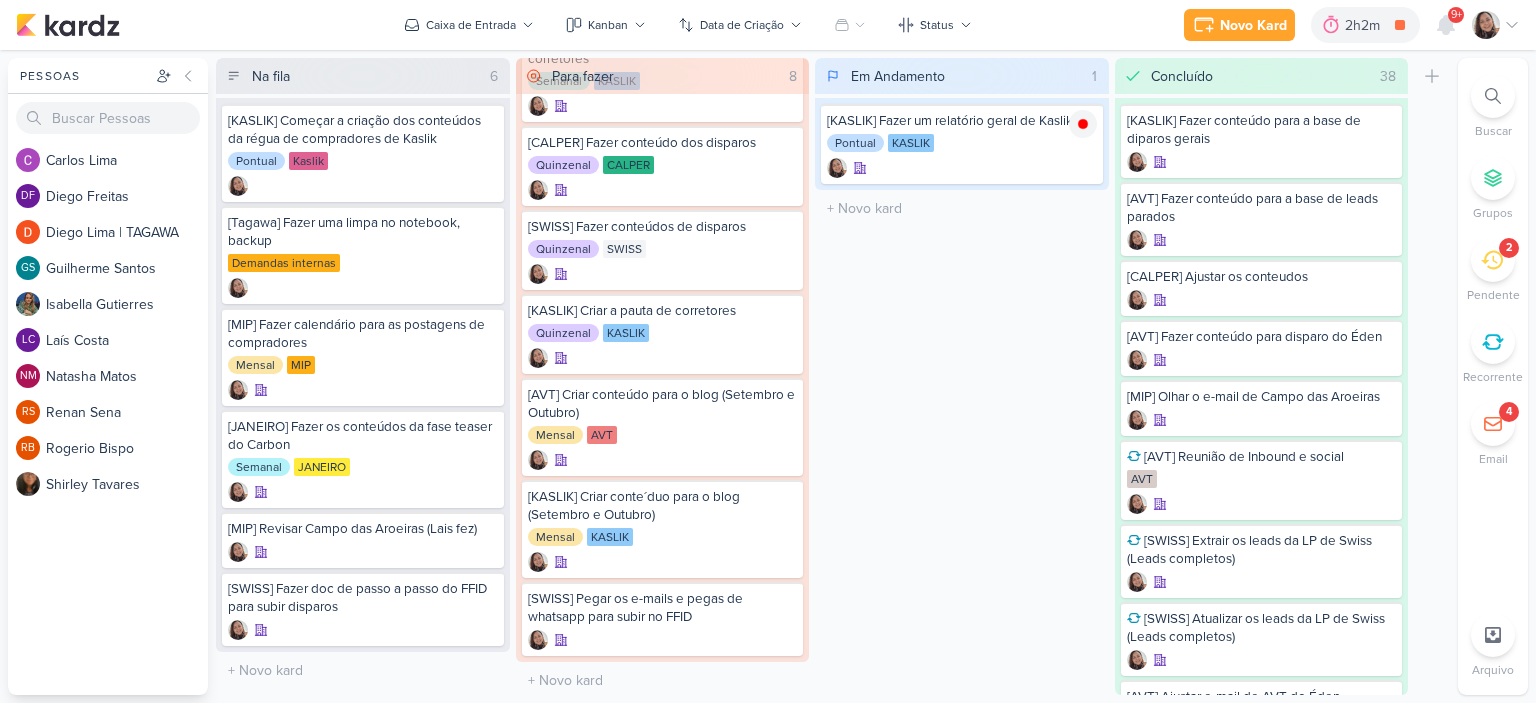 click on "Em Andamento
1
Mover Para Esquerda
Mover Para Direita
Deletar
[KASLIK] Fazer um relatório geral de Kaslik
Pontual
KASLIK" at bounding box center (962, 376) 